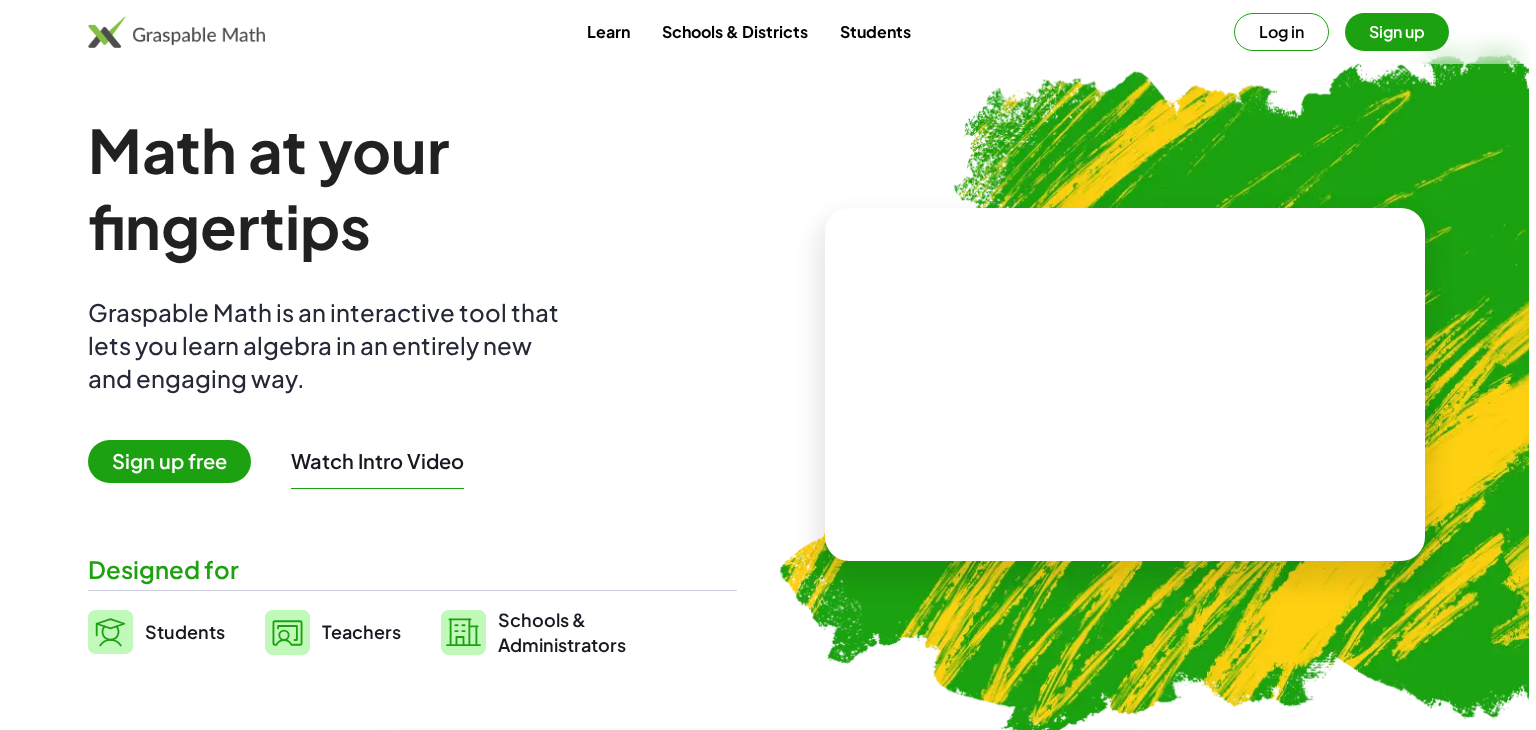scroll, scrollTop: 0, scrollLeft: 0, axis: both 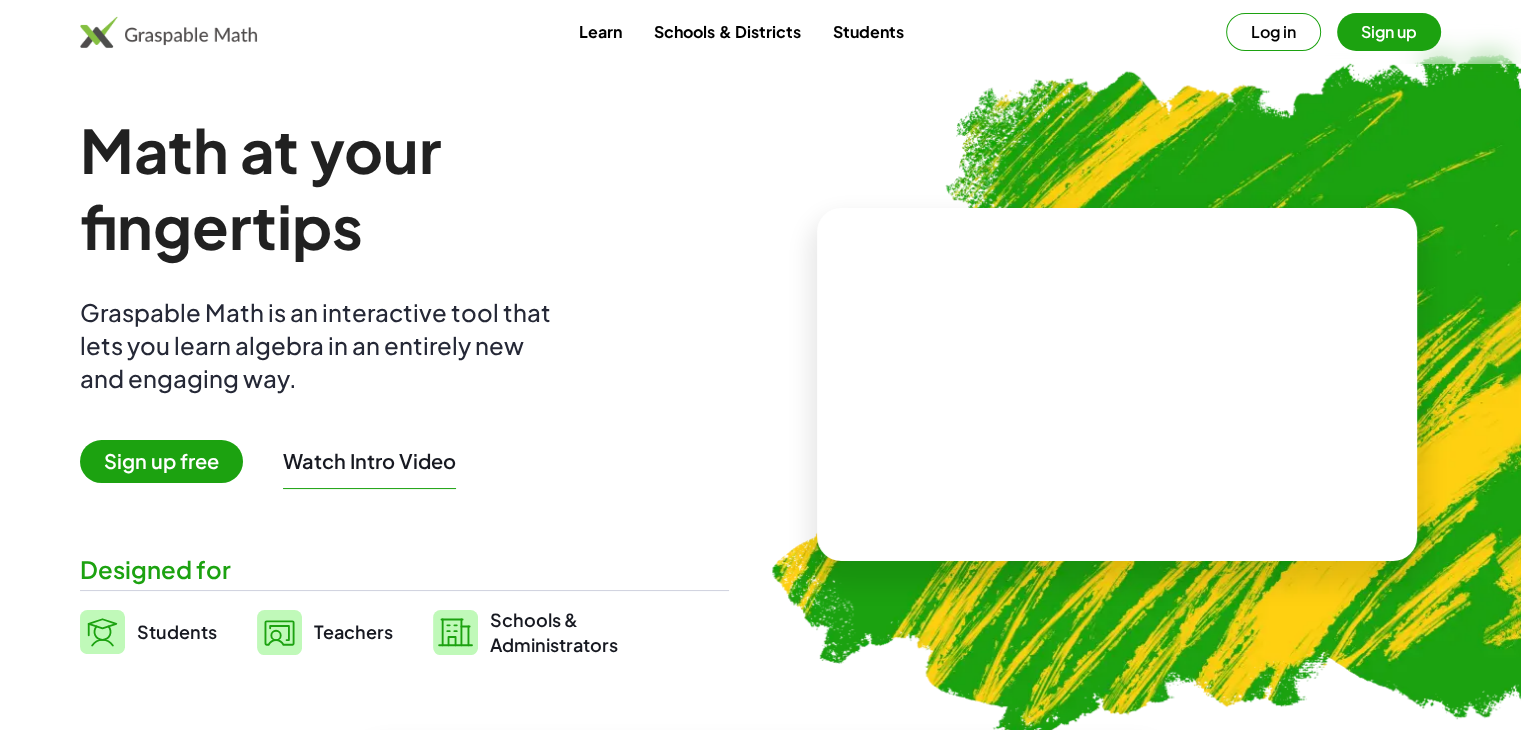 click on "Students" at bounding box center (177, 631) 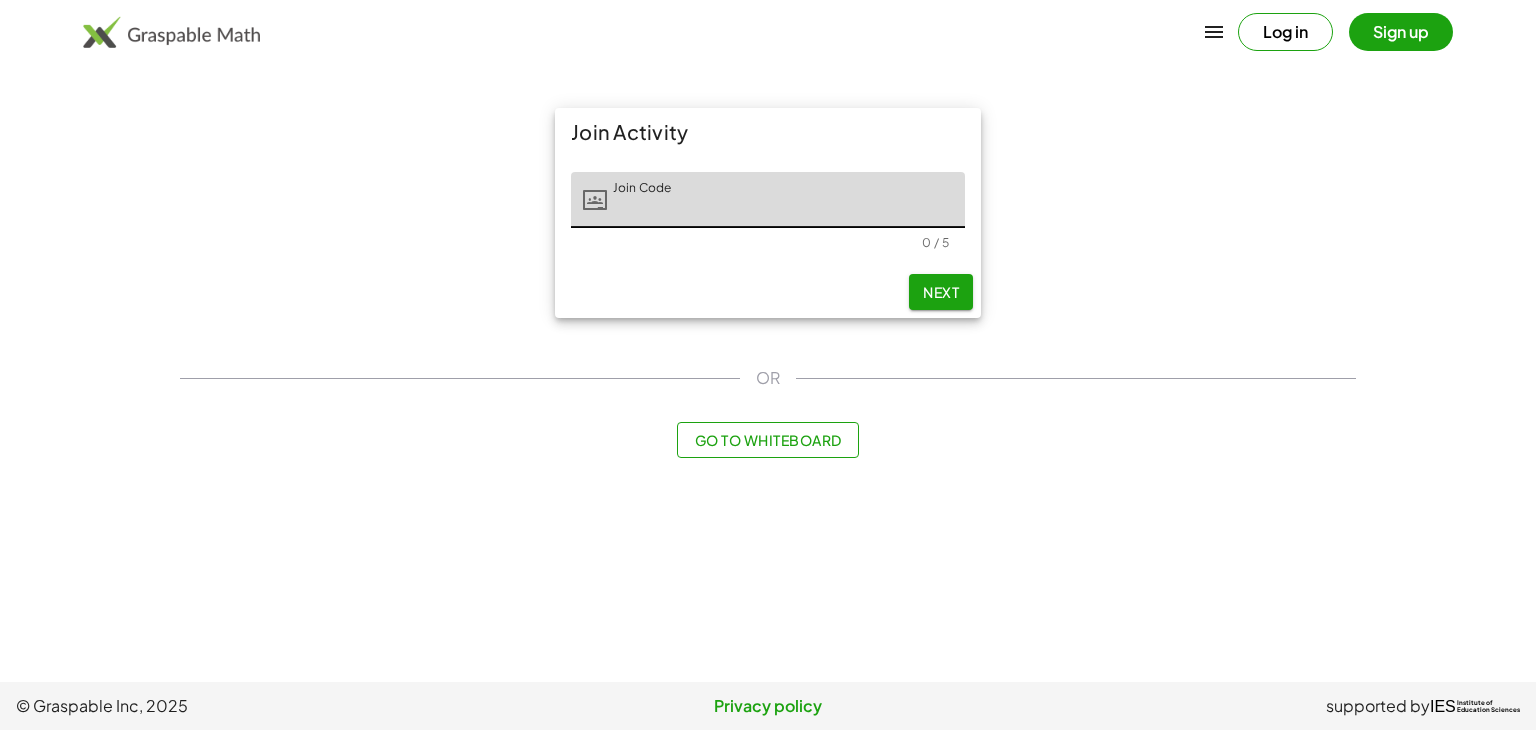 click on "Go to Whiteboard" 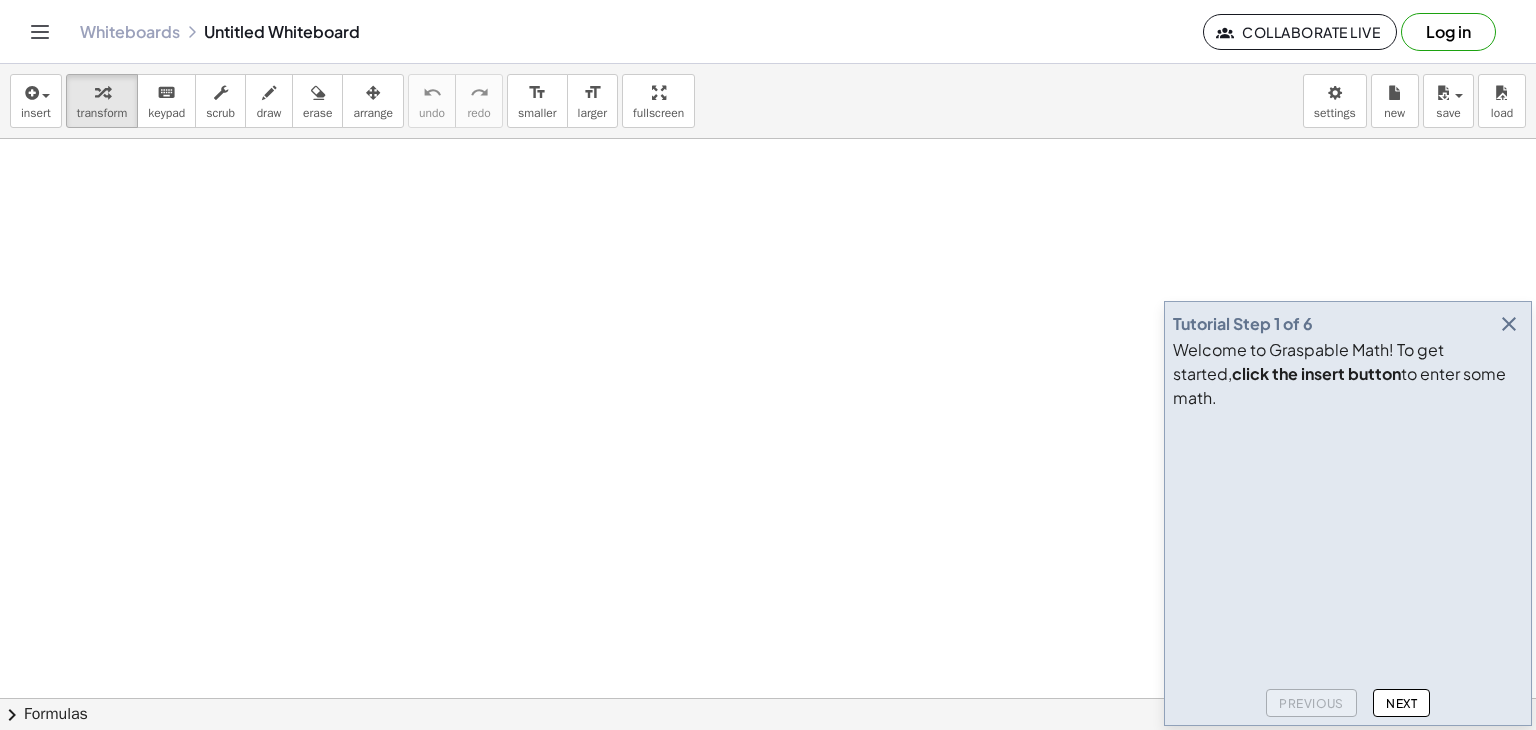 click at bounding box center [1509, 324] 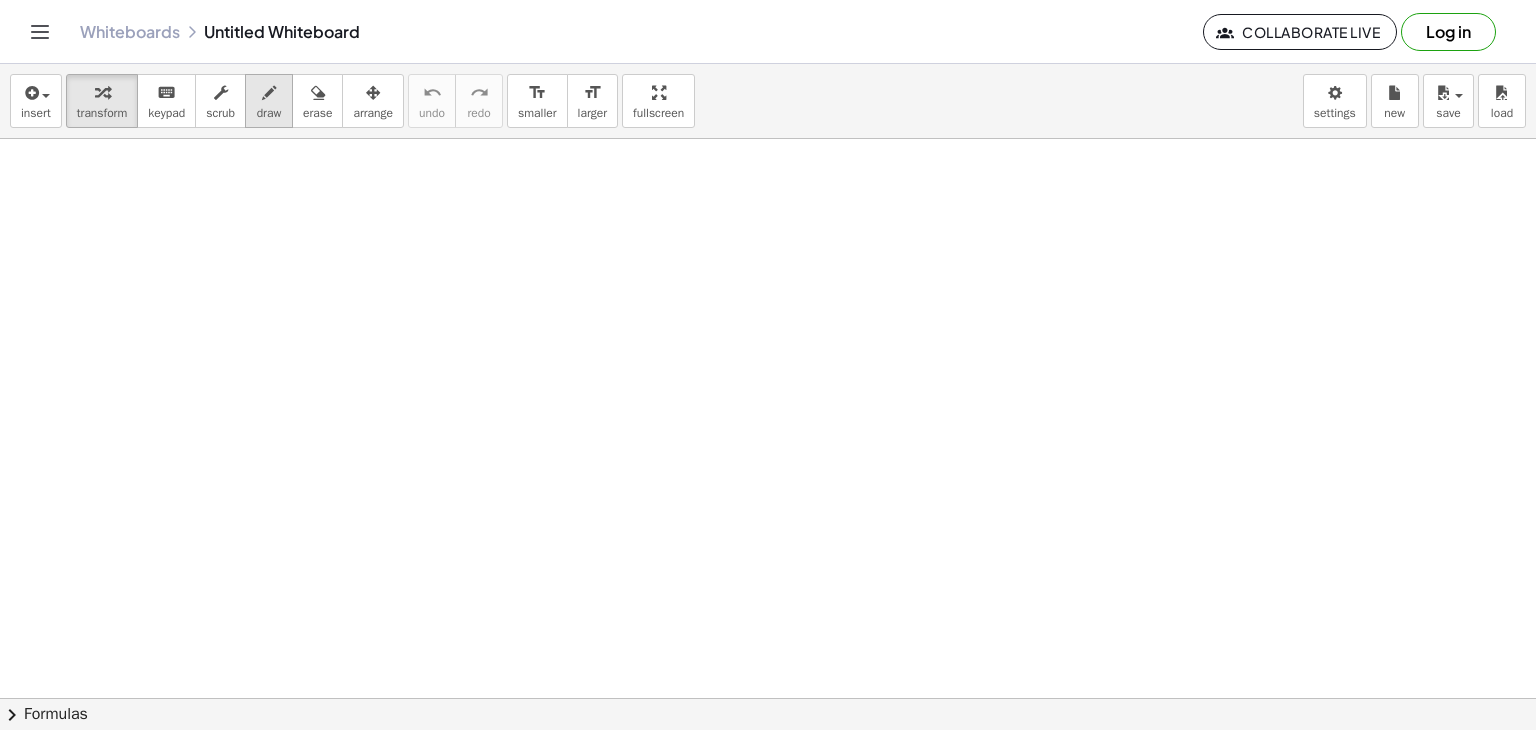 click on "draw" at bounding box center [269, 113] 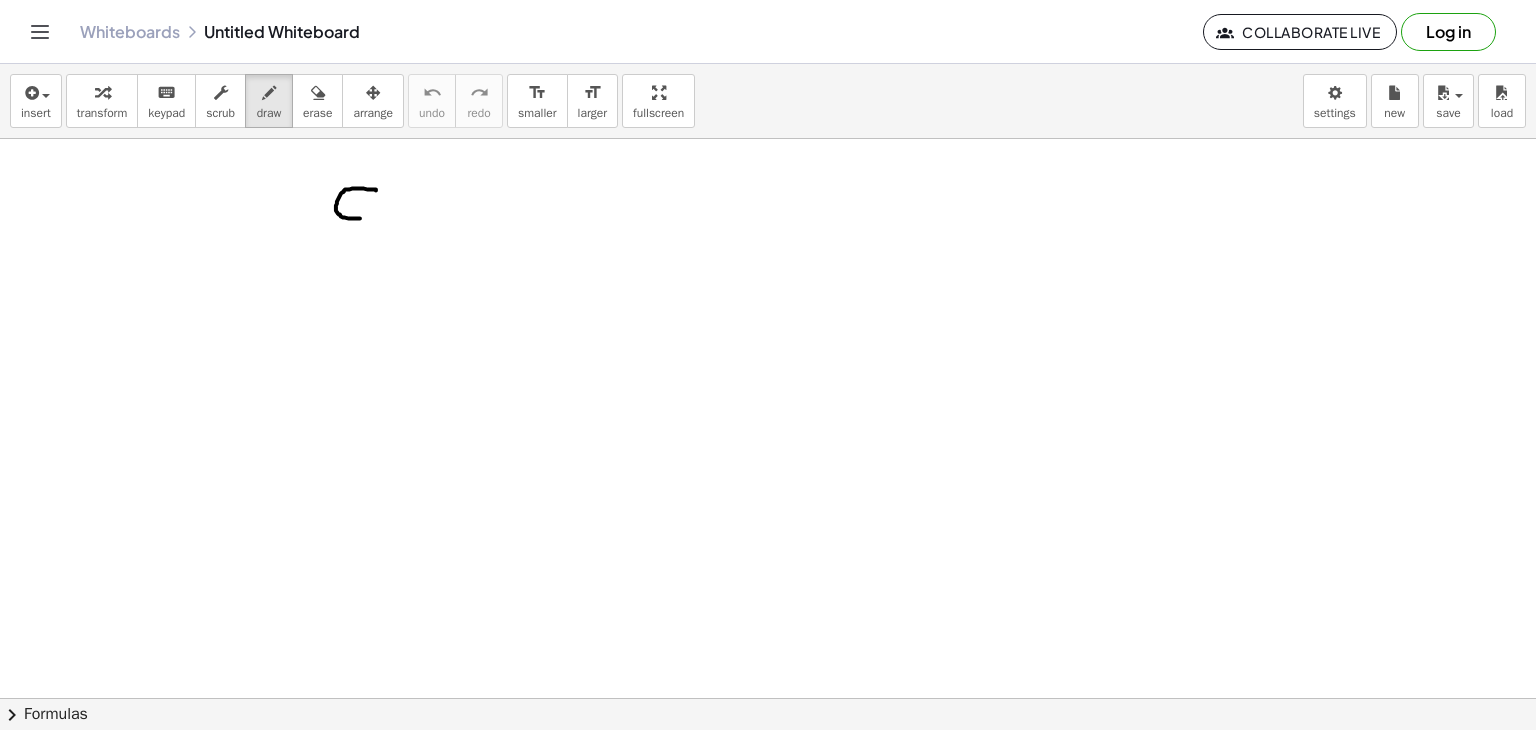 drag, startPoint x: 376, startPoint y: 190, endPoint x: 369, endPoint y: 218, distance: 28.86174 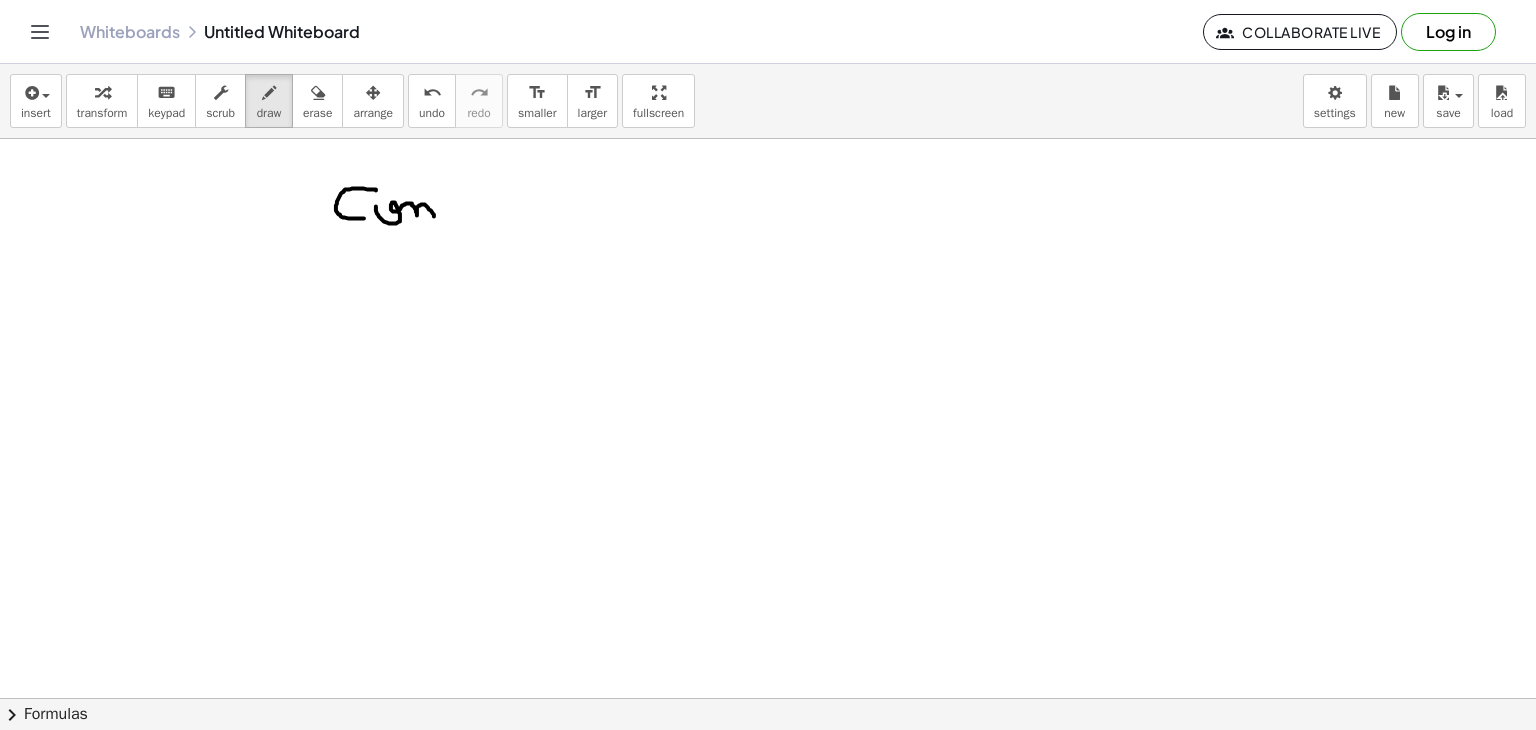 drag, startPoint x: 376, startPoint y: 206, endPoint x: 444, endPoint y: 215, distance: 68.593 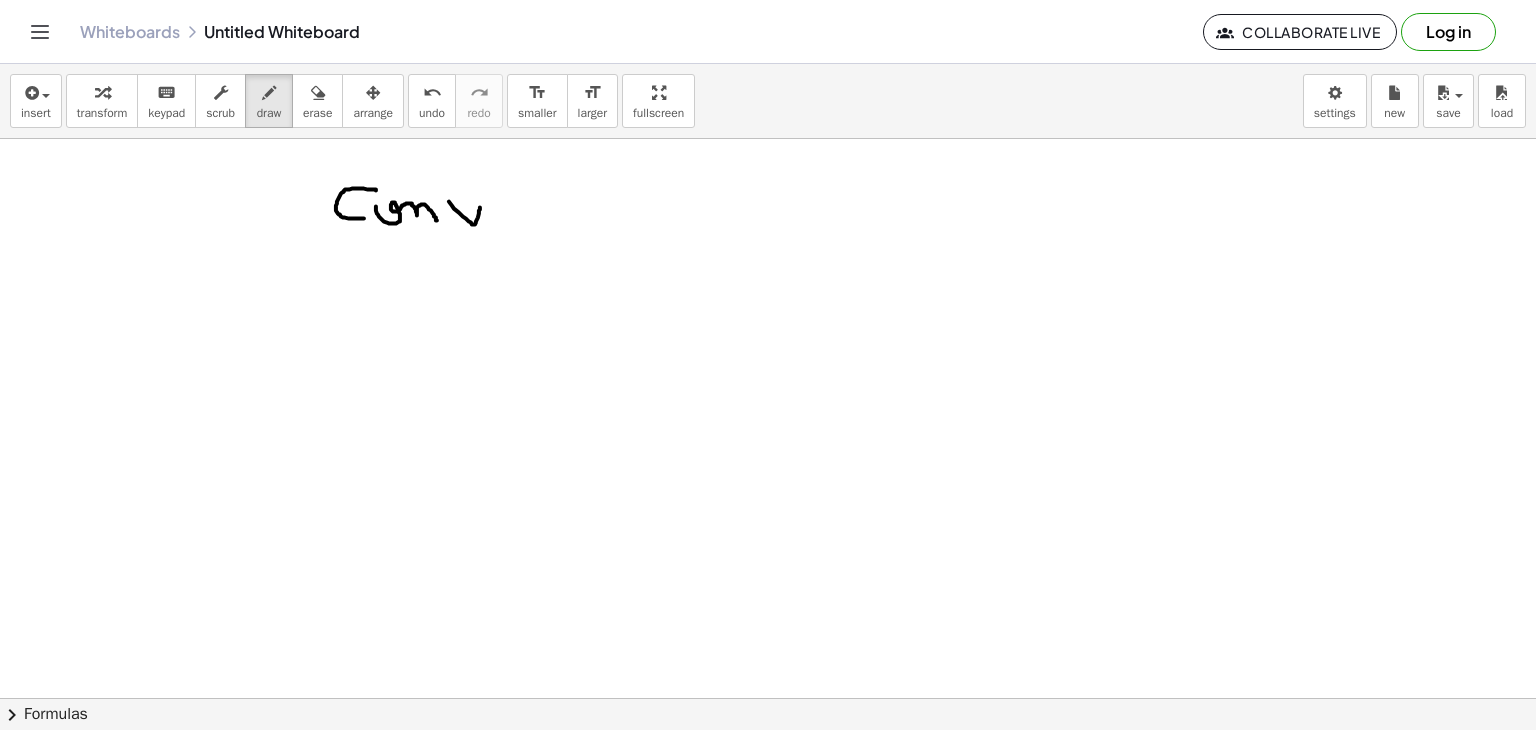 drag, startPoint x: 449, startPoint y: 201, endPoint x: 480, endPoint y: 207, distance: 31.575306 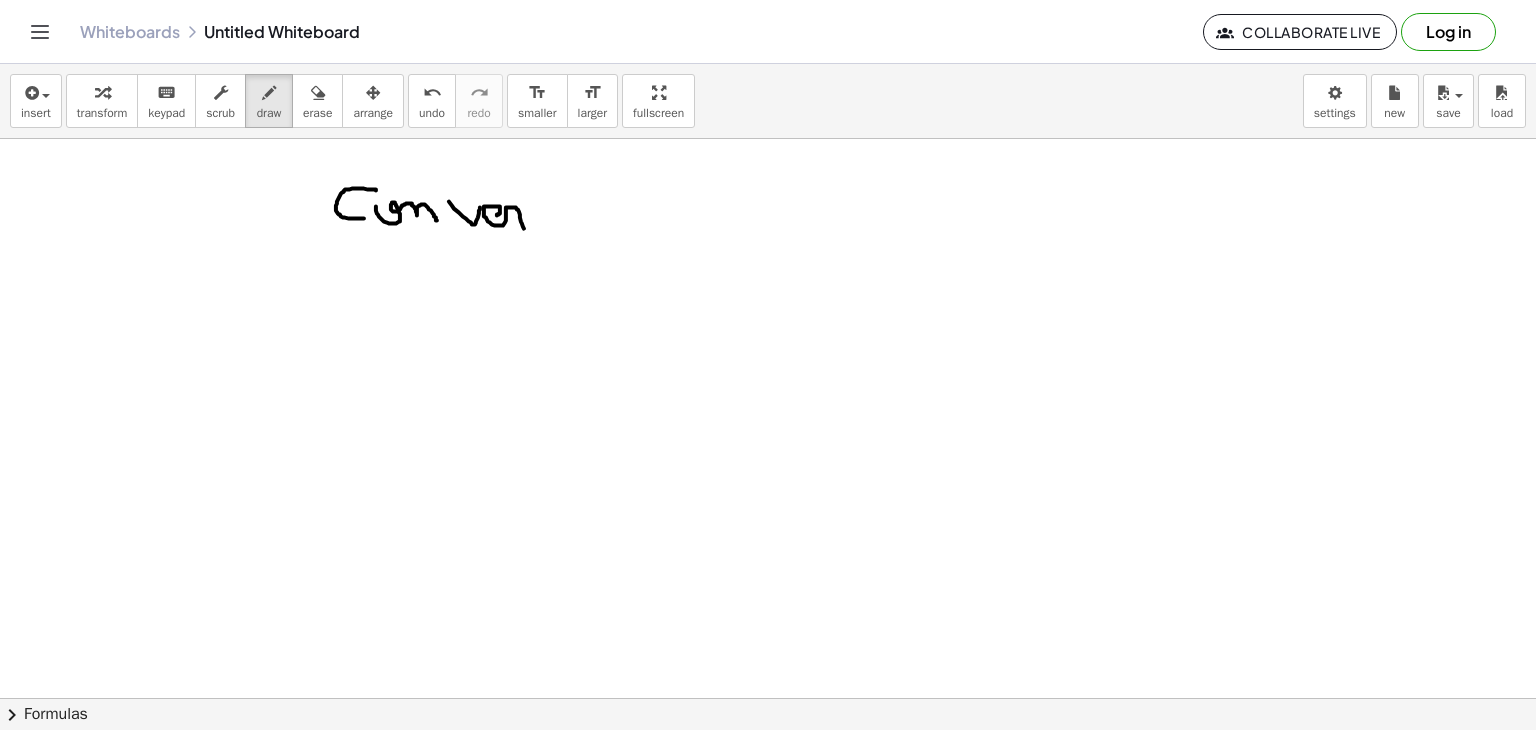 drag, startPoint x: 497, startPoint y: 214, endPoint x: 524, endPoint y: 228, distance: 30.413813 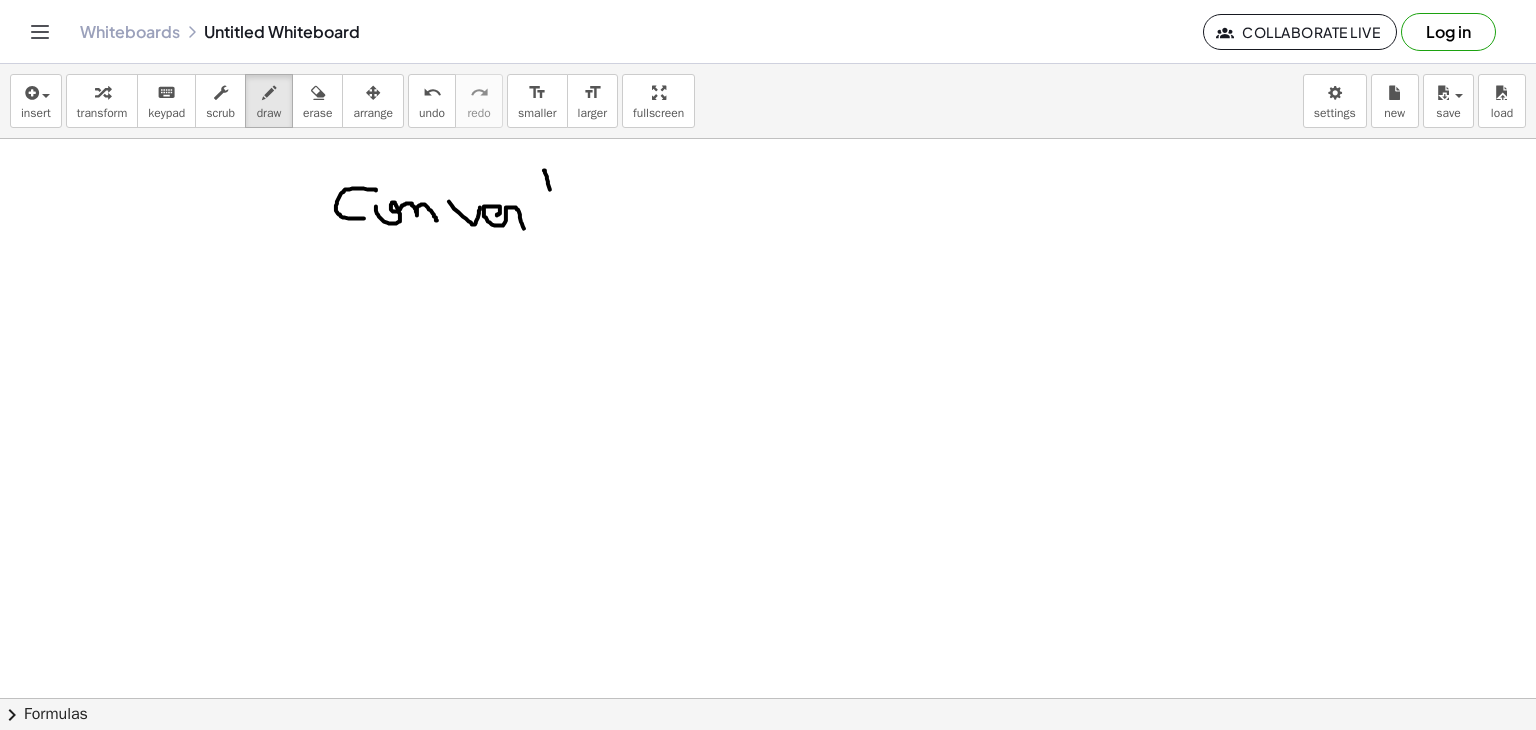 drag, startPoint x: 550, startPoint y: 189, endPoint x: 521, endPoint y: 215, distance: 38.948685 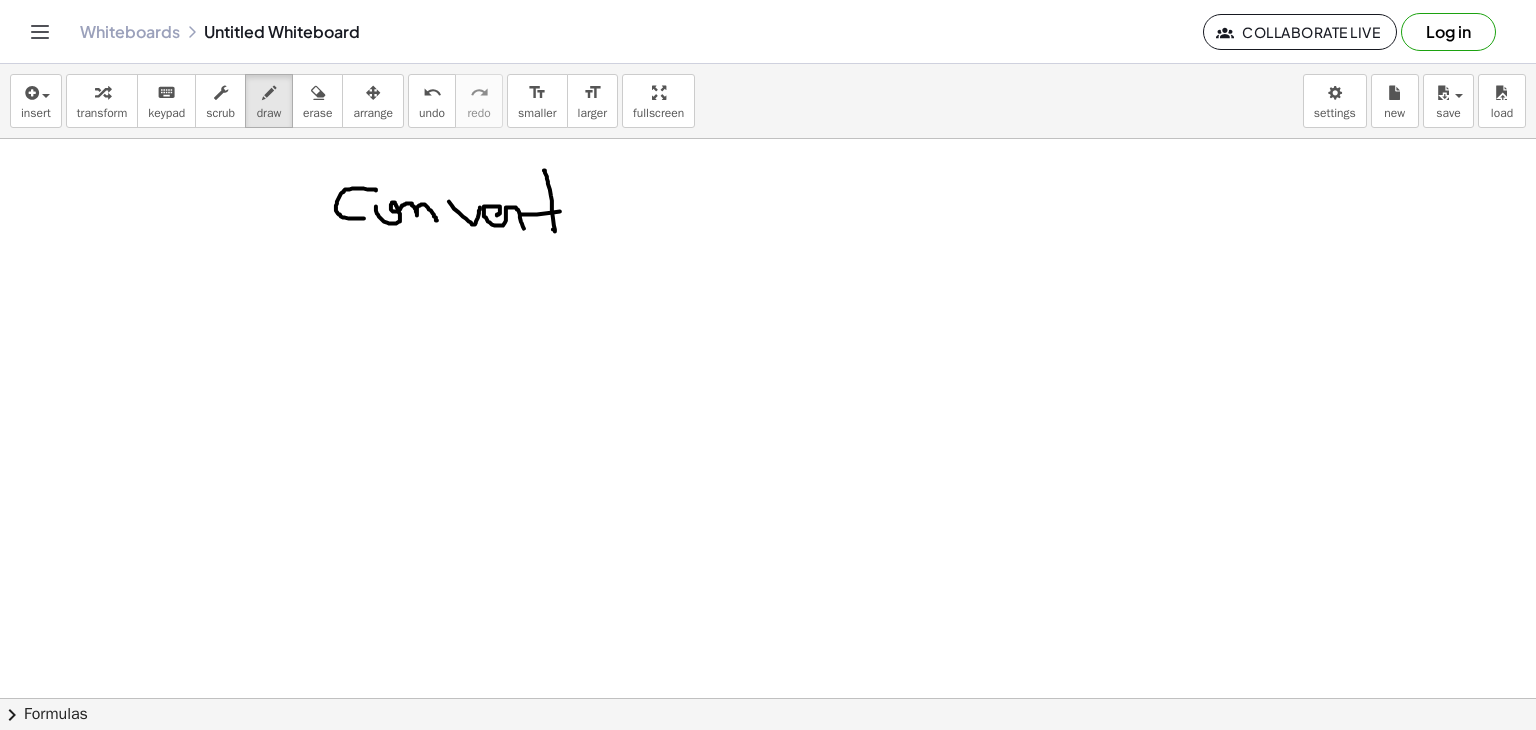 drag, startPoint x: 553, startPoint y: 212, endPoint x: 564, endPoint y: 210, distance: 11.18034 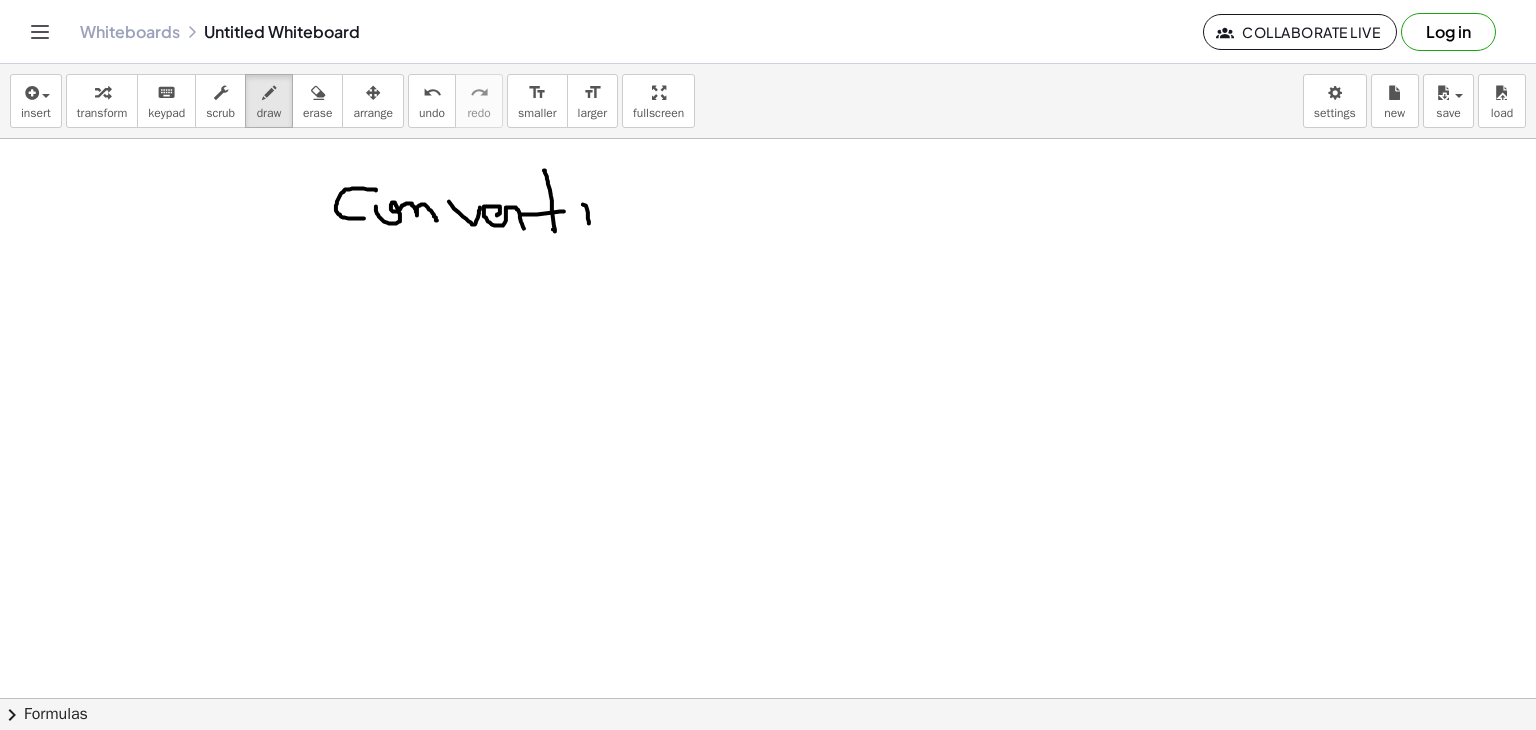 drag, startPoint x: 583, startPoint y: 204, endPoint x: 577, endPoint y: 190, distance: 15.231546 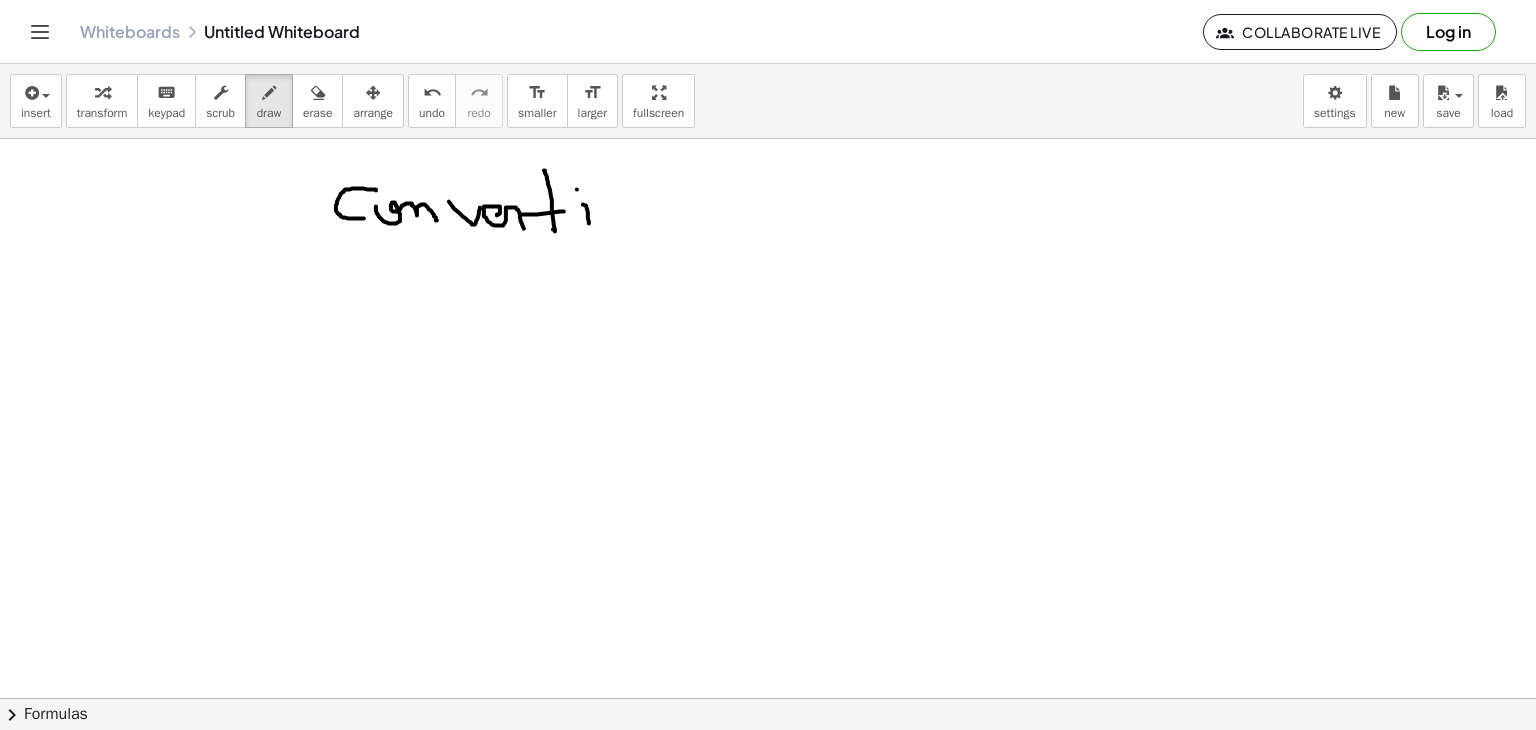 click at bounding box center [768, 698] 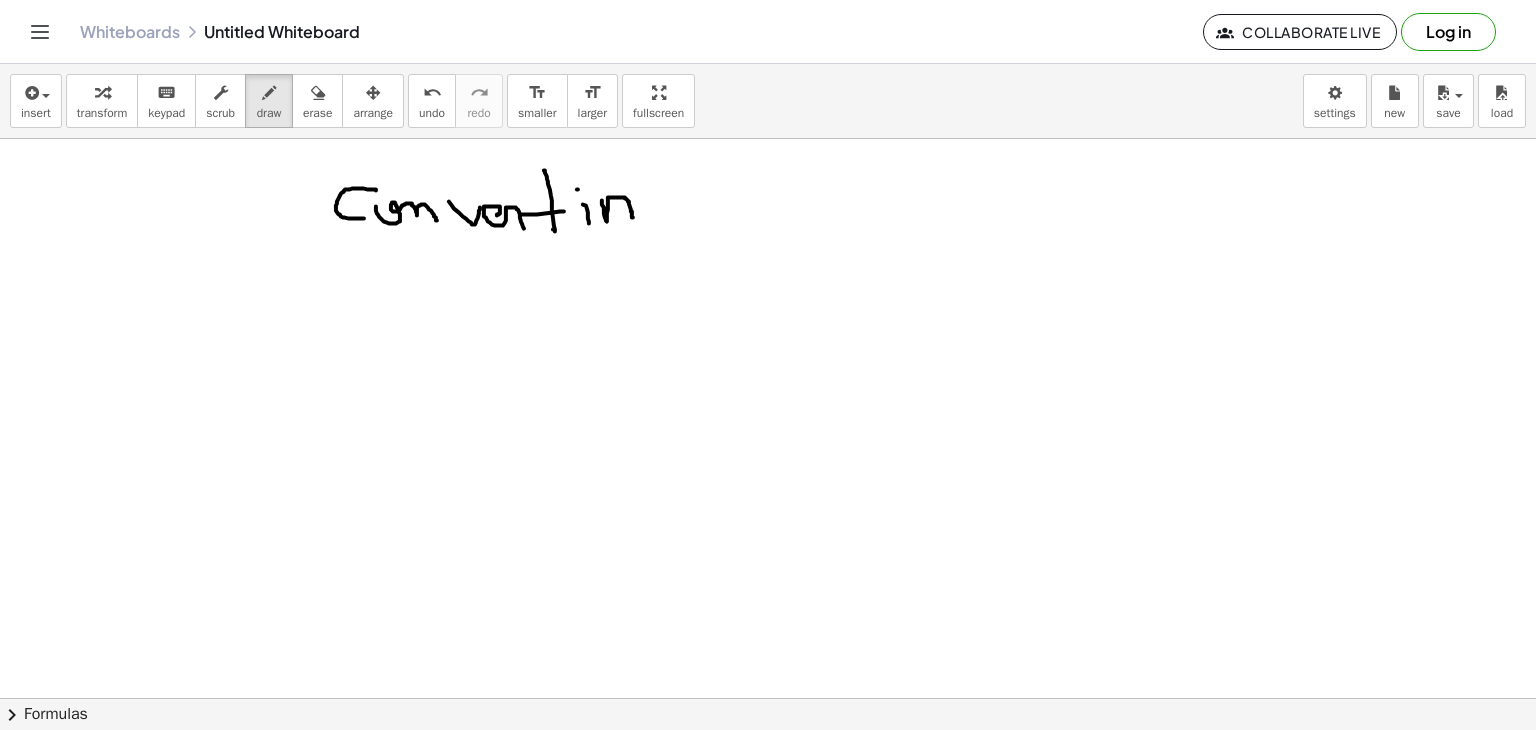 drag, startPoint x: 602, startPoint y: 204, endPoint x: 633, endPoint y: 217, distance: 33.61547 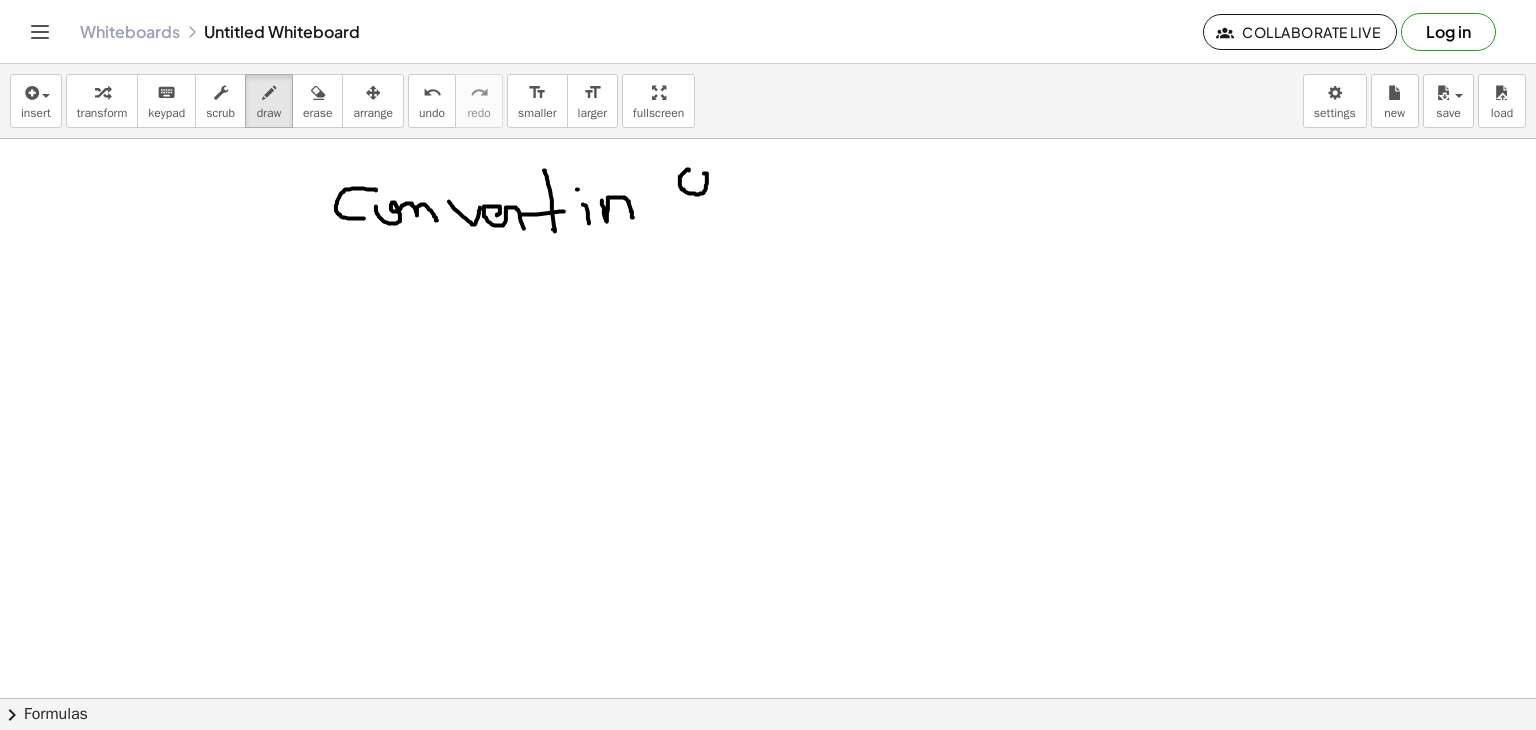 click at bounding box center (768, 698) 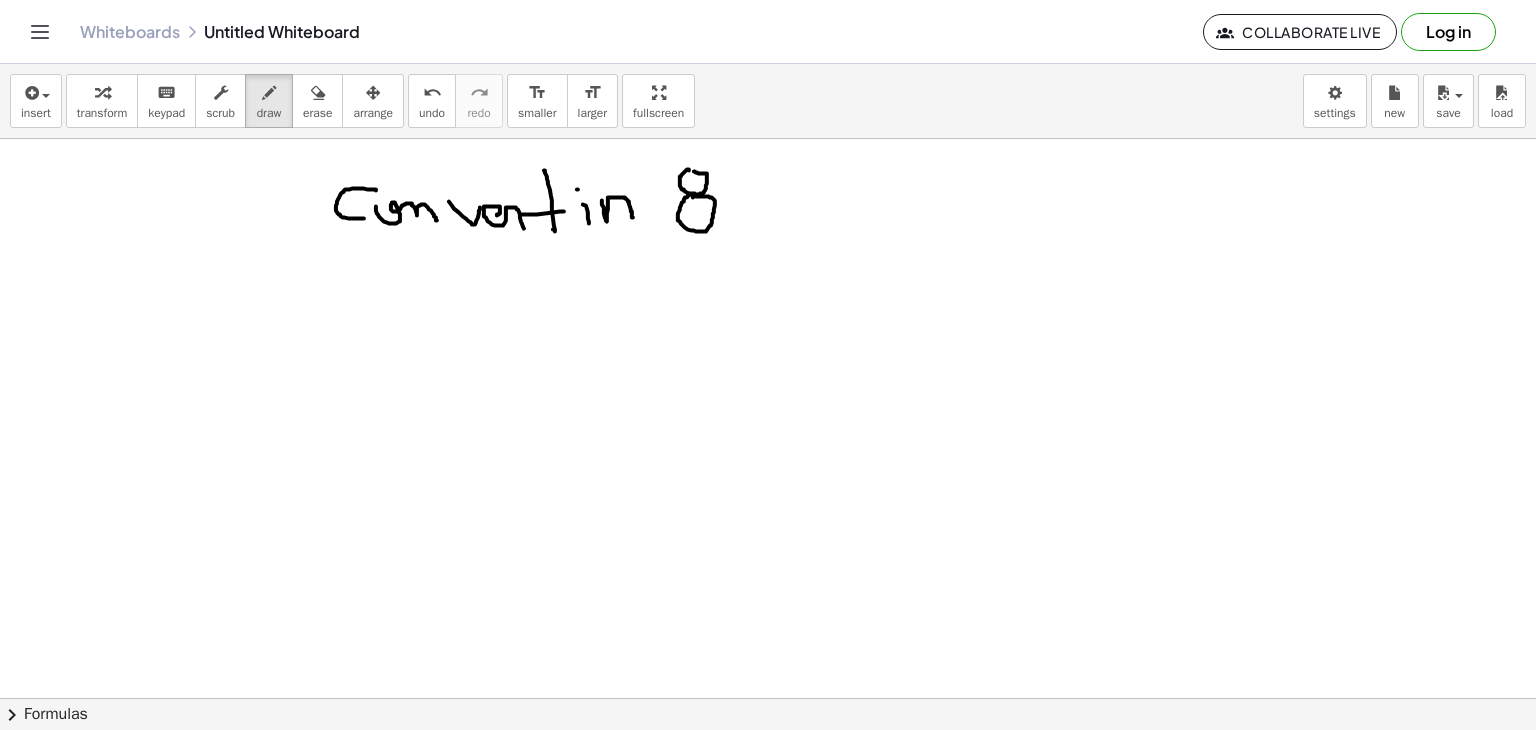 click at bounding box center (768, 698) 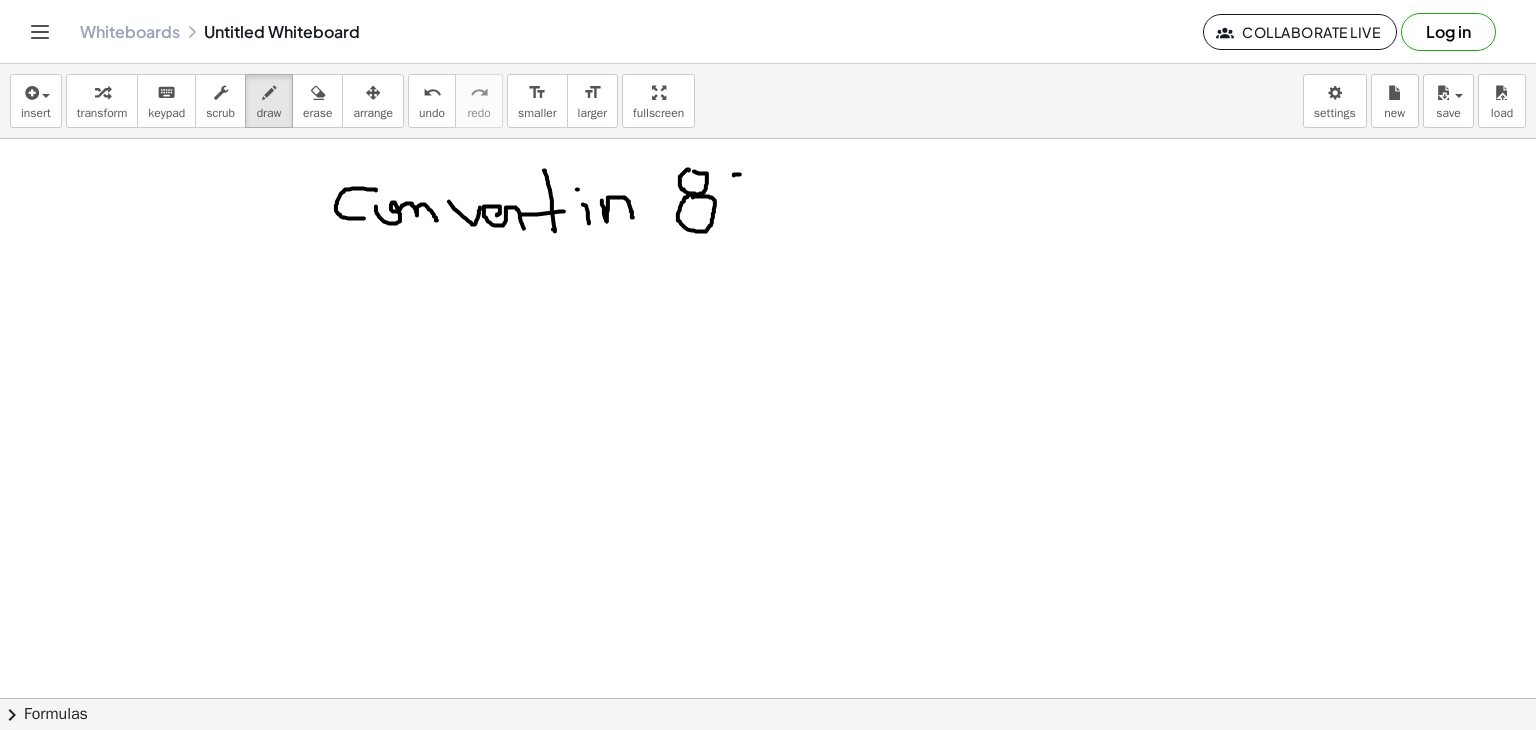 drag, startPoint x: 734, startPoint y: 175, endPoint x: 749, endPoint y: 174, distance: 15.033297 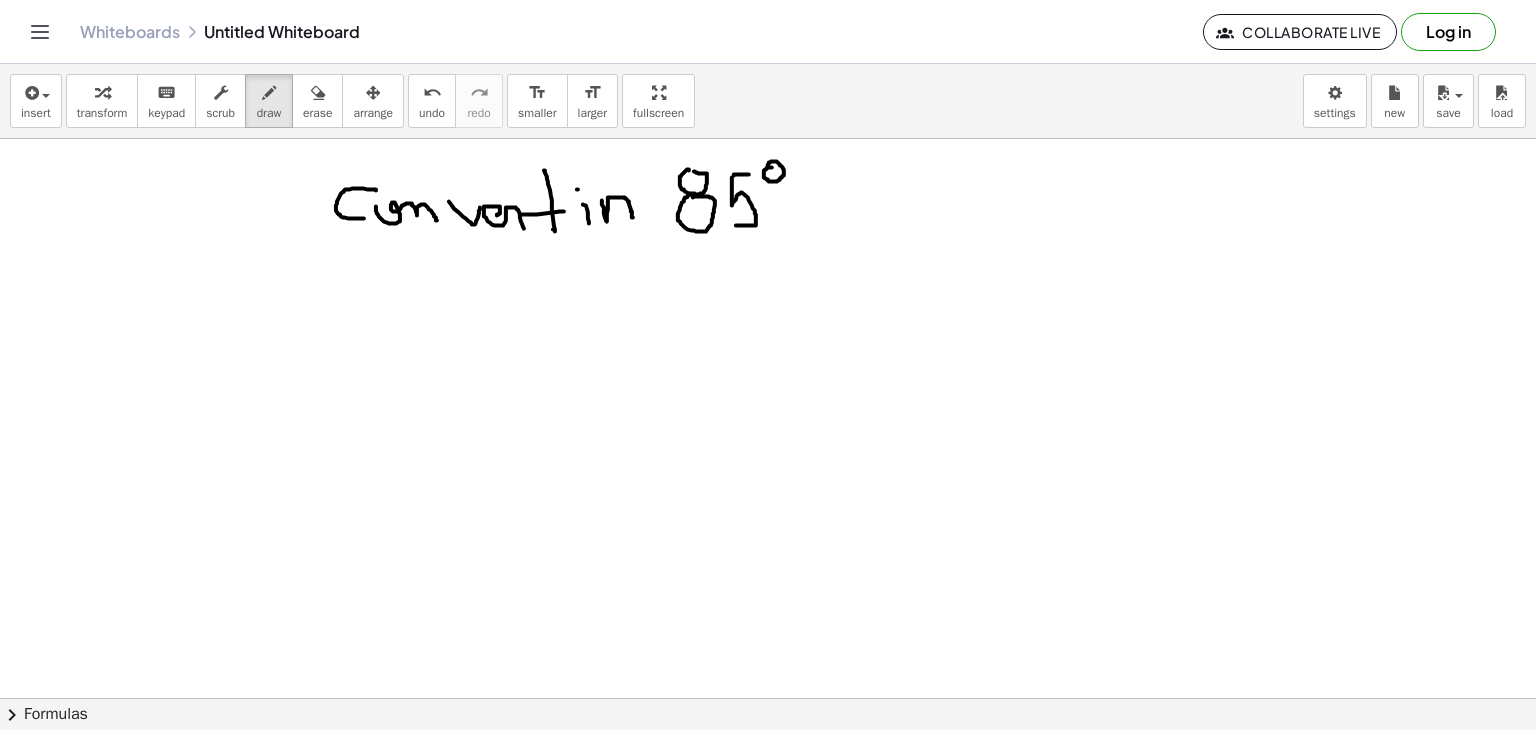 click at bounding box center [768, 698] 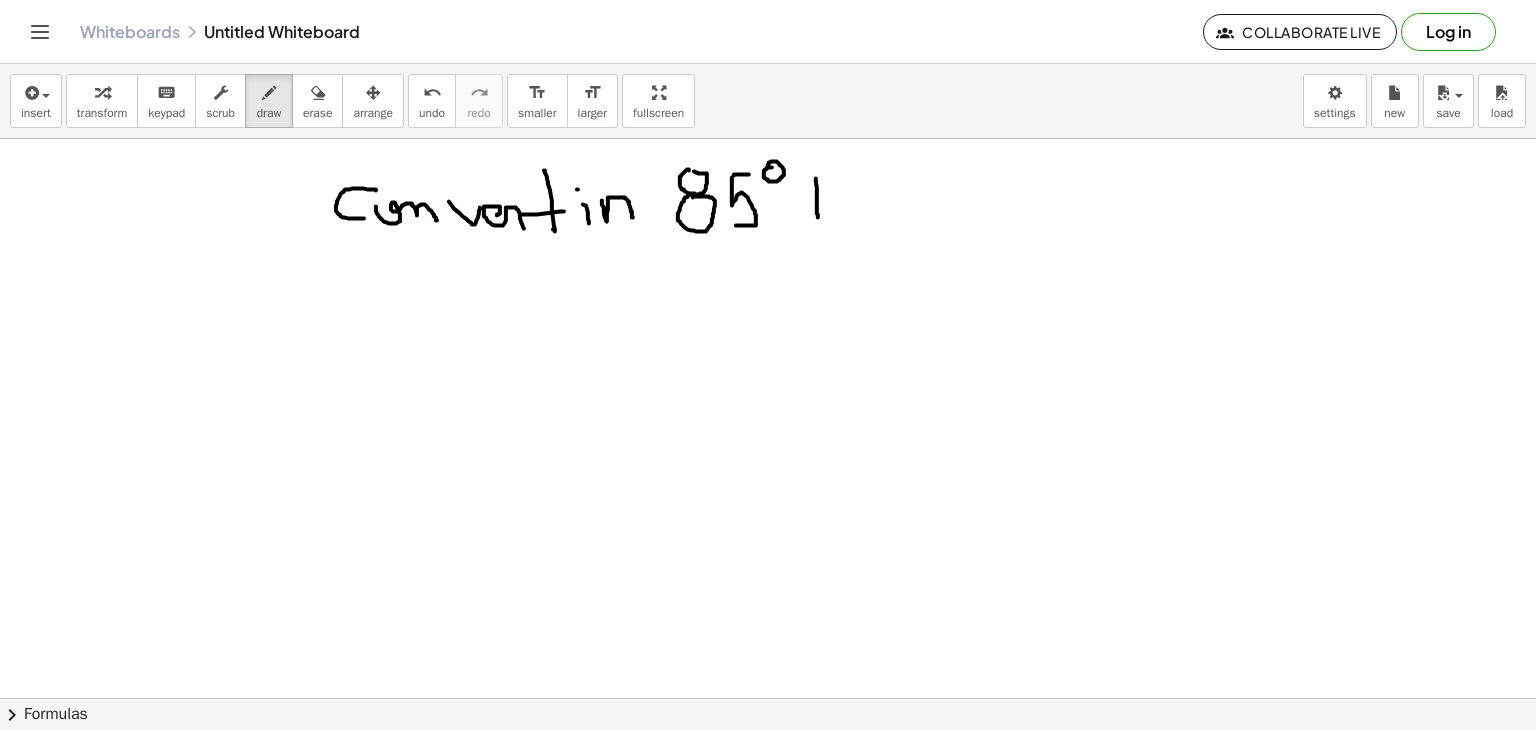 drag, startPoint x: 817, startPoint y: 198, endPoint x: 822, endPoint y: 225, distance: 27.45906 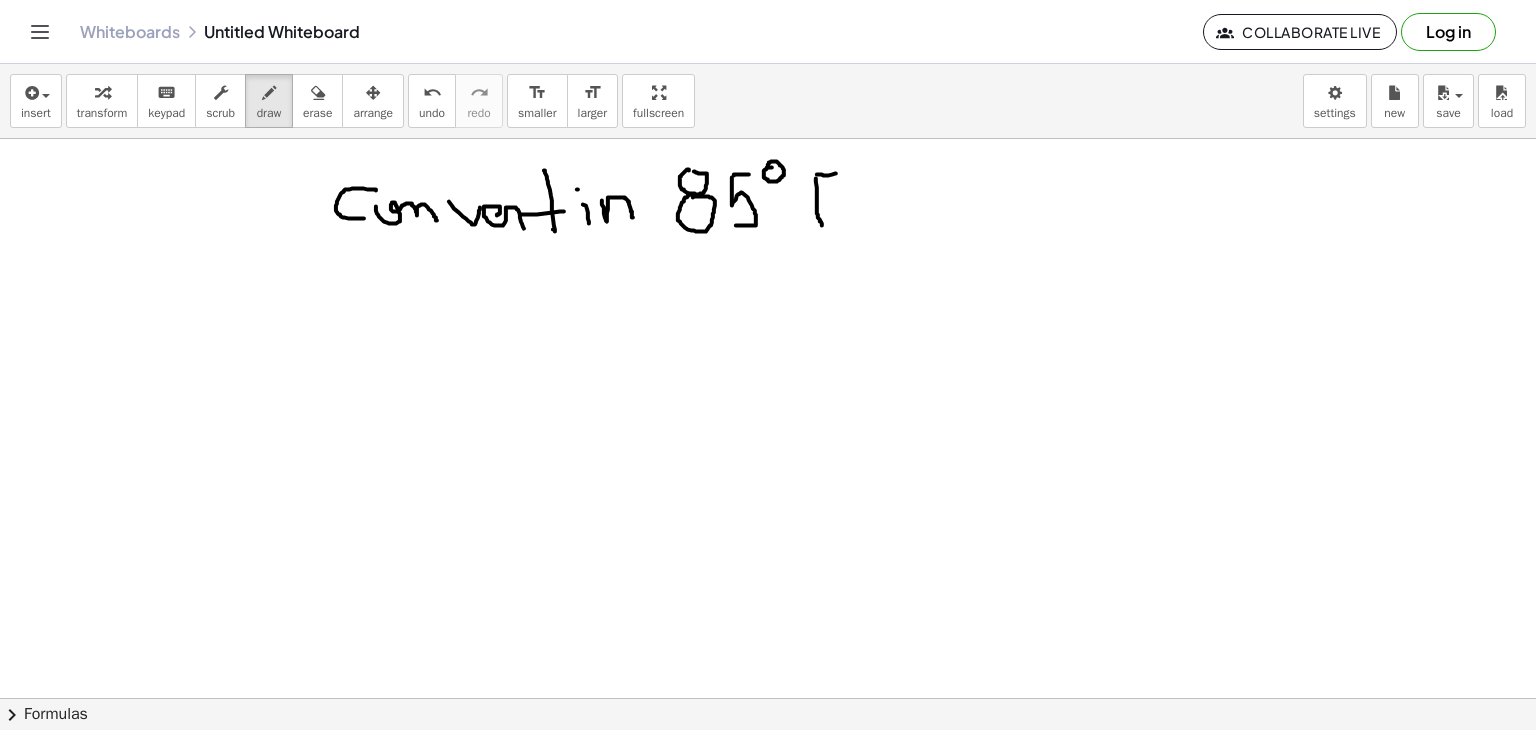 drag, startPoint x: 824, startPoint y: 175, endPoint x: 836, endPoint y: 173, distance: 12.165525 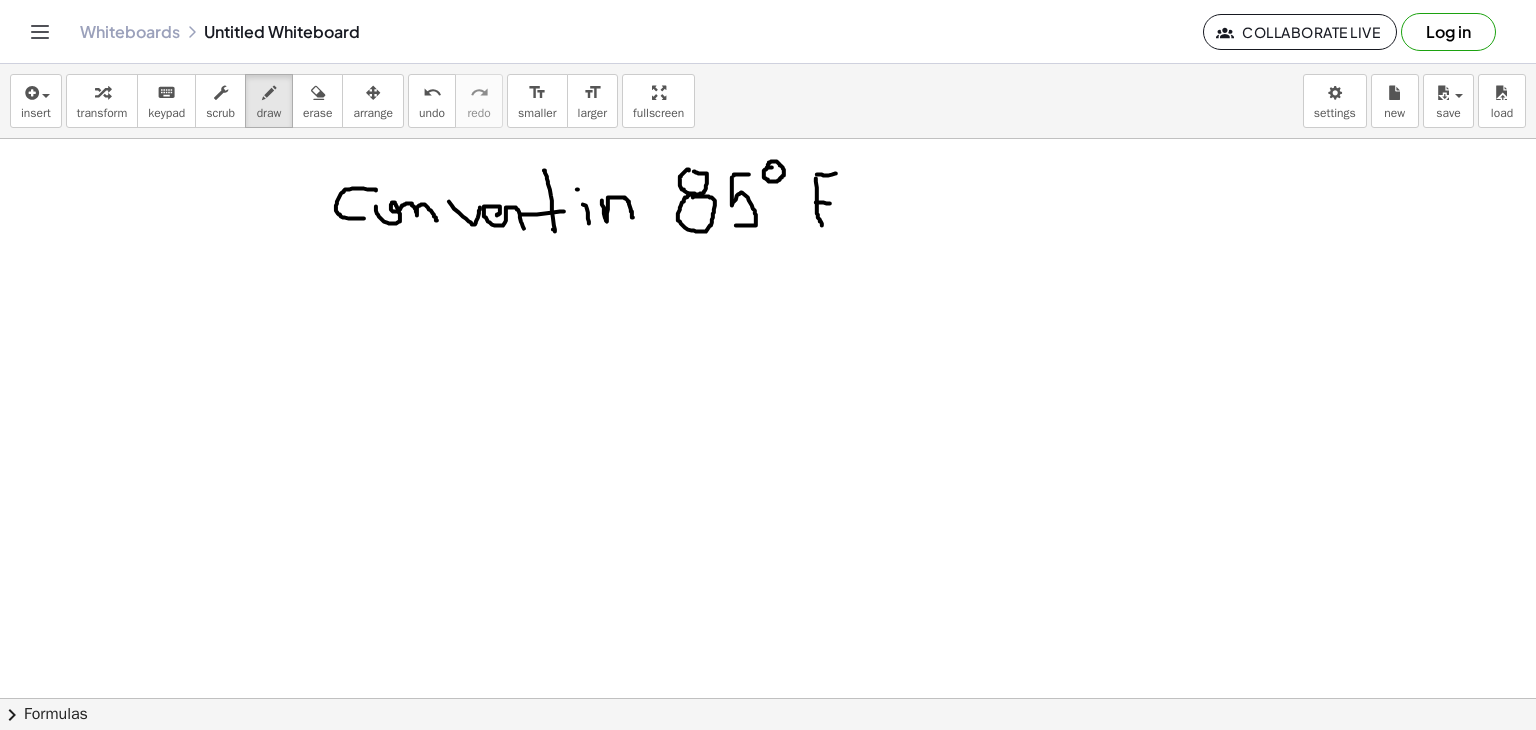 drag, startPoint x: 816, startPoint y: 202, endPoint x: 834, endPoint y: 205, distance: 18.248287 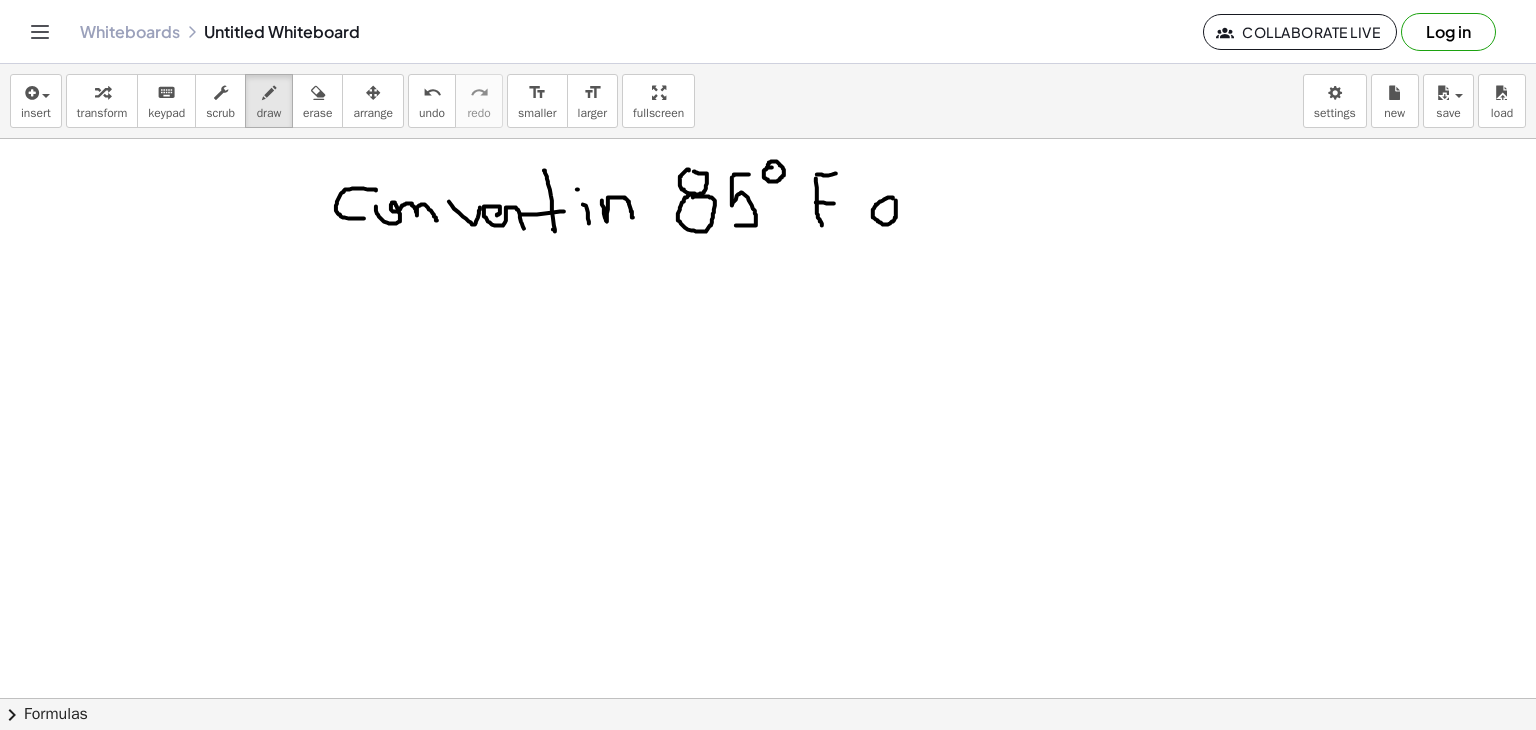 click at bounding box center (768, 698) 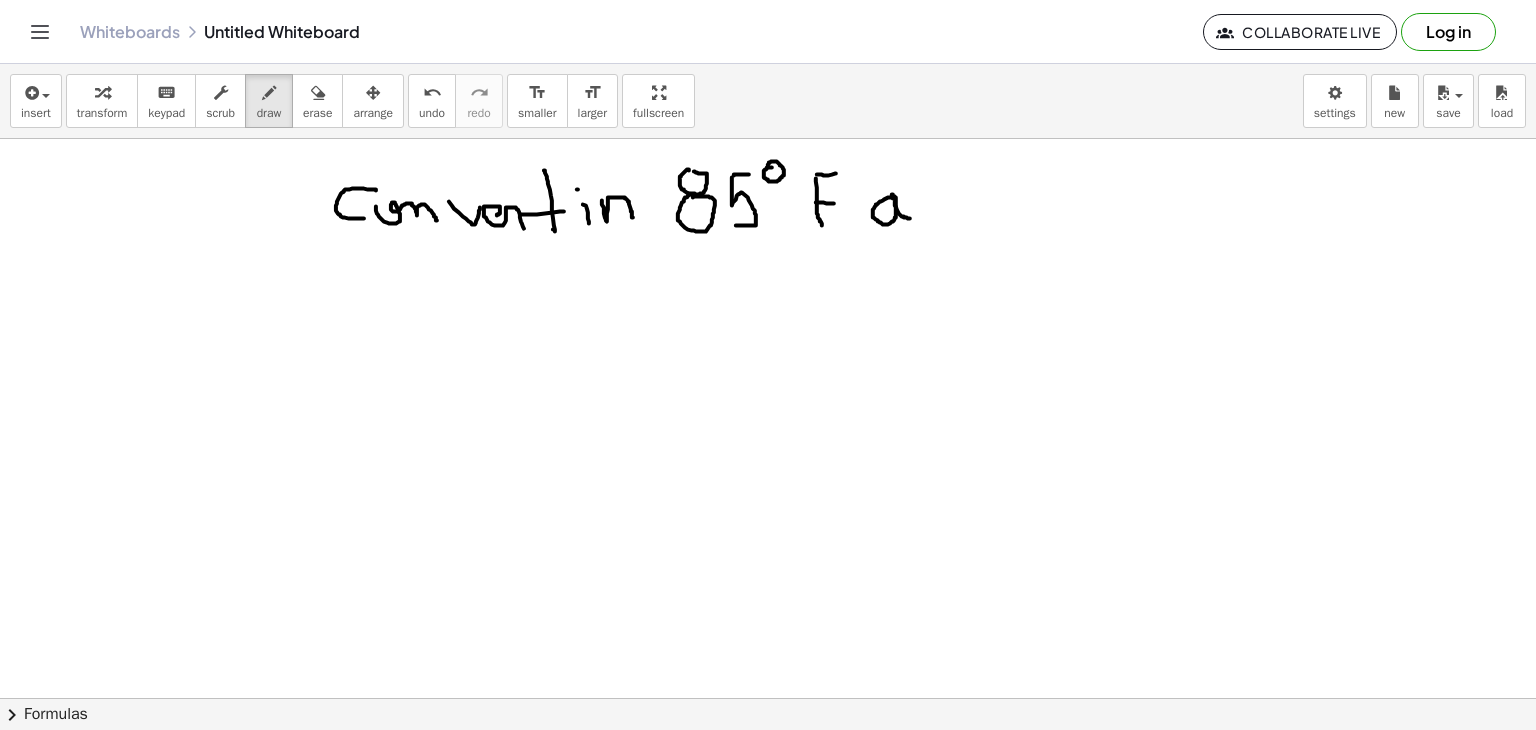 drag, startPoint x: 895, startPoint y: 205, endPoint x: 914, endPoint y: 217, distance: 22.472204 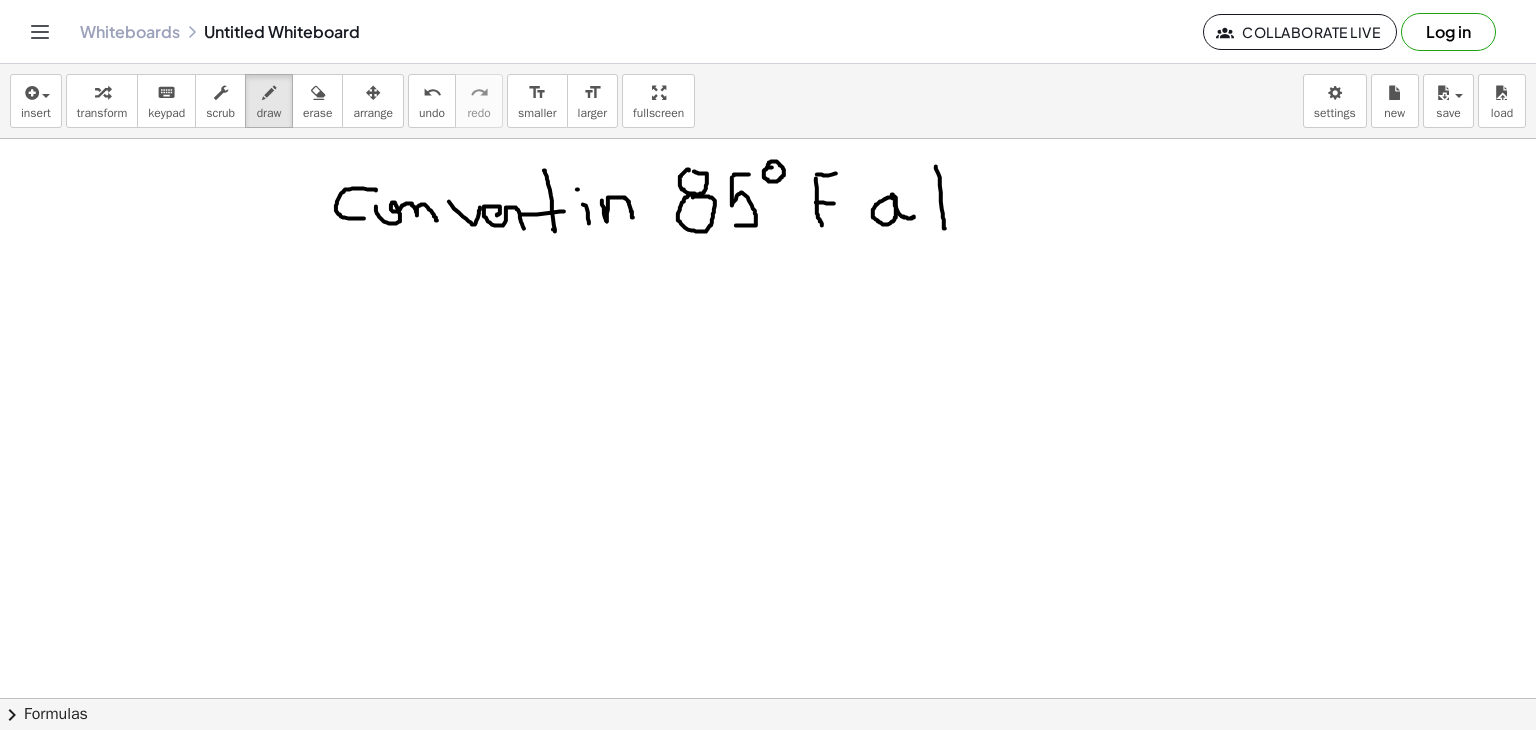 drag, startPoint x: 940, startPoint y: 177, endPoint x: 945, endPoint y: 228, distance: 51.24451 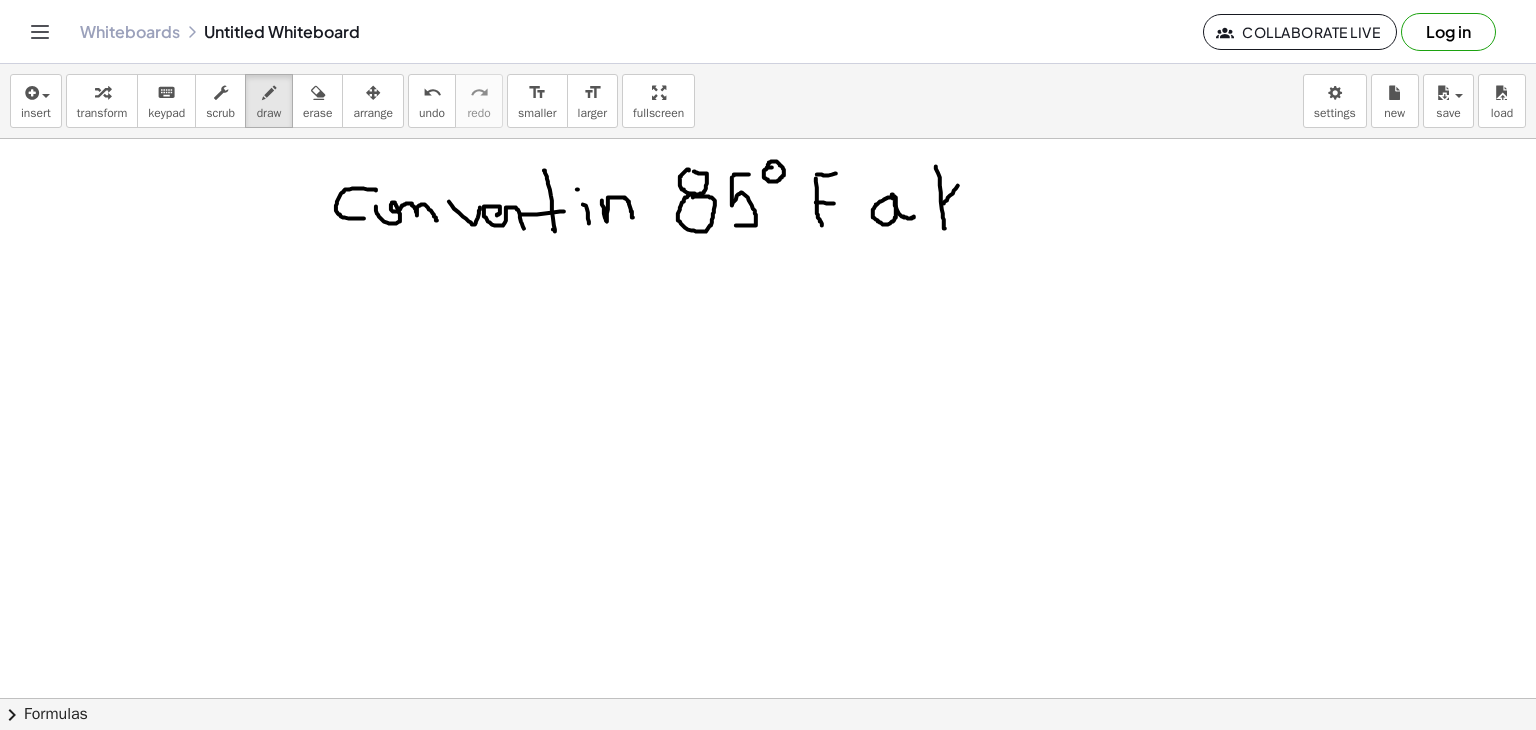 drag, startPoint x: 954, startPoint y: 190, endPoint x: 965, endPoint y: 176, distance: 17.804493 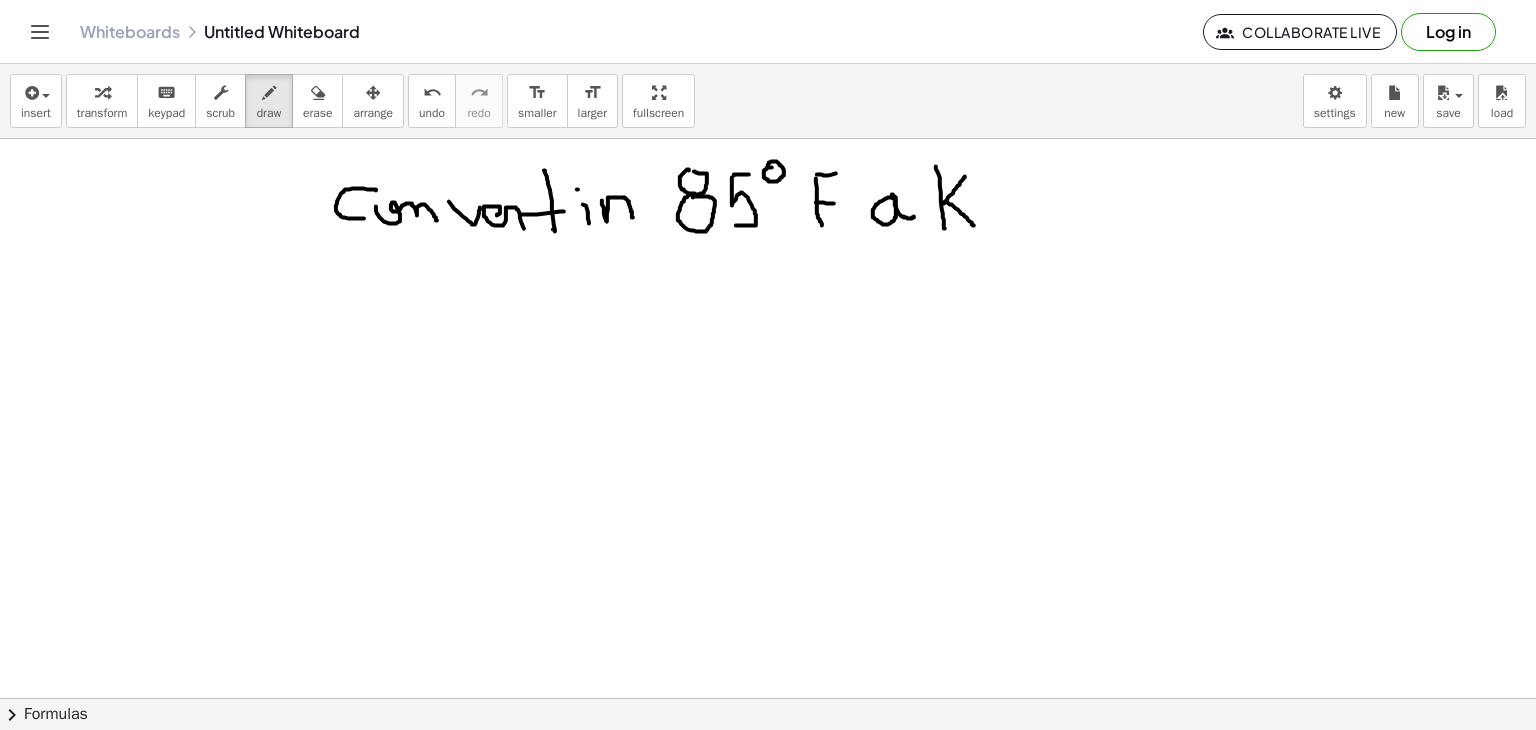 drag, startPoint x: 948, startPoint y: 202, endPoint x: 976, endPoint y: 226, distance: 36.878178 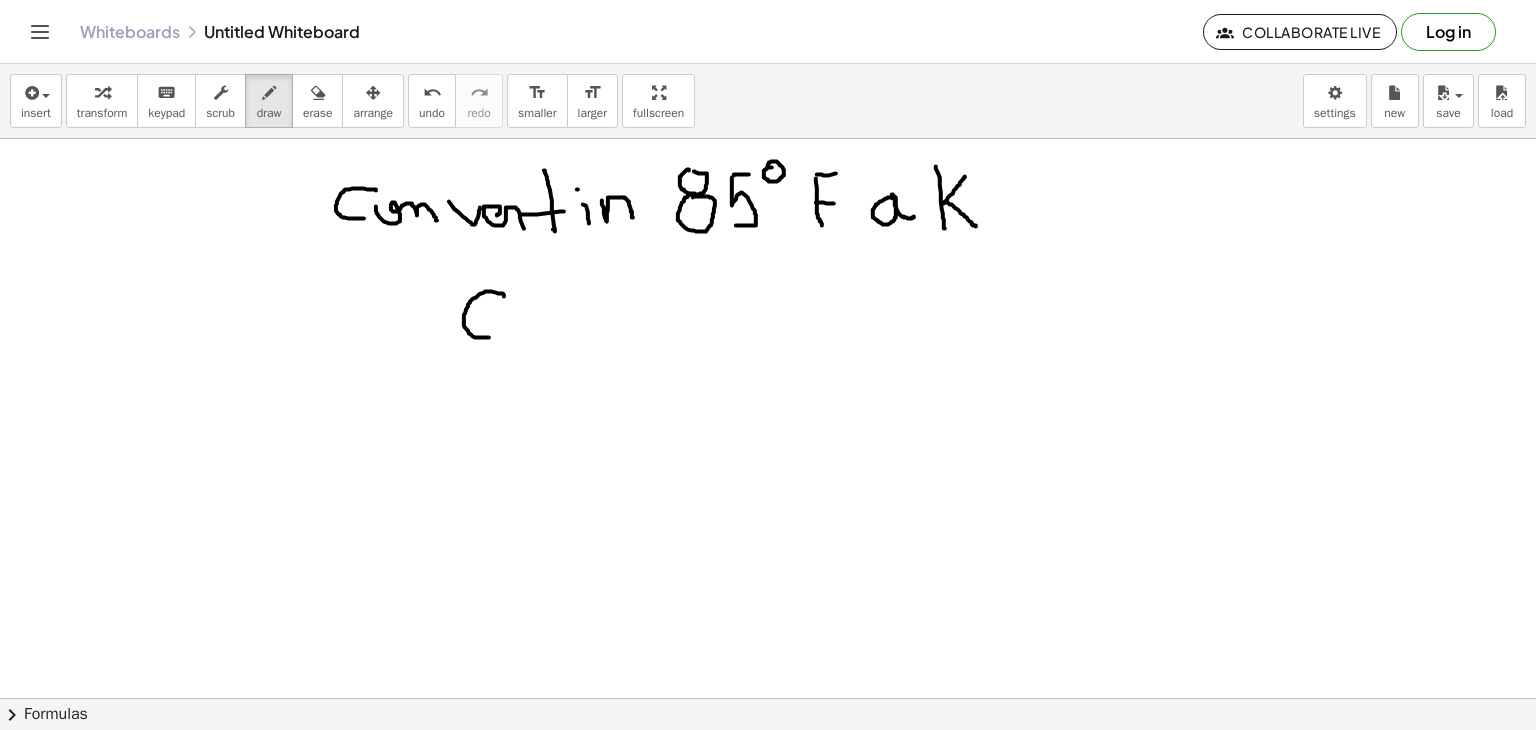 drag, startPoint x: 501, startPoint y: 293, endPoint x: 496, endPoint y: 337, distance: 44.28318 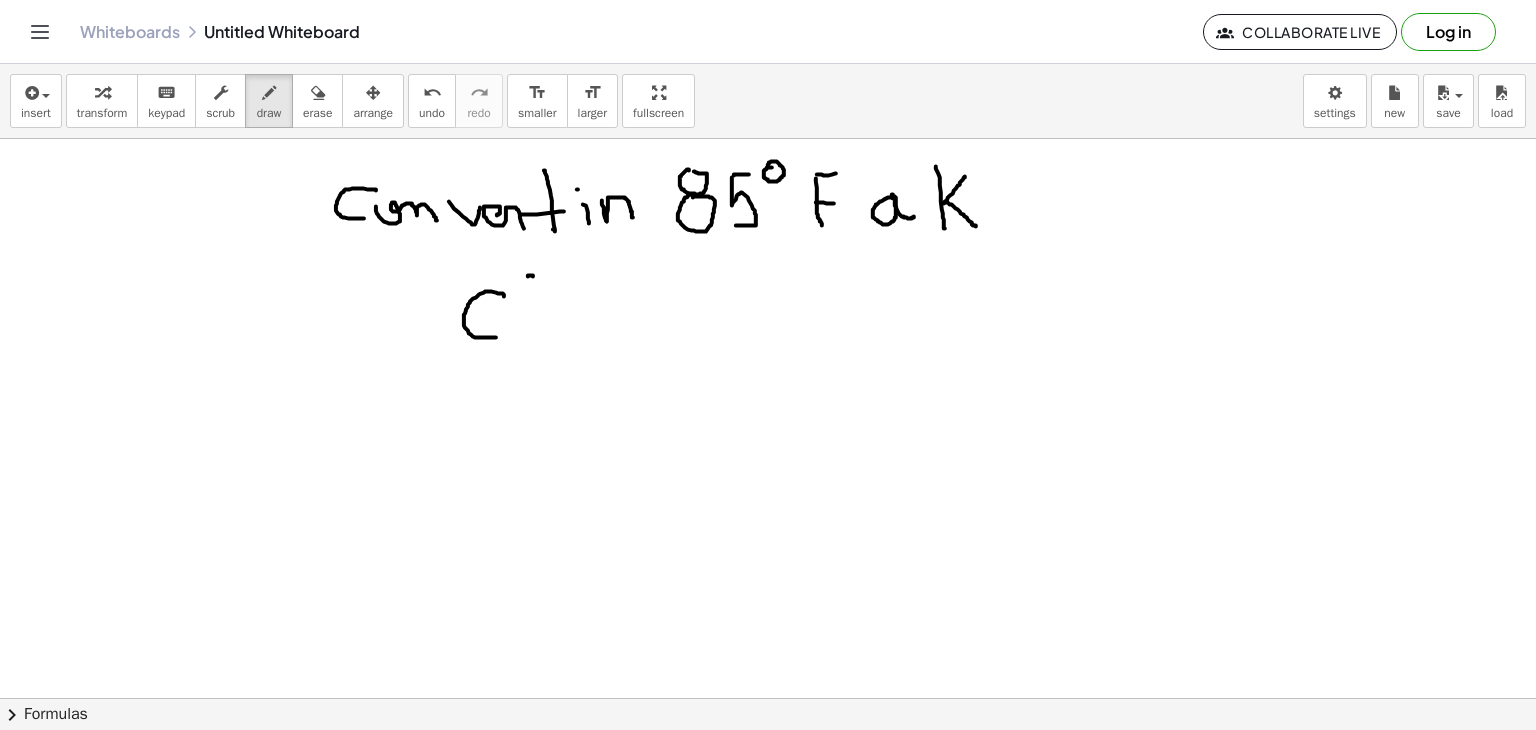 click at bounding box center [768, 698] 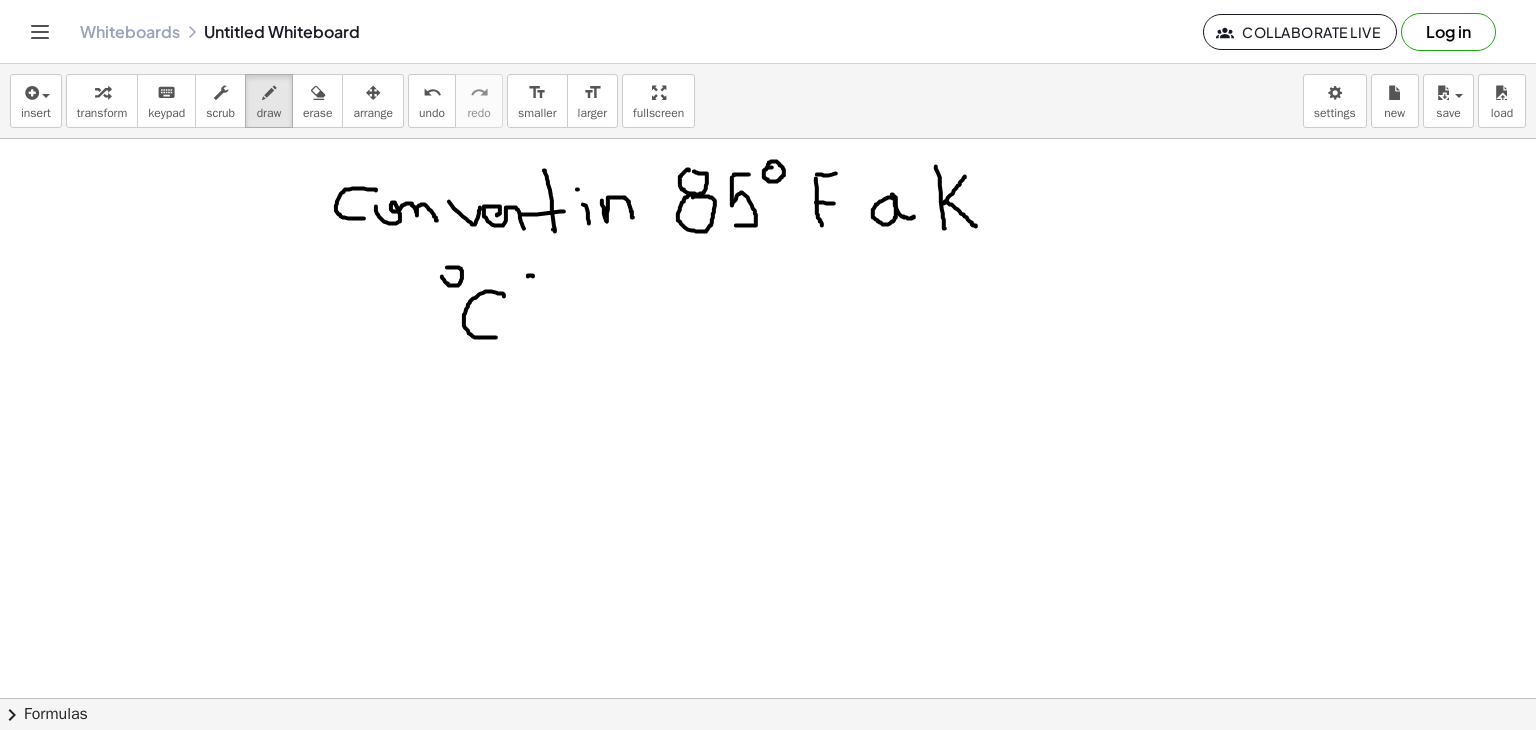 drag, startPoint x: 442, startPoint y: 276, endPoint x: 460, endPoint y: 275, distance: 18.027756 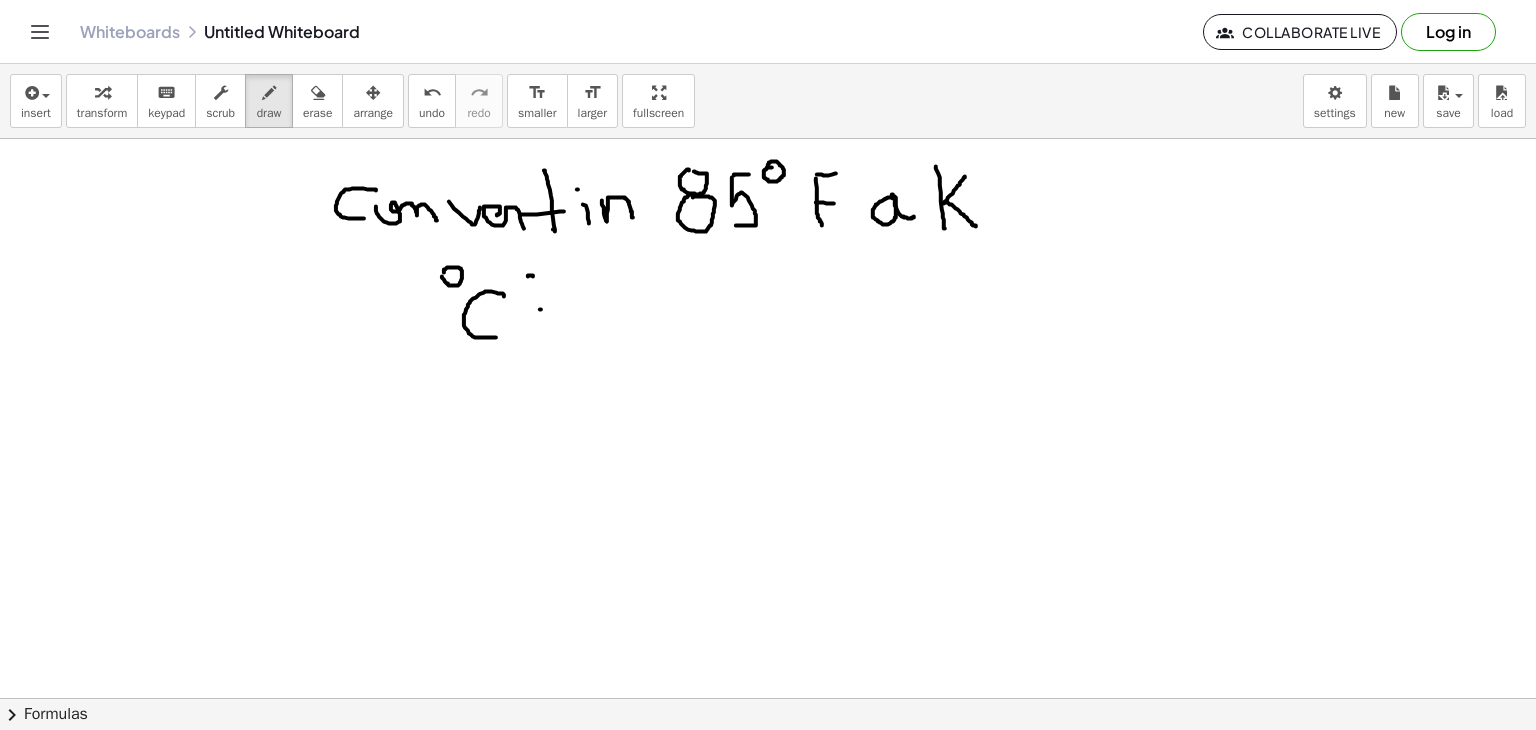drag, startPoint x: 541, startPoint y: 309, endPoint x: 552, endPoint y: 317, distance: 13.601471 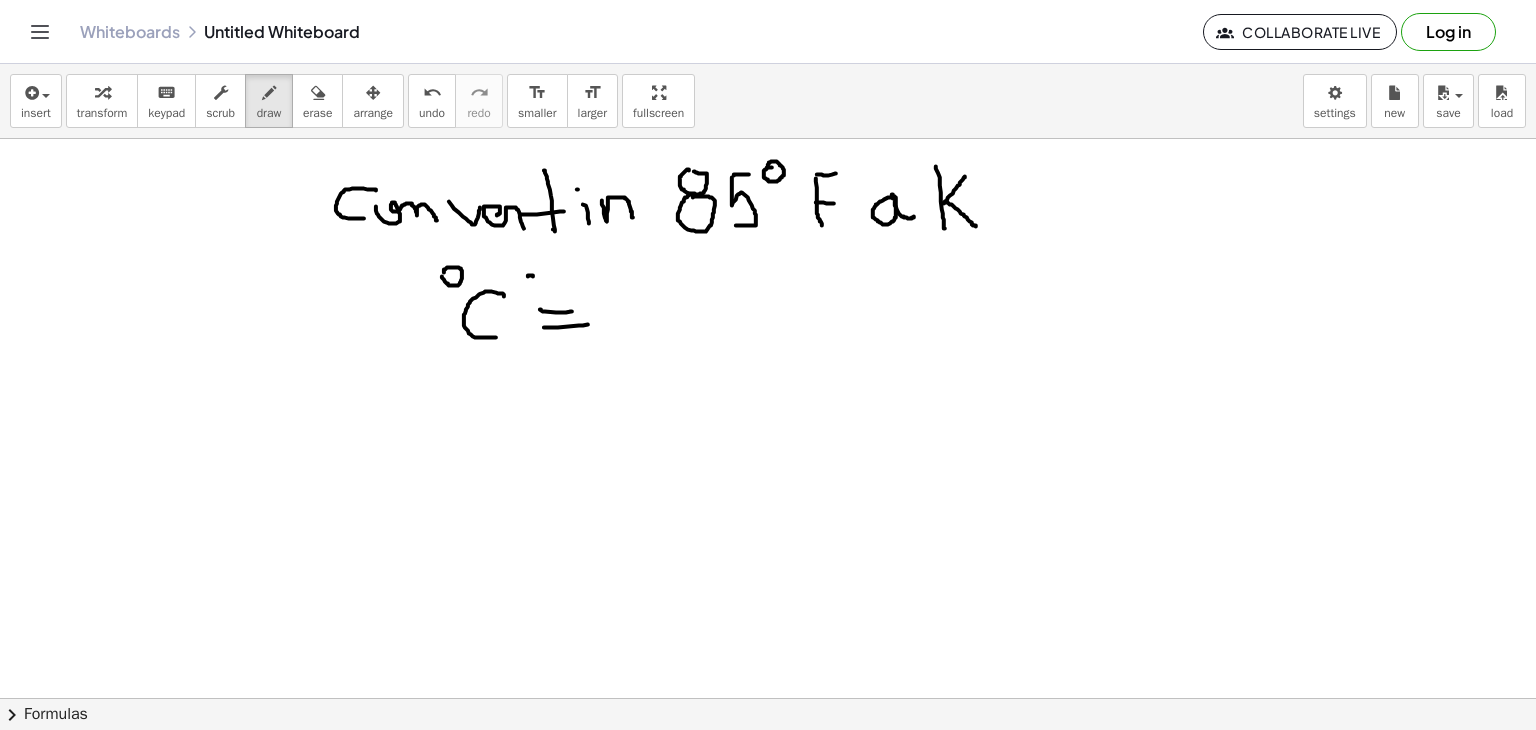 drag, startPoint x: 544, startPoint y: 327, endPoint x: 588, endPoint y: 324, distance: 44.102154 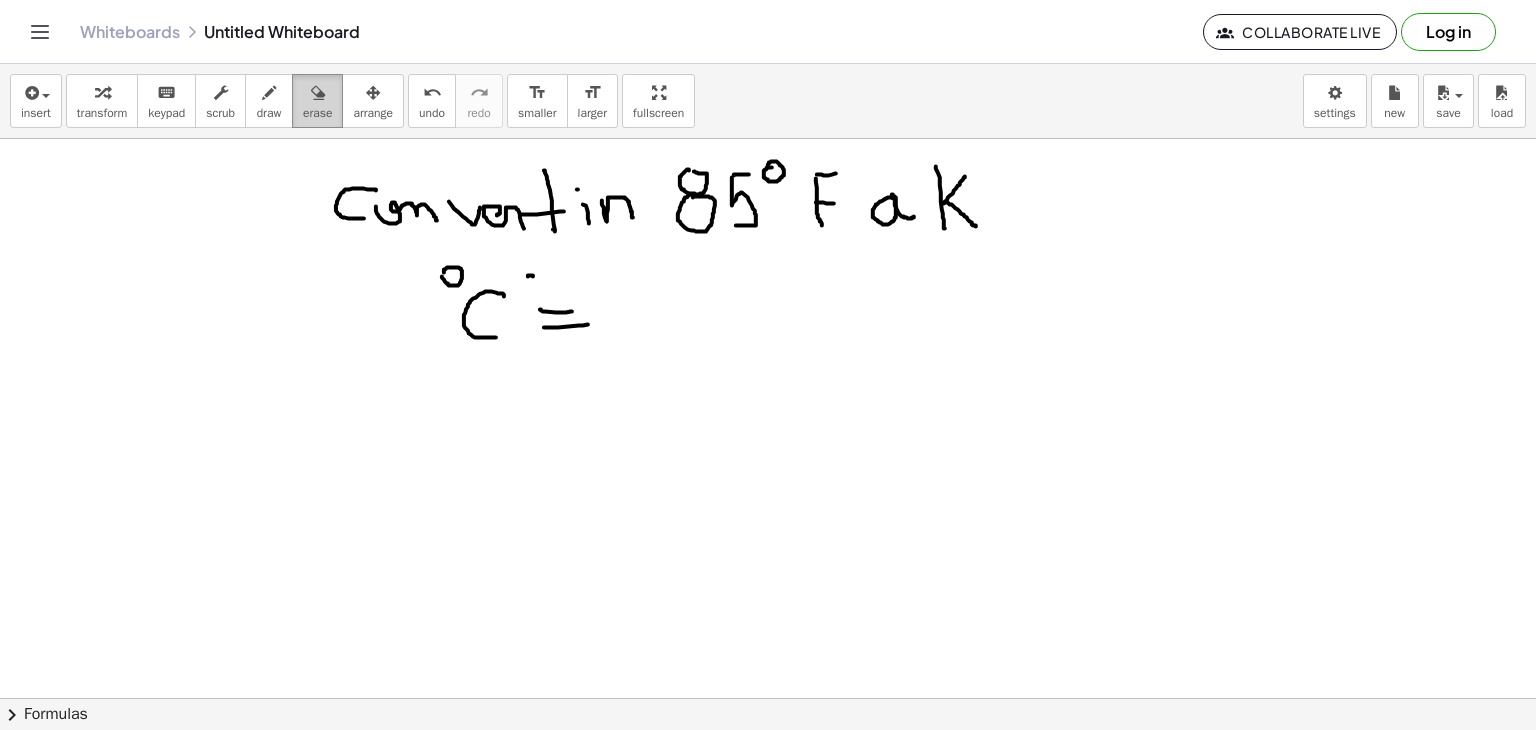 click at bounding box center [317, 92] 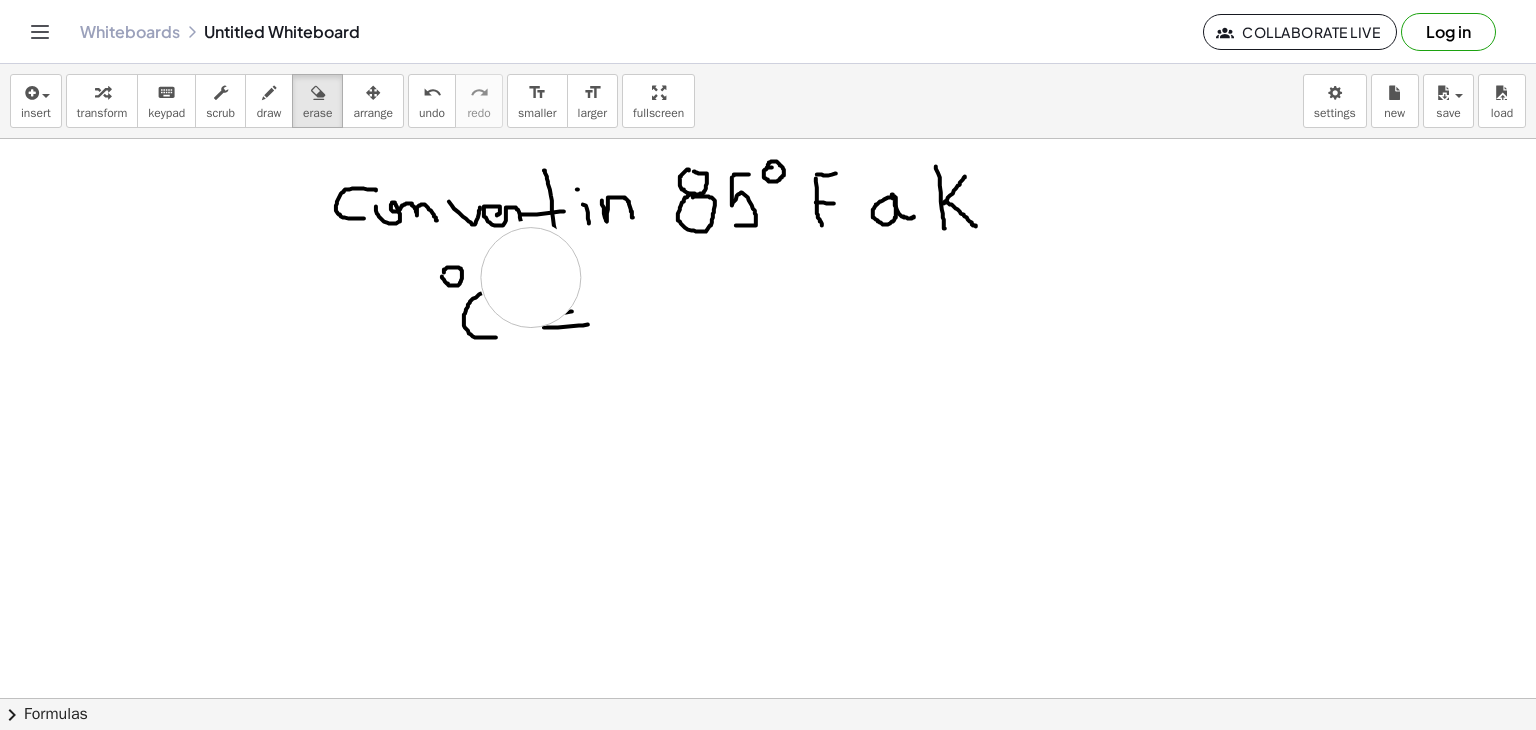 click at bounding box center [768, 698] 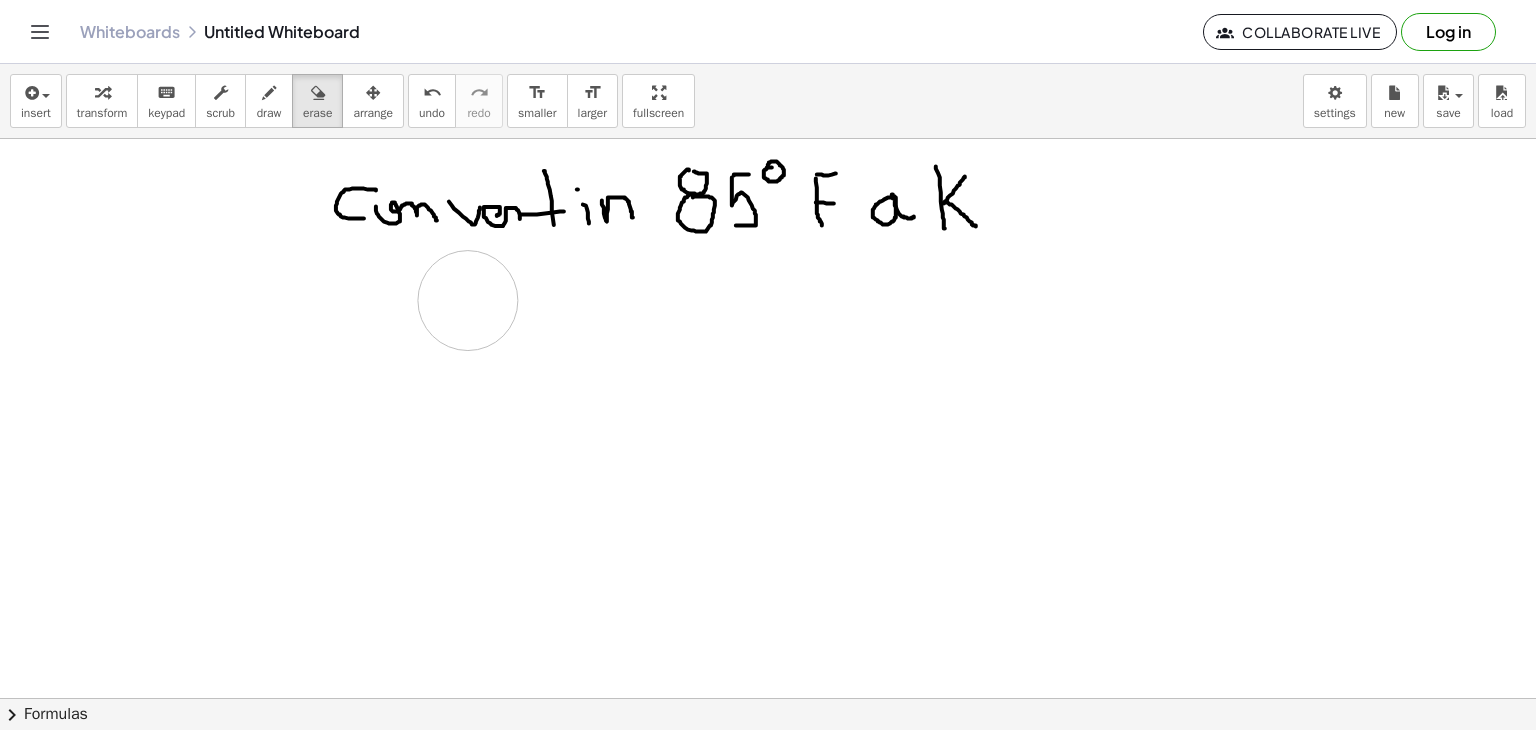 drag, startPoint x: 566, startPoint y: 286, endPoint x: 383, endPoint y: 133, distance: 238.53302 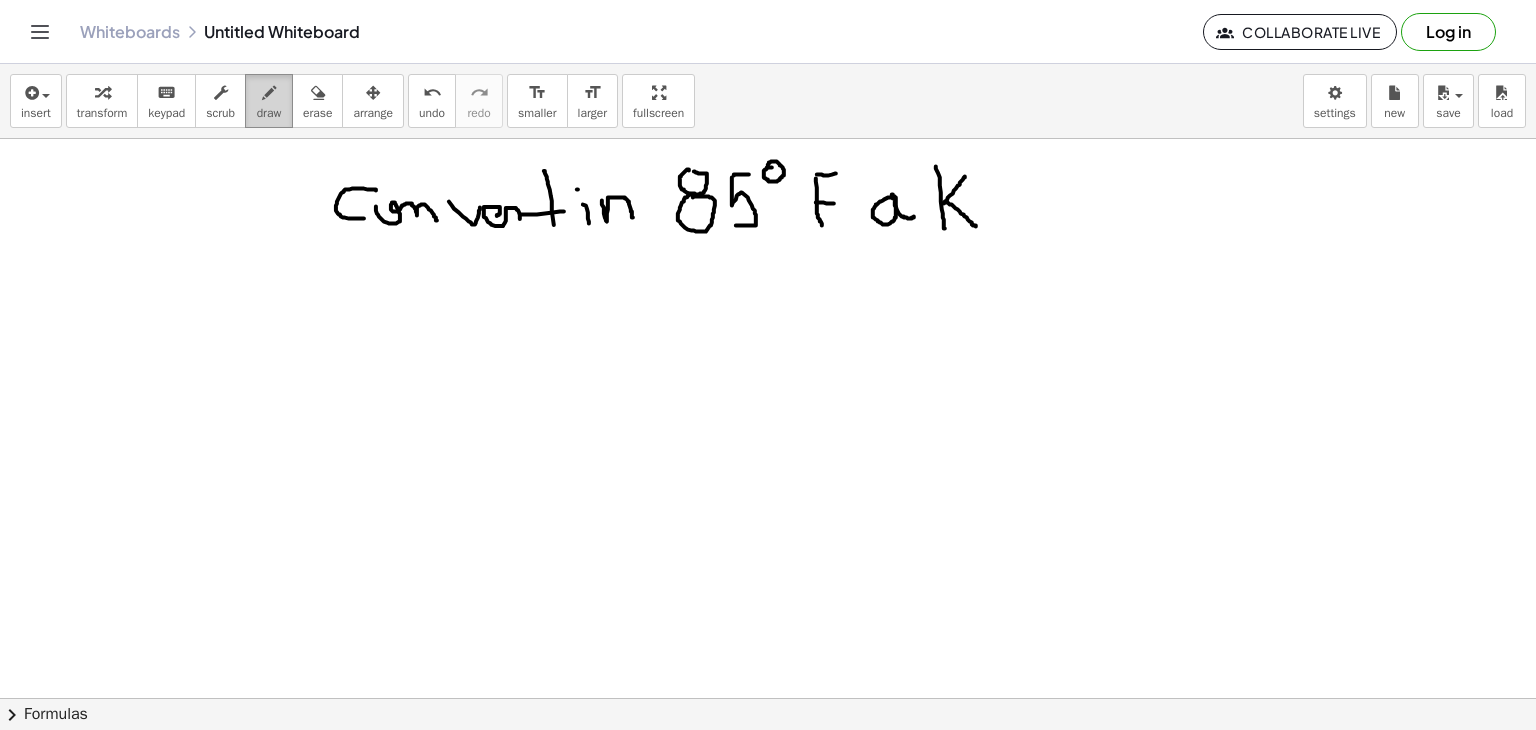 click at bounding box center [269, 92] 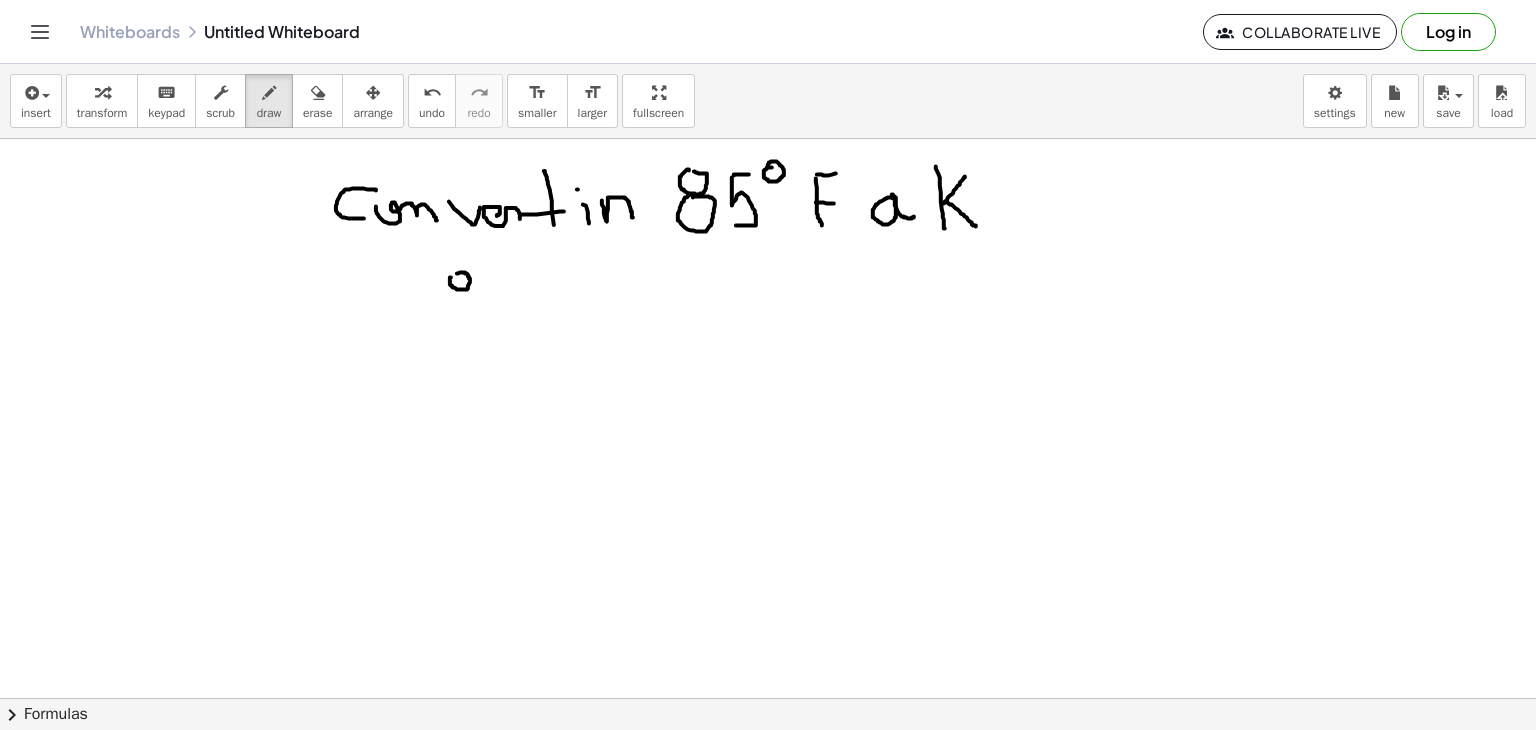 drag, startPoint x: 450, startPoint y: 277, endPoint x: 461, endPoint y: 279, distance: 11.18034 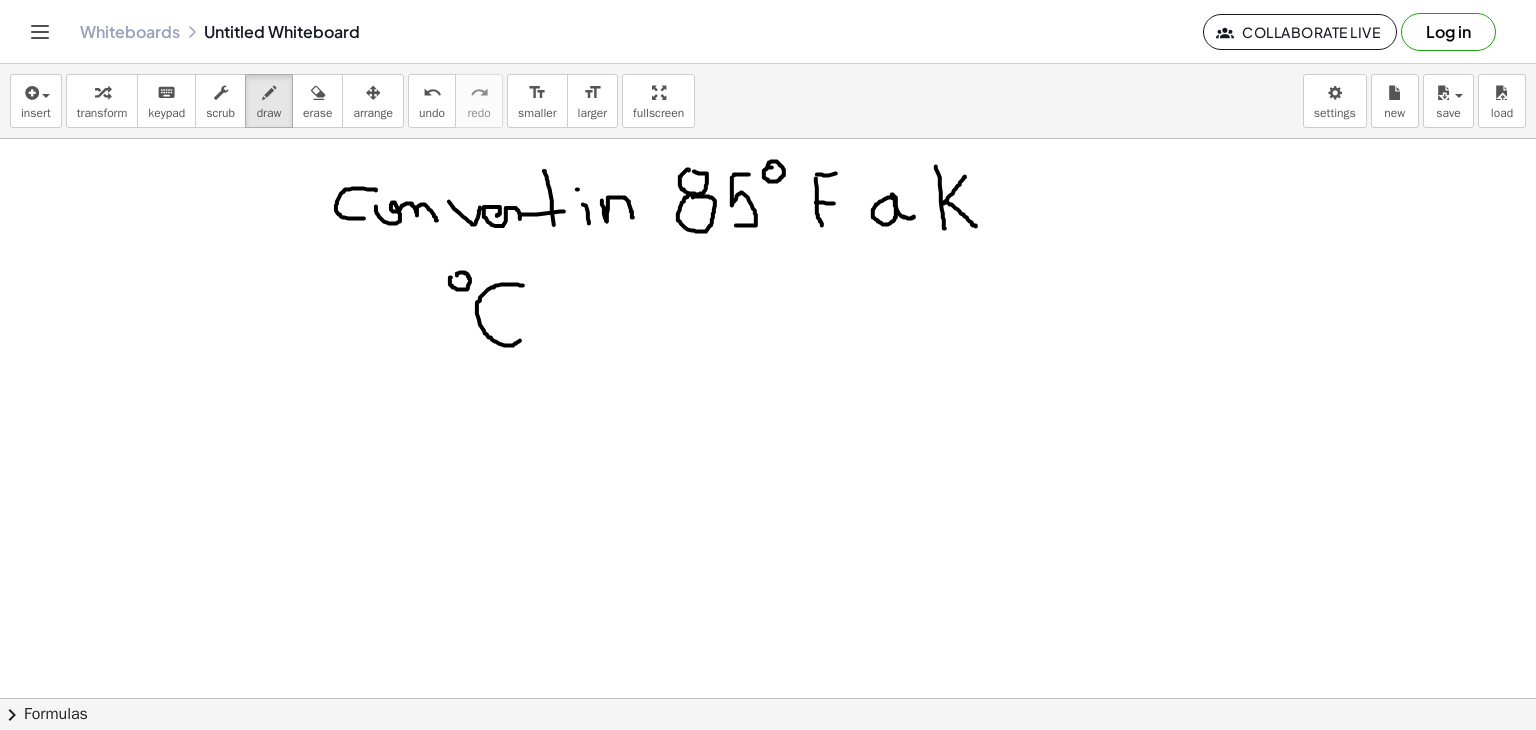 drag, startPoint x: 523, startPoint y: 285, endPoint x: 523, endPoint y: 339, distance: 54 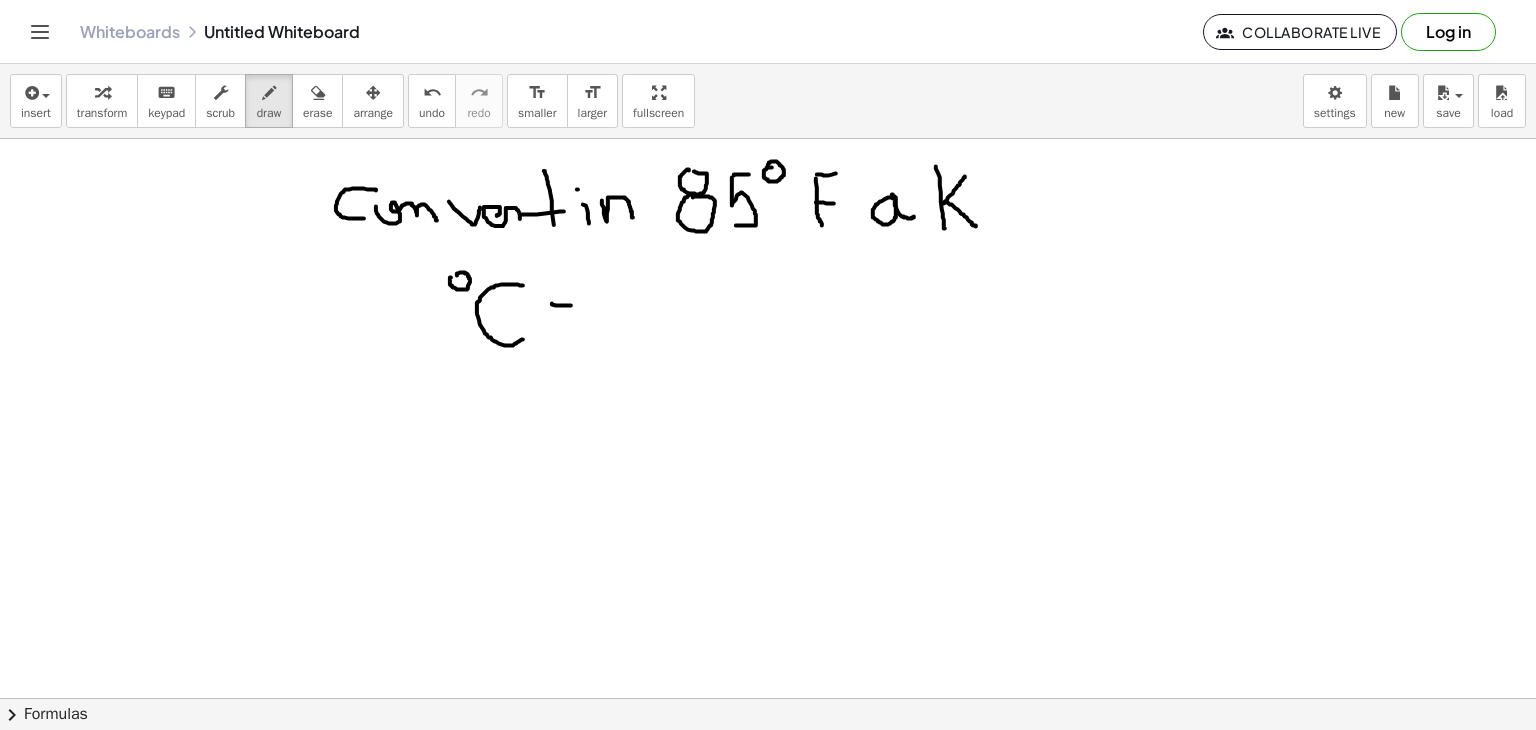 drag, startPoint x: 552, startPoint y: 303, endPoint x: 562, endPoint y: 313, distance: 14.142136 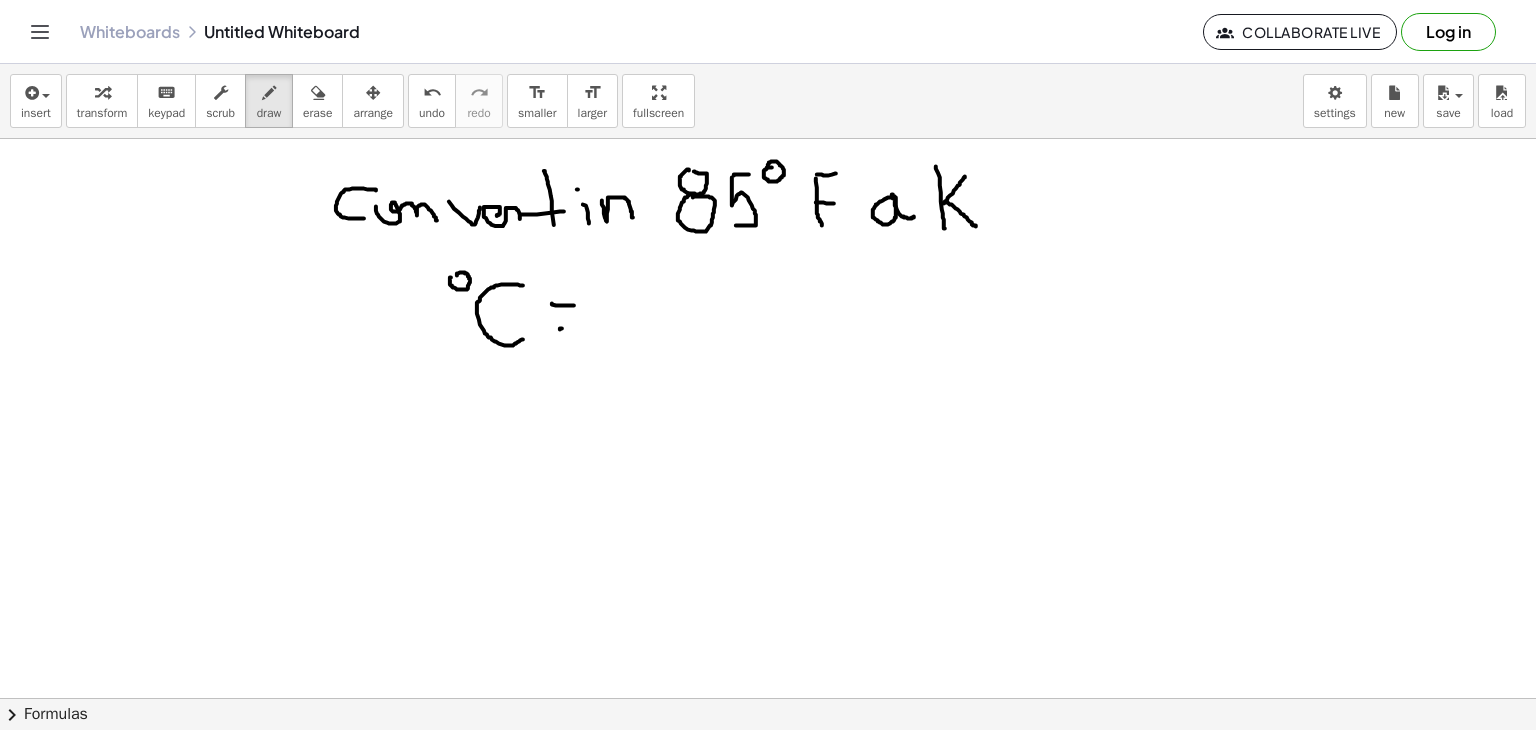 drag, startPoint x: 560, startPoint y: 329, endPoint x: 579, endPoint y: 323, distance: 19.924858 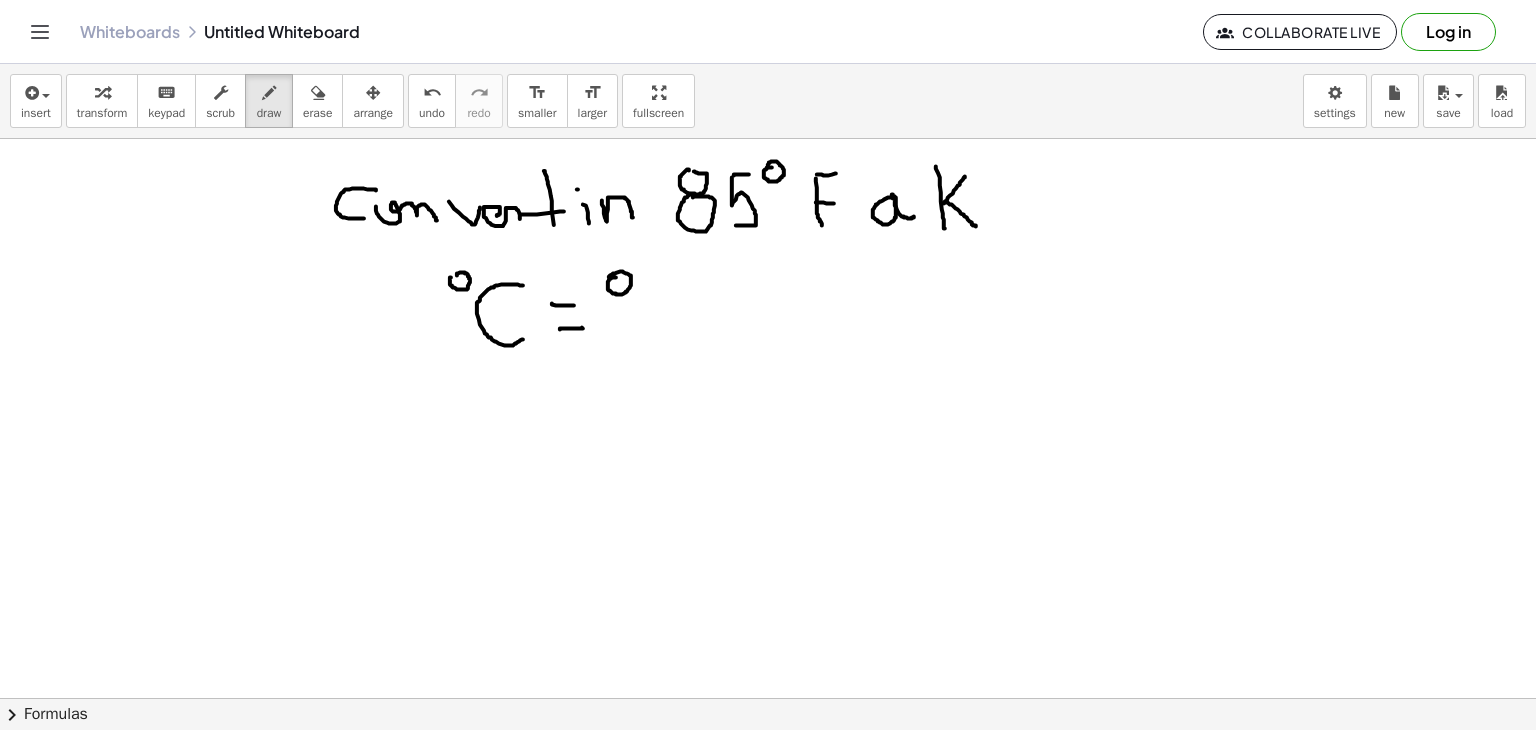 click at bounding box center (768, 698) 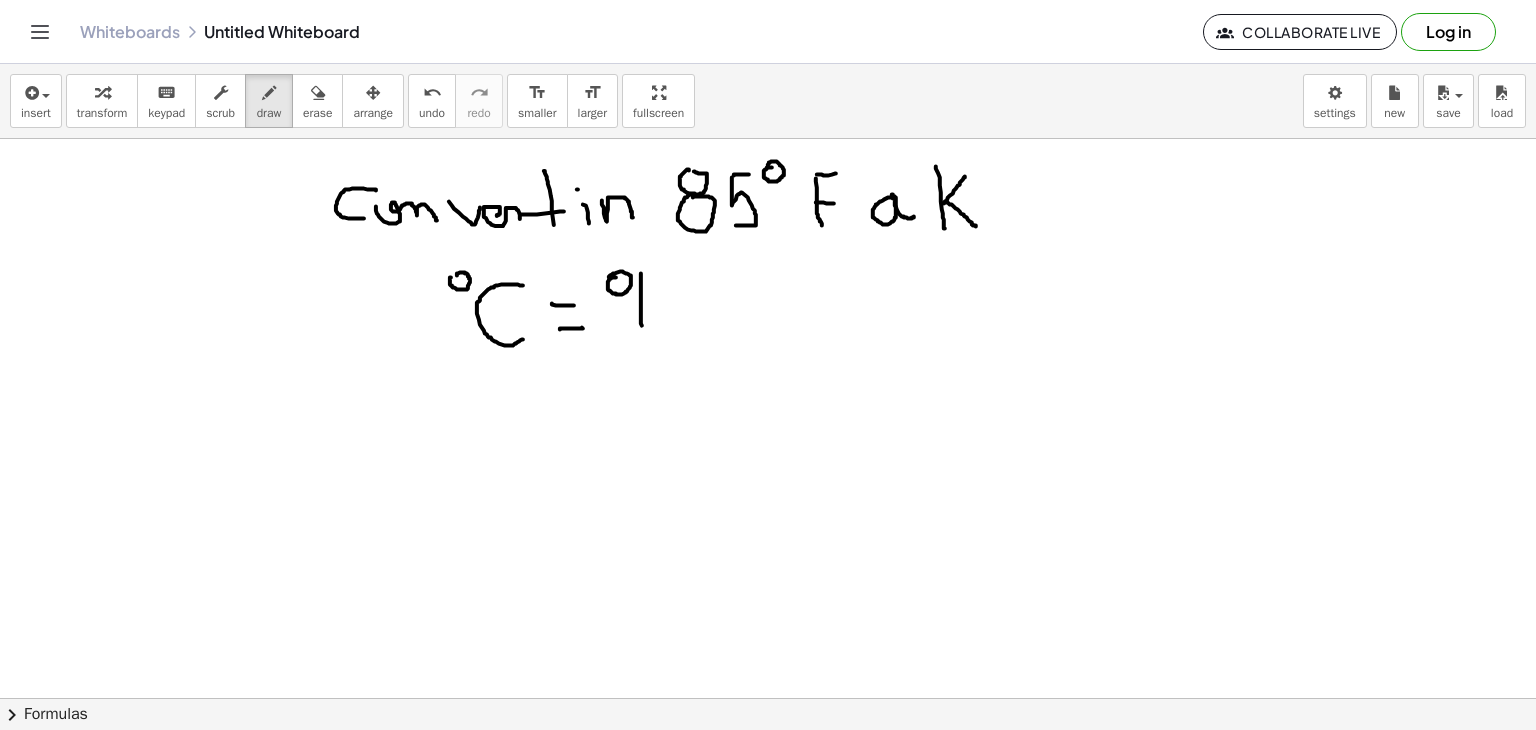 drag, startPoint x: 641, startPoint y: 273, endPoint x: 640, endPoint y: 315, distance: 42.0119 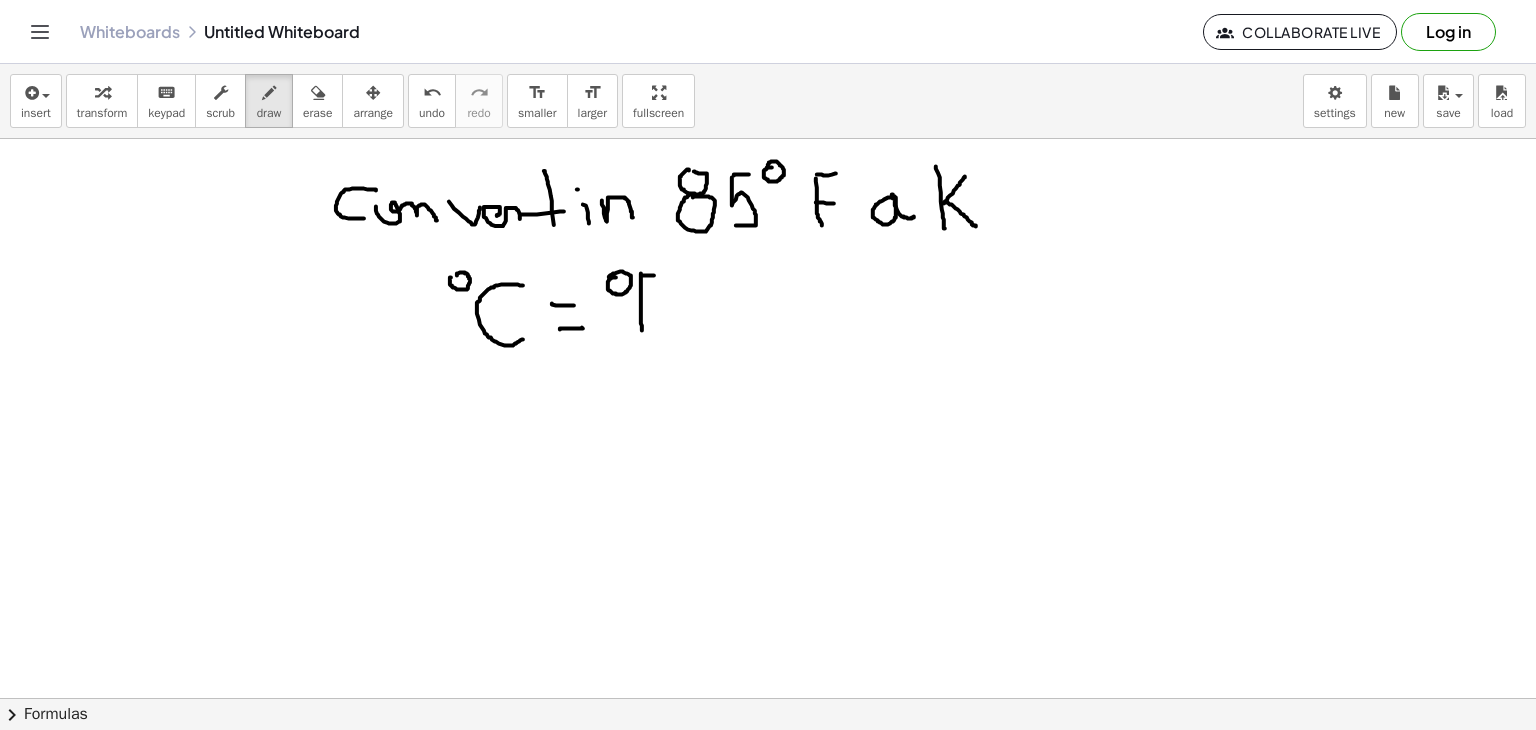 drag, startPoint x: 648, startPoint y: 275, endPoint x: 676, endPoint y: 275, distance: 28 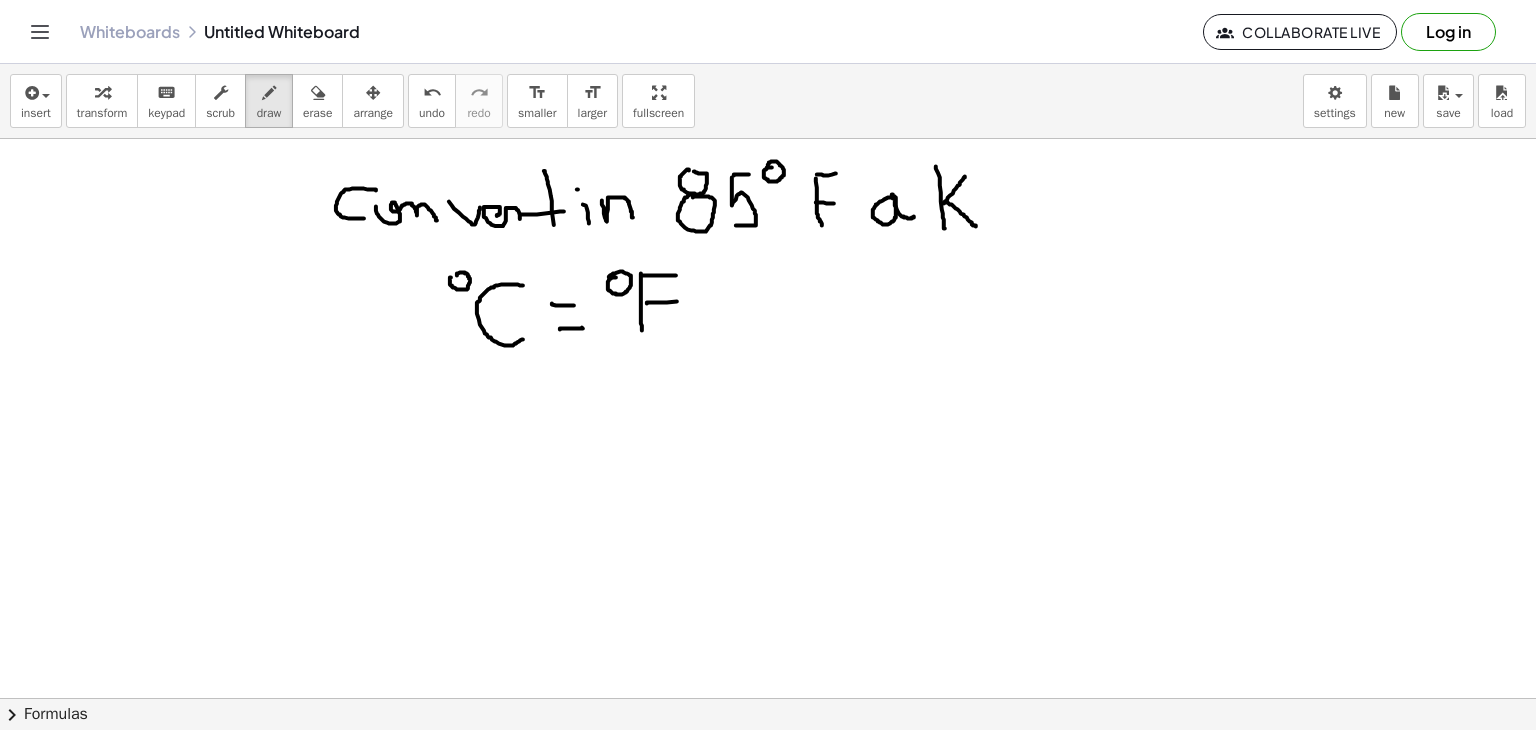 drag, startPoint x: 647, startPoint y: 303, endPoint x: 679, endPoint y: 301, distance: 32.06244 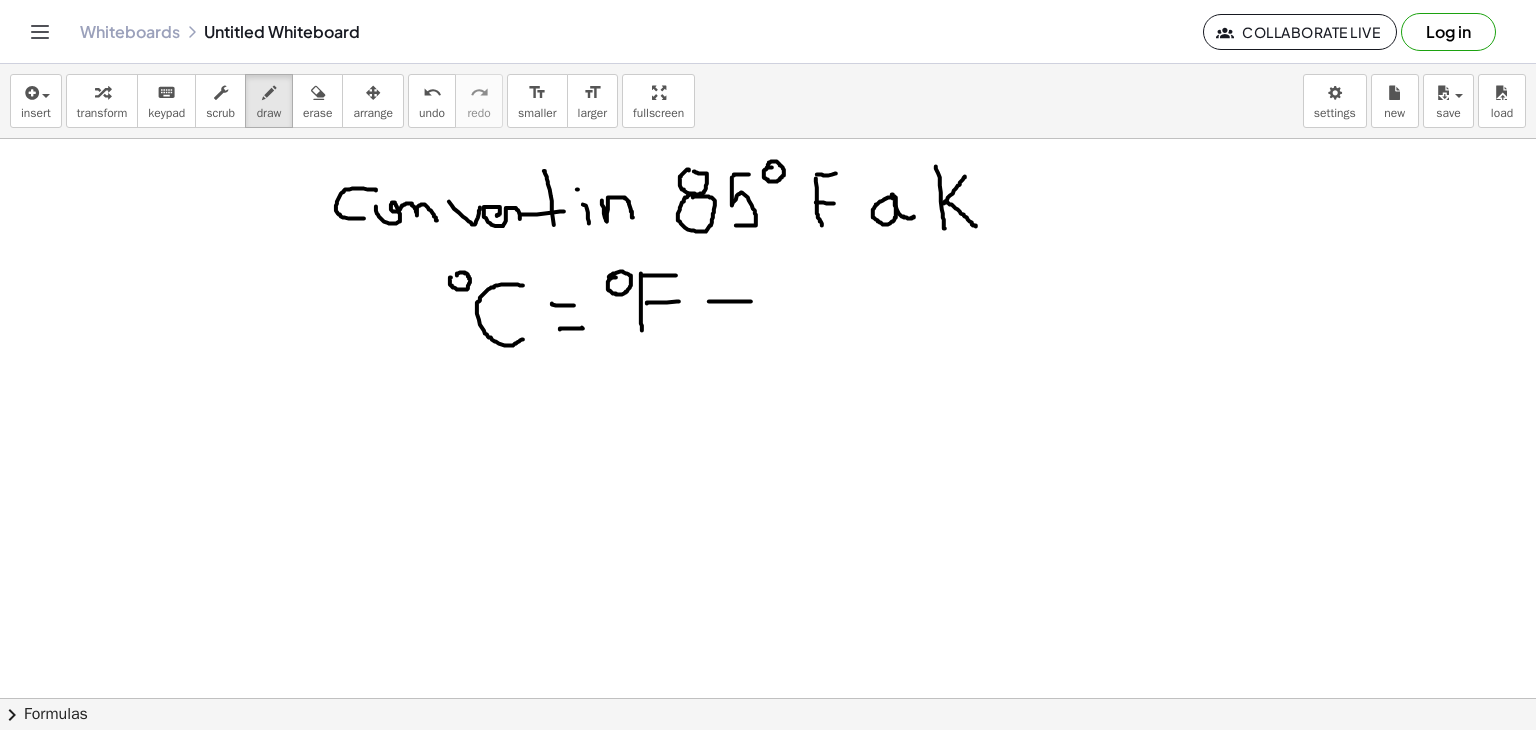 drag, startPoint x: 718, startPoint y: 301, endPoint x: 760, endPoint y: 301, distance: 42 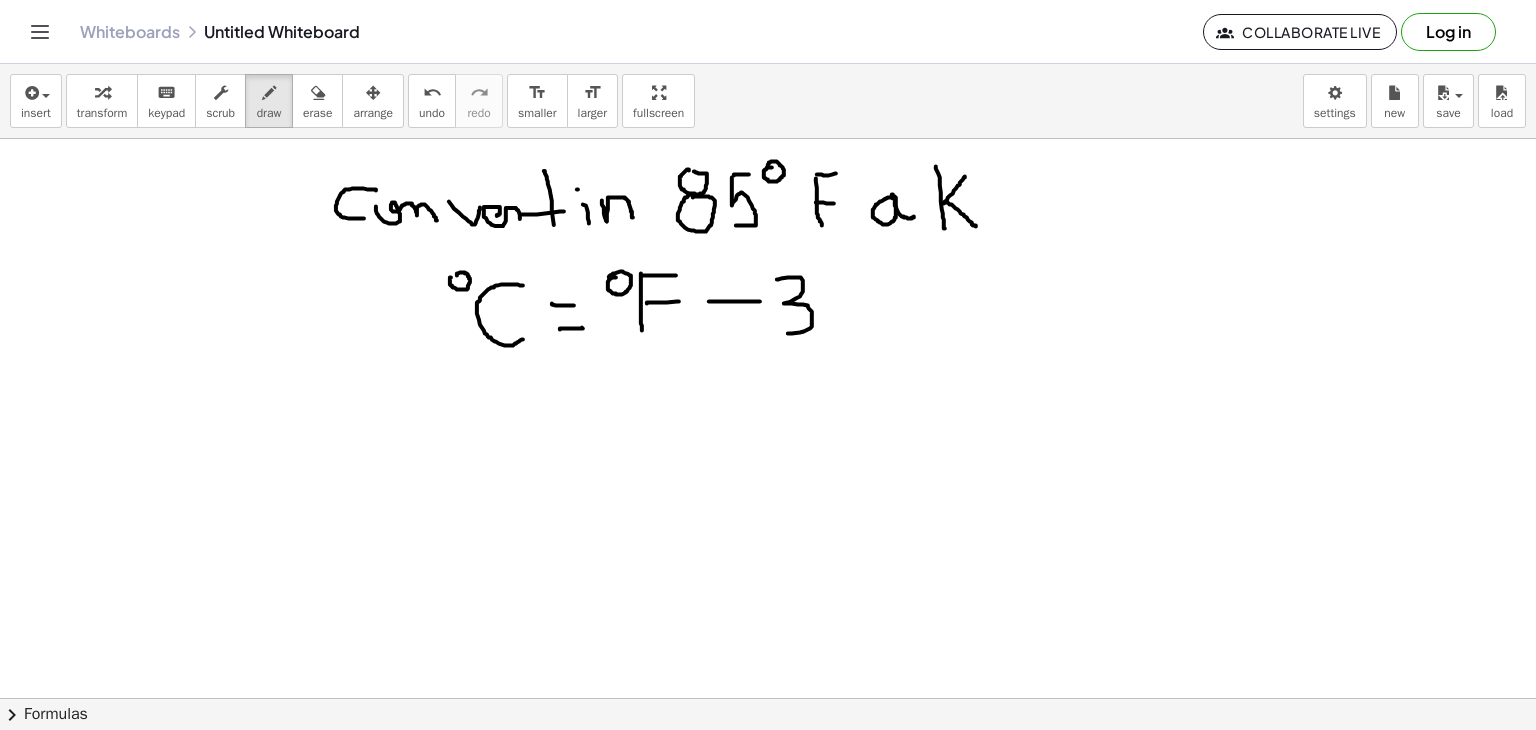 drag, startPoint x: 777, startPoint y: 279, endPoint x: 786, endPoint y: 333, distance: 54.74486 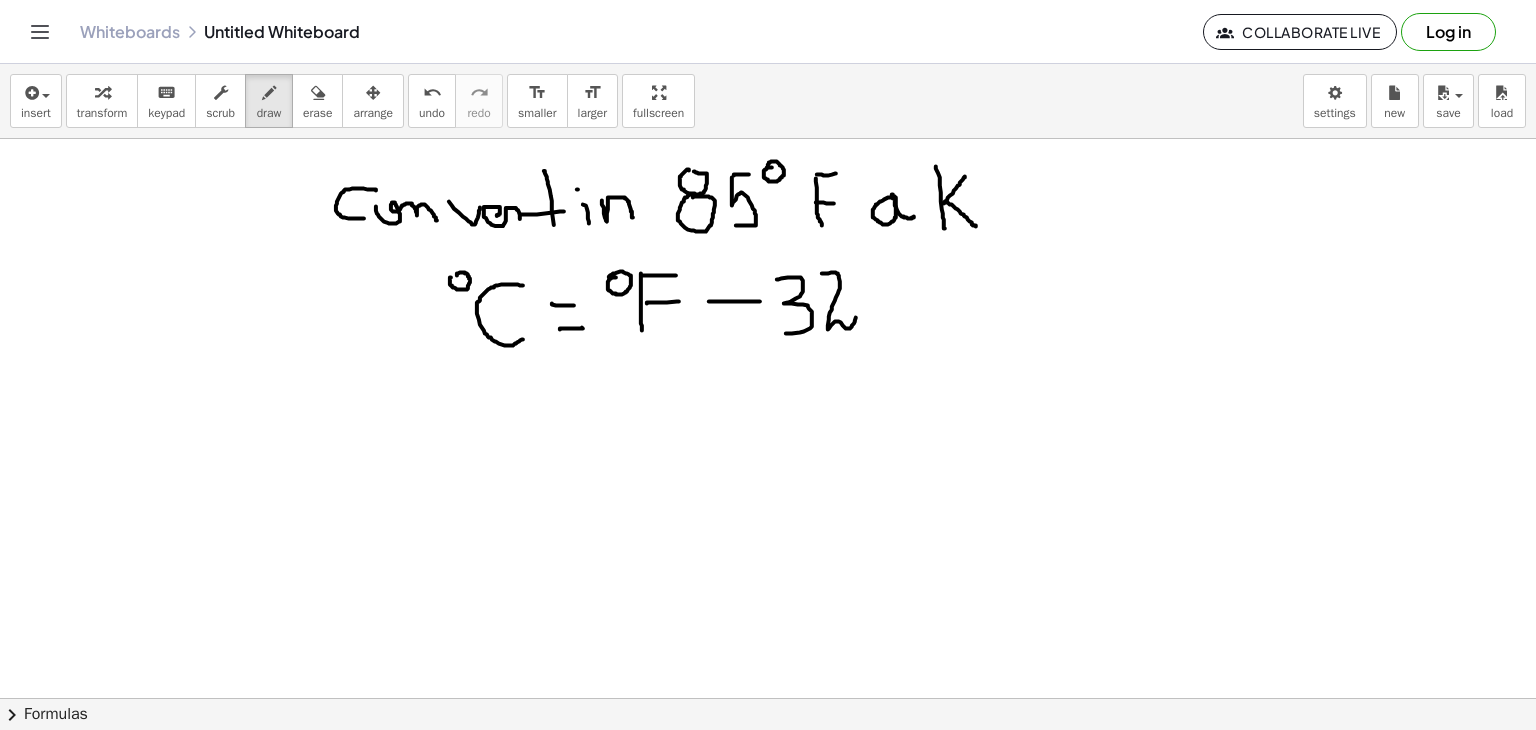 drag, startPoint x: 822, startPoint y: 273, endPoint x: 856, endPoint y: 316, distance: 54.81788 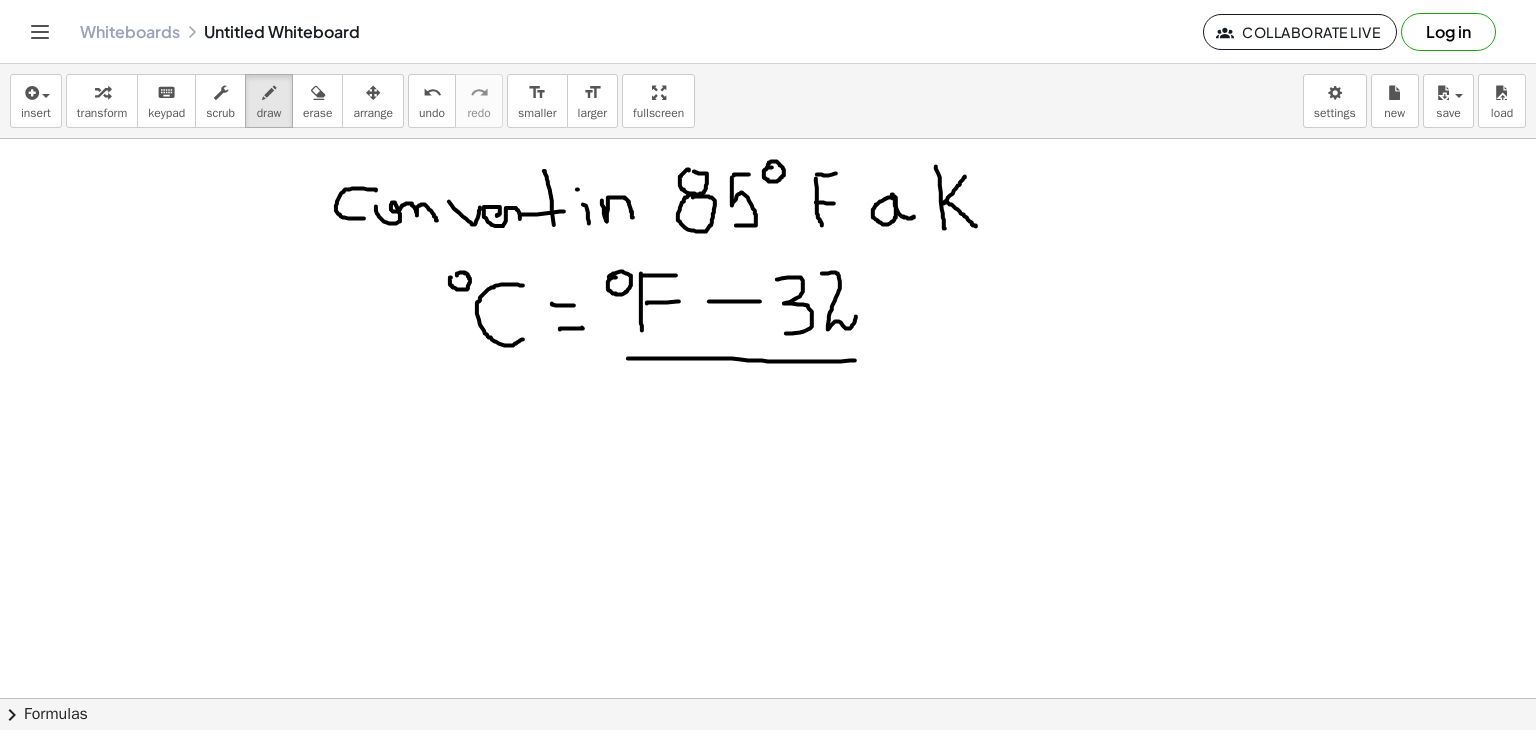 drag, startPoint x: 628, startPoint y: 358, endPoint x: 839, endPoint y: 361, distance: 211.02133 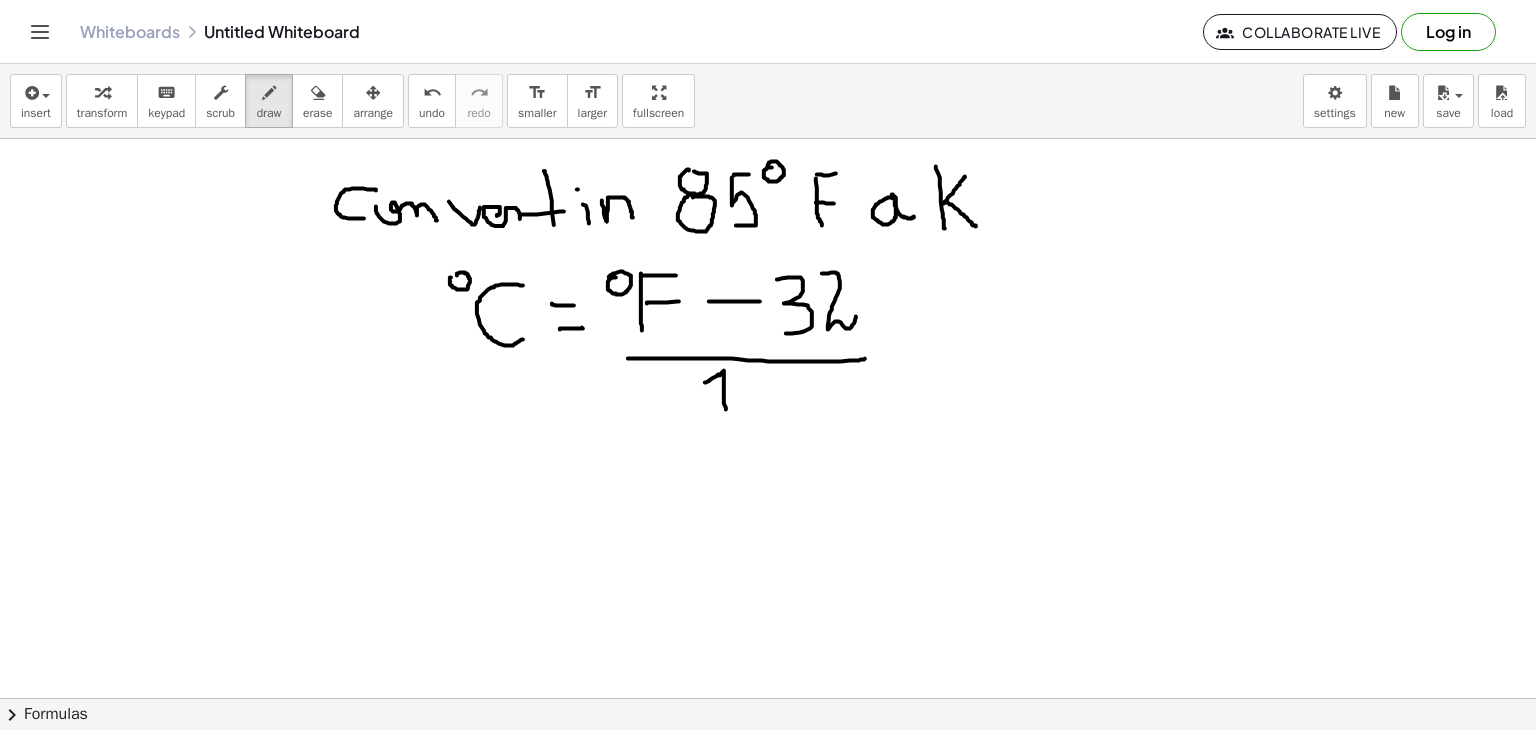 drag, startPoint x: 720, startPoint y: 375, endPoint x: 726, endPoint y: 409, distance: 34.525352 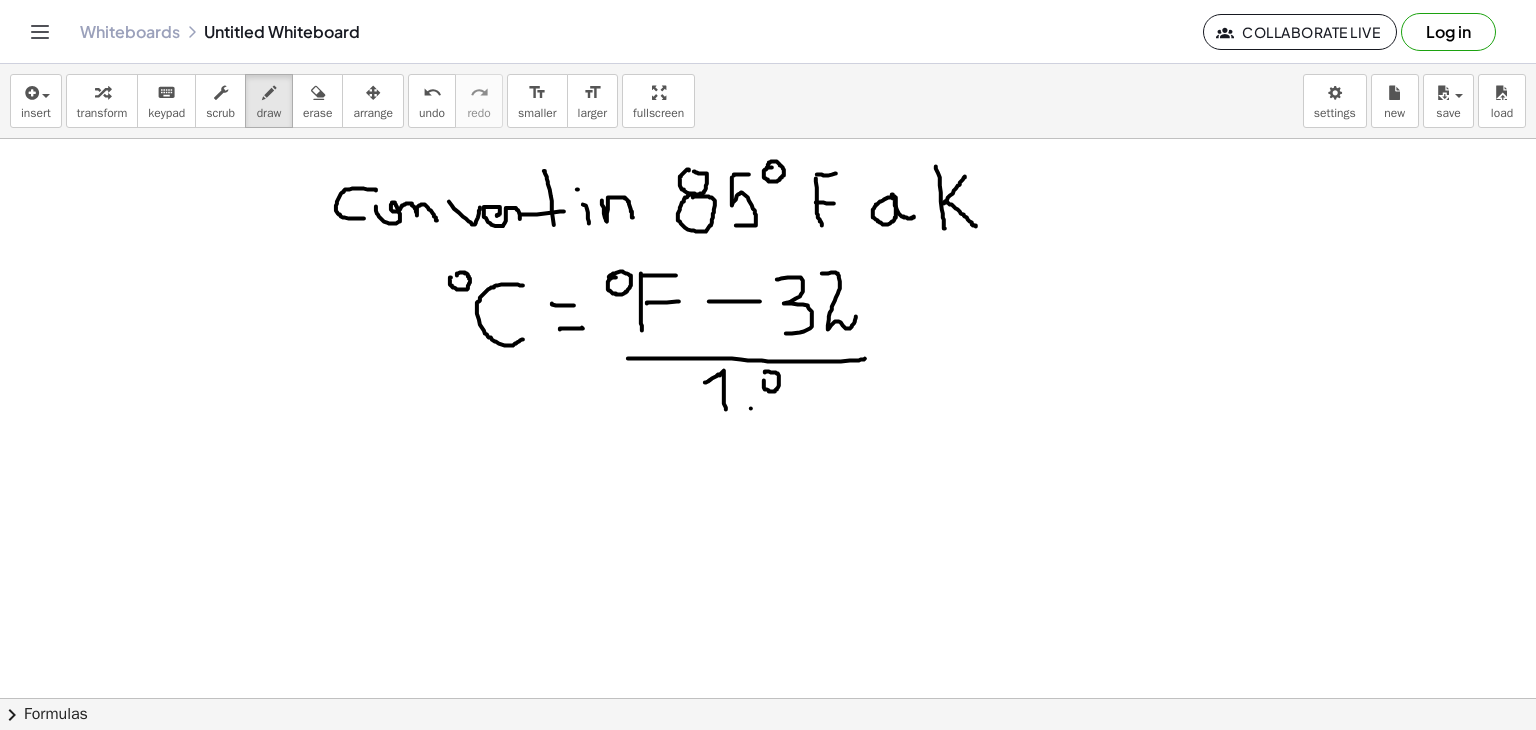 click at bounding box center [768, 698] 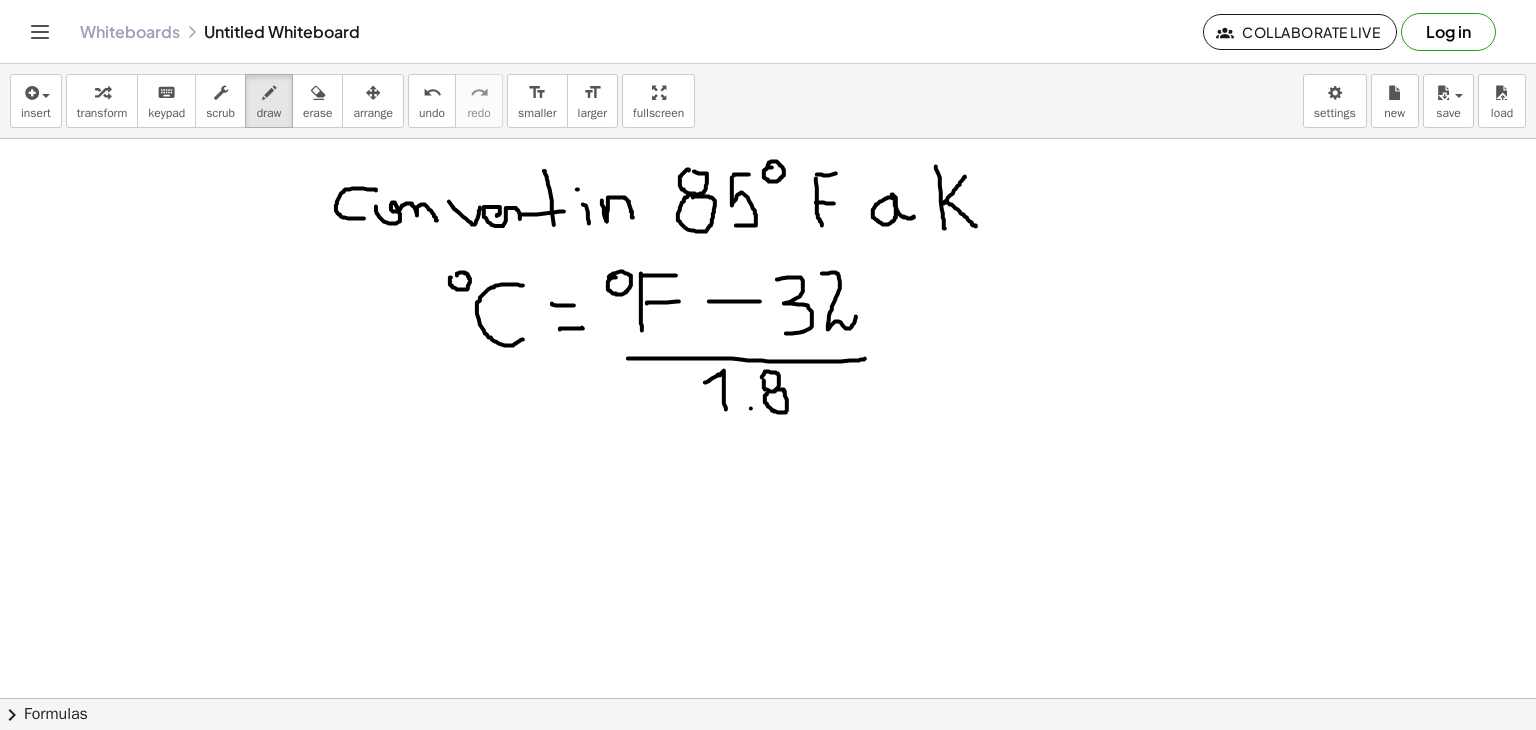 drag, startPoint x: 767, startPoint y: 394, endPoint x: 756, endPoint y: 389, distance: 12.083046 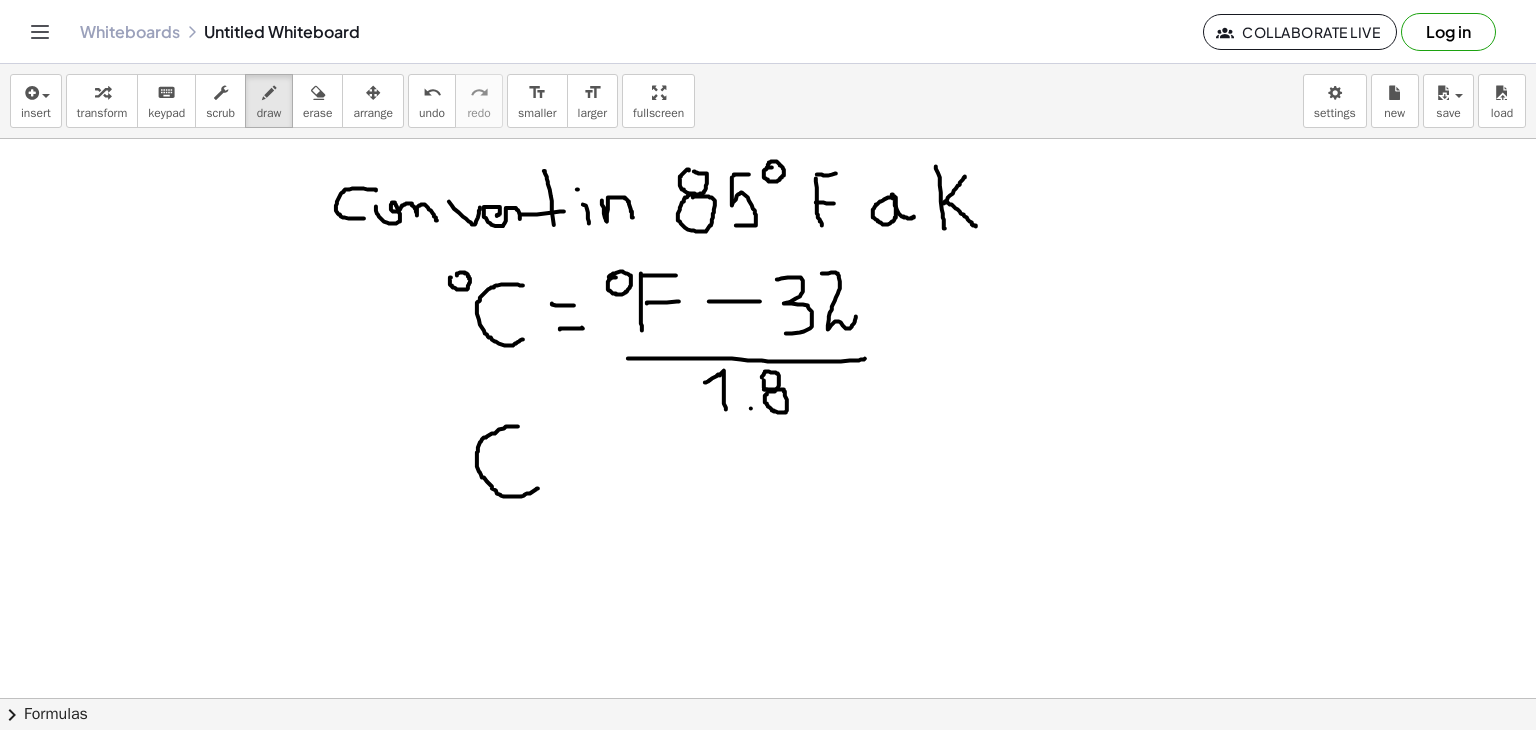 drag, startPoint x: 518, startPoint y: 426, endPoint x: 538, endPoint y: 488, distance: 65.14599 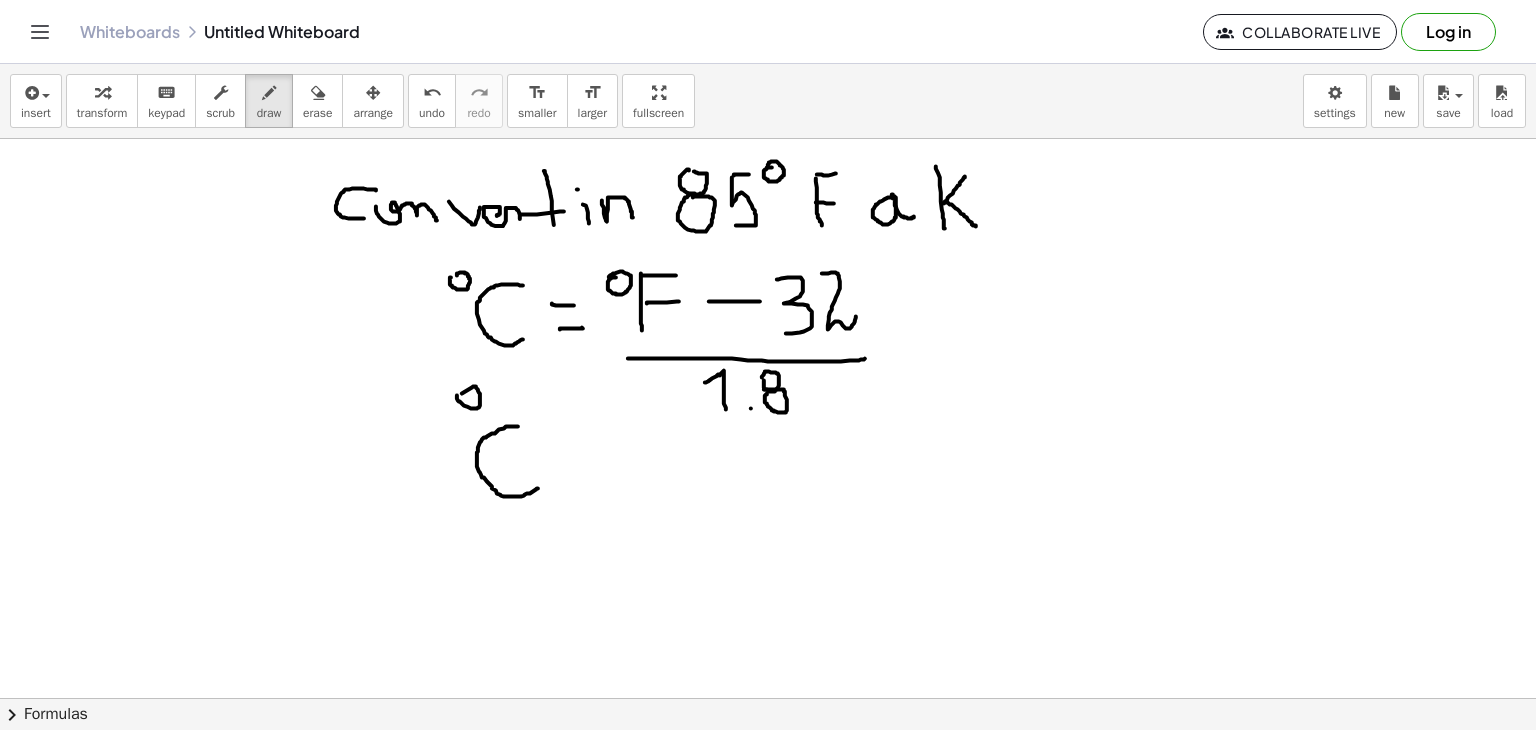 drag, startPoint x: 457, startPoint y: 396, endPoint x: 504, endPoint y: 419, distance: 52.3259 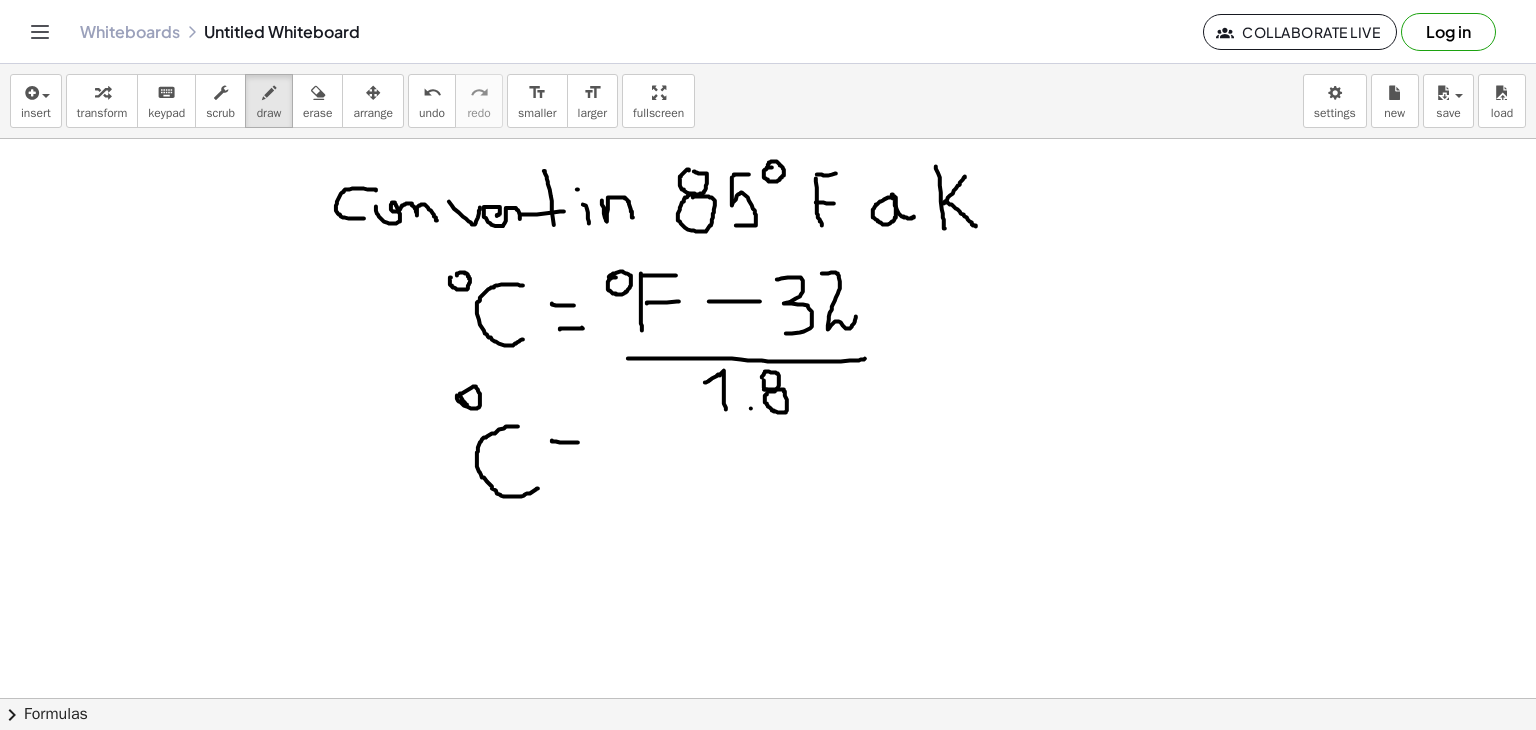 drag, startPoint x: 554, startPoint y: 441, endPoint x: 578, endPoint y: 442, distance: 24.020824 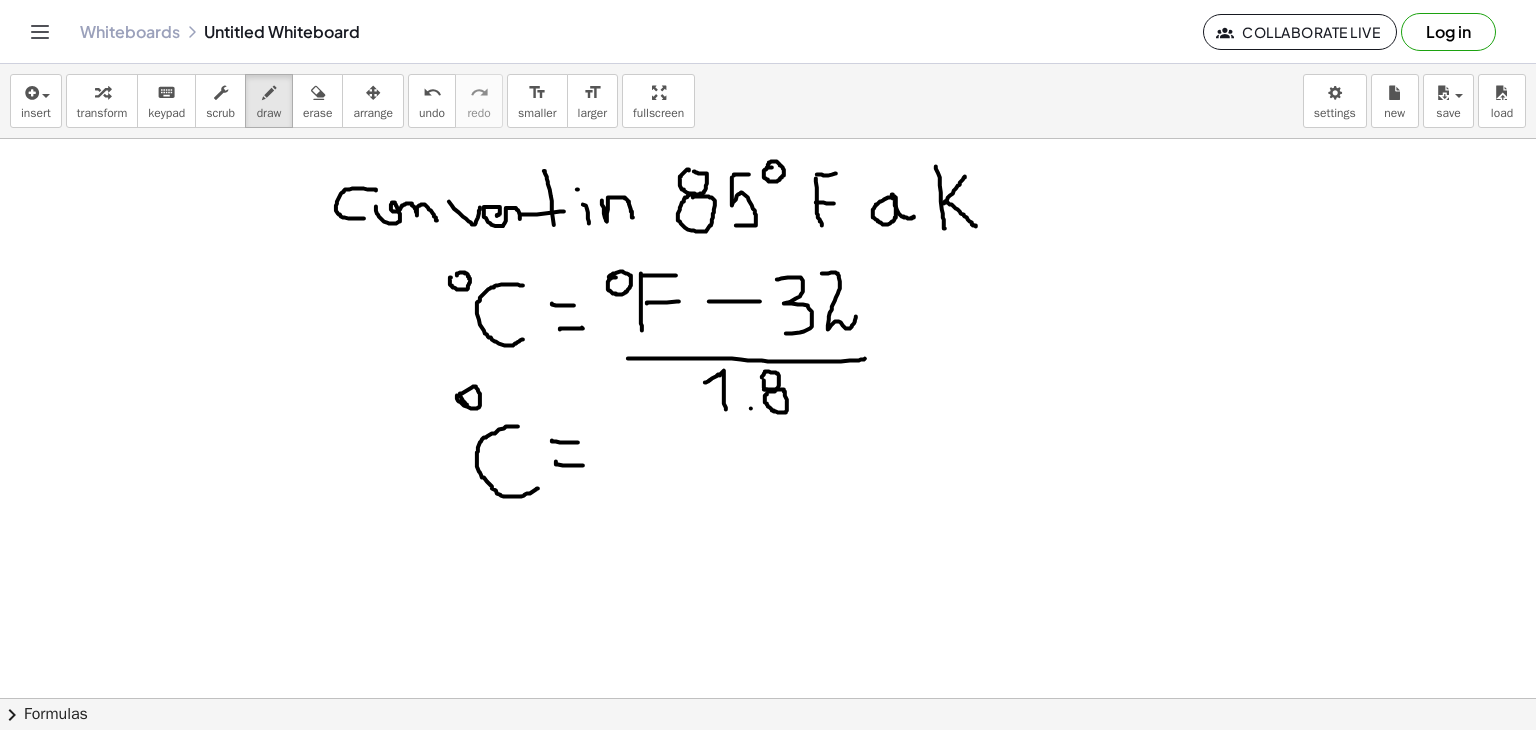 drag, startPoint x: 556, startPoint y: 462, endPoint x: 583, endPoint y: 465, distance: 27.166155 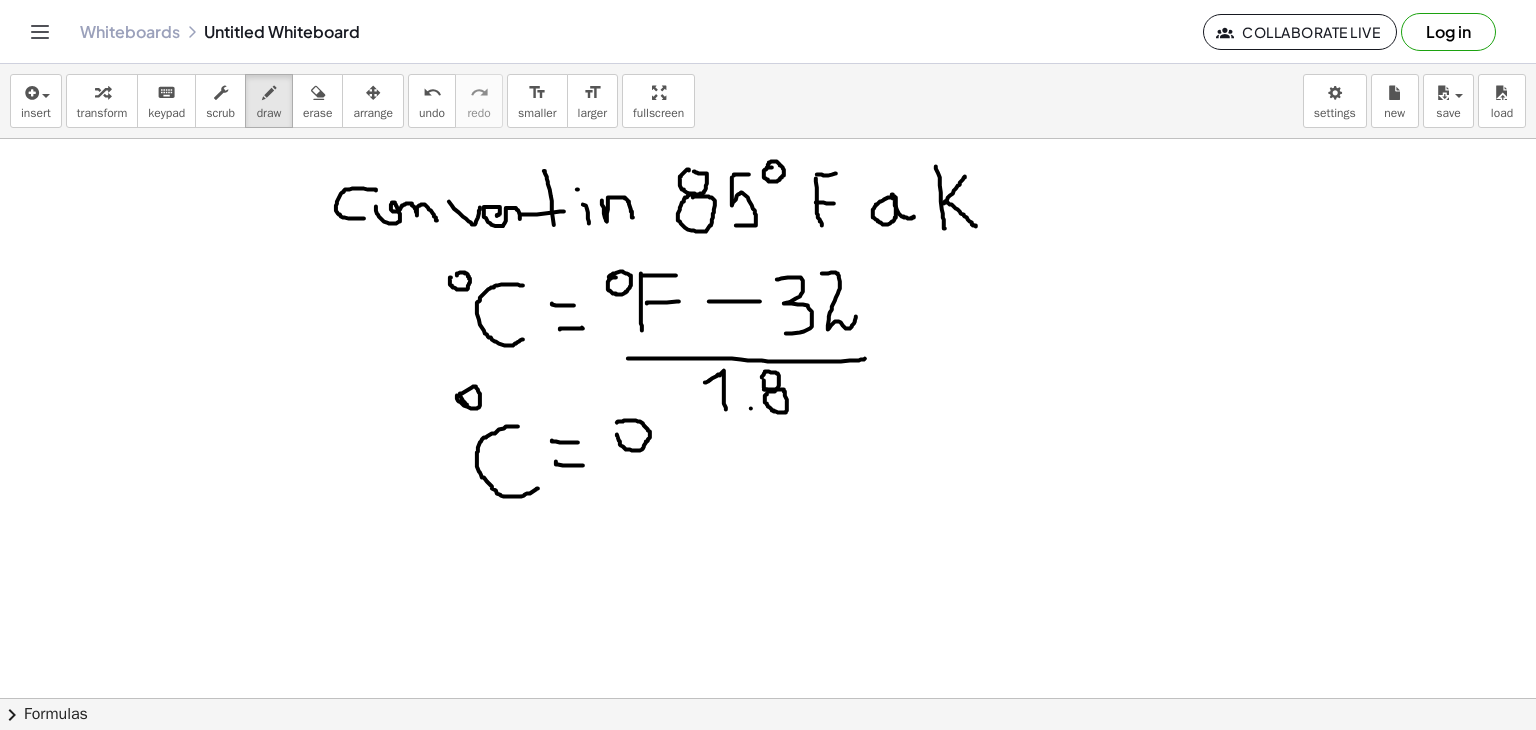 click at bounding box center (768, 698) 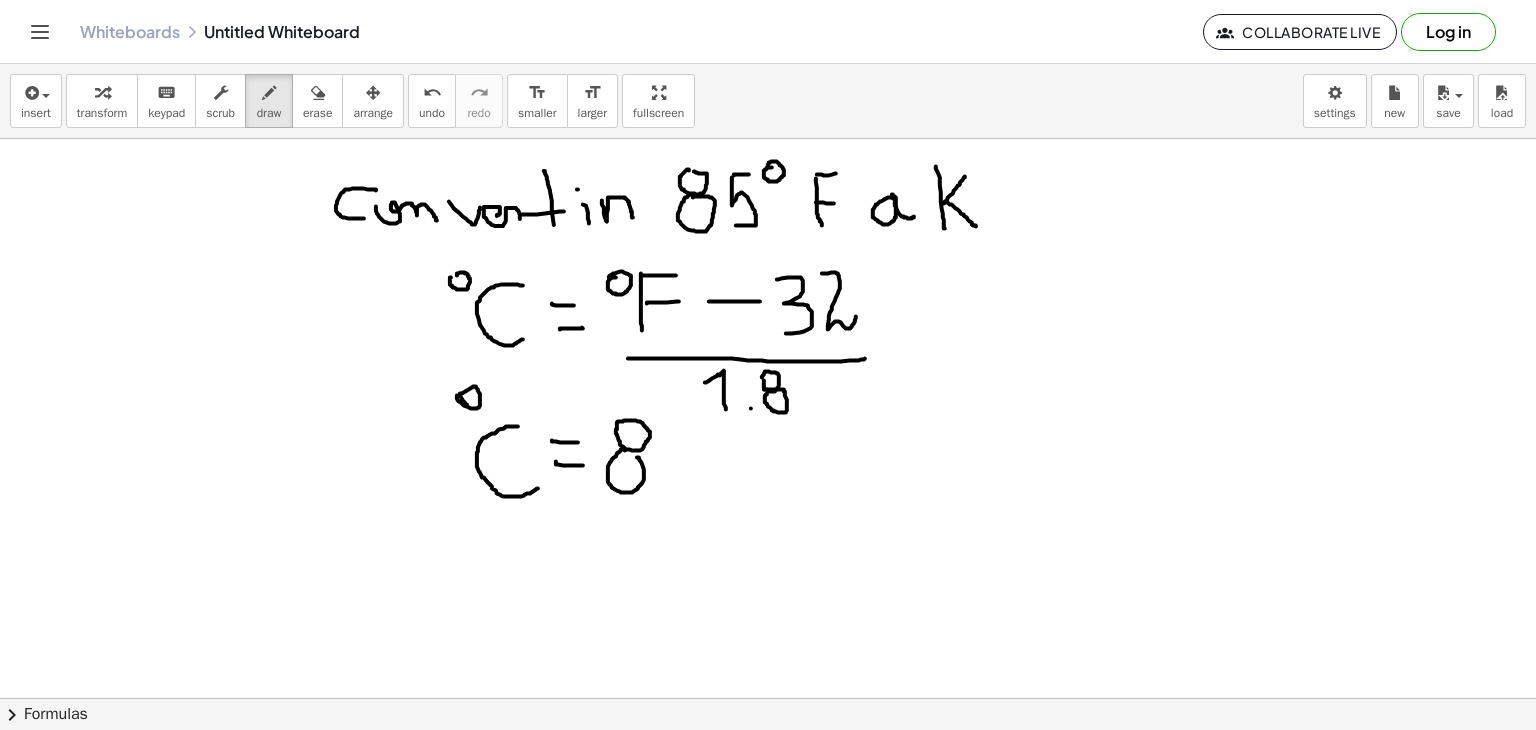 drag, startPoint x: 621, startPoint y: 449, endPoint x: 650, endPoint y: 449, distance: 29 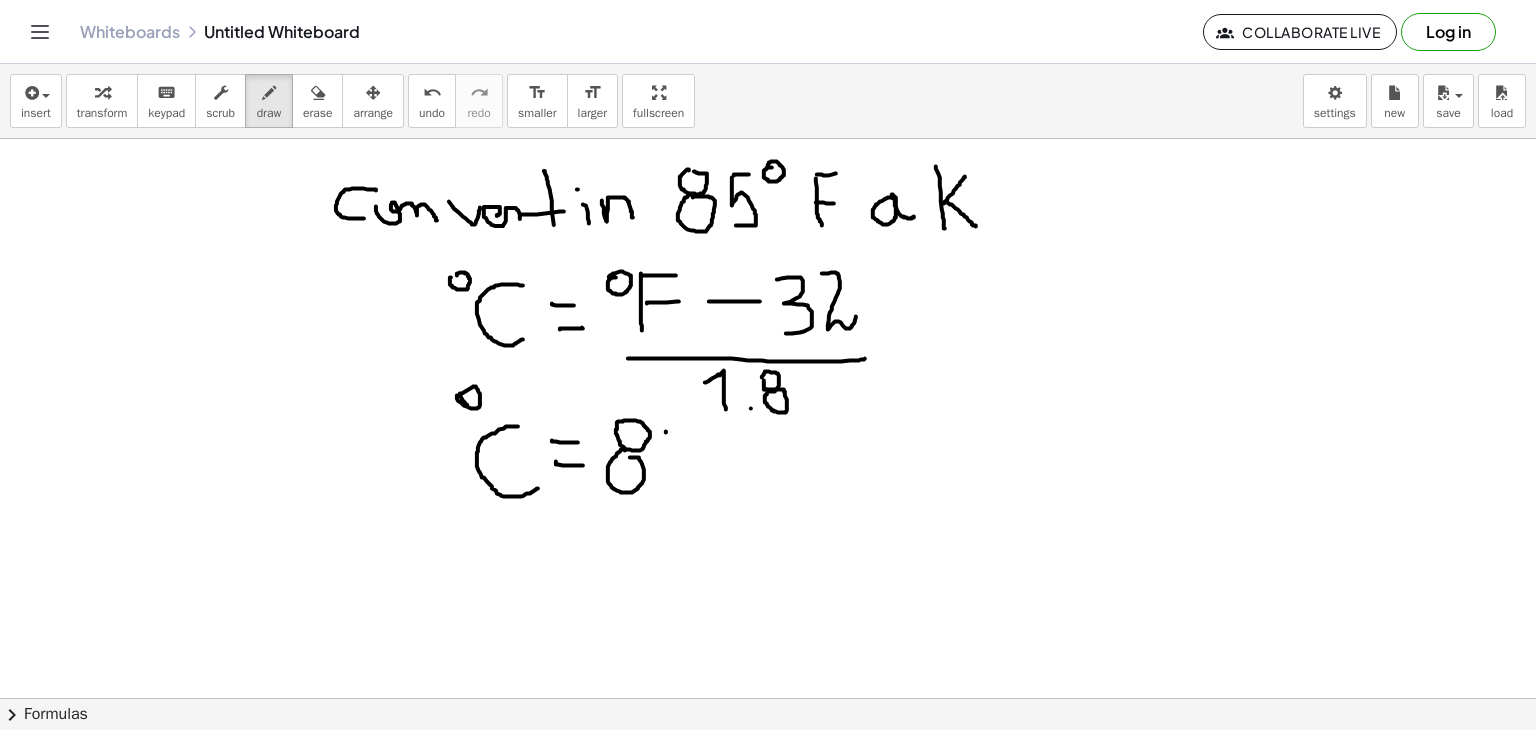 click at bounding box center [768, 698] 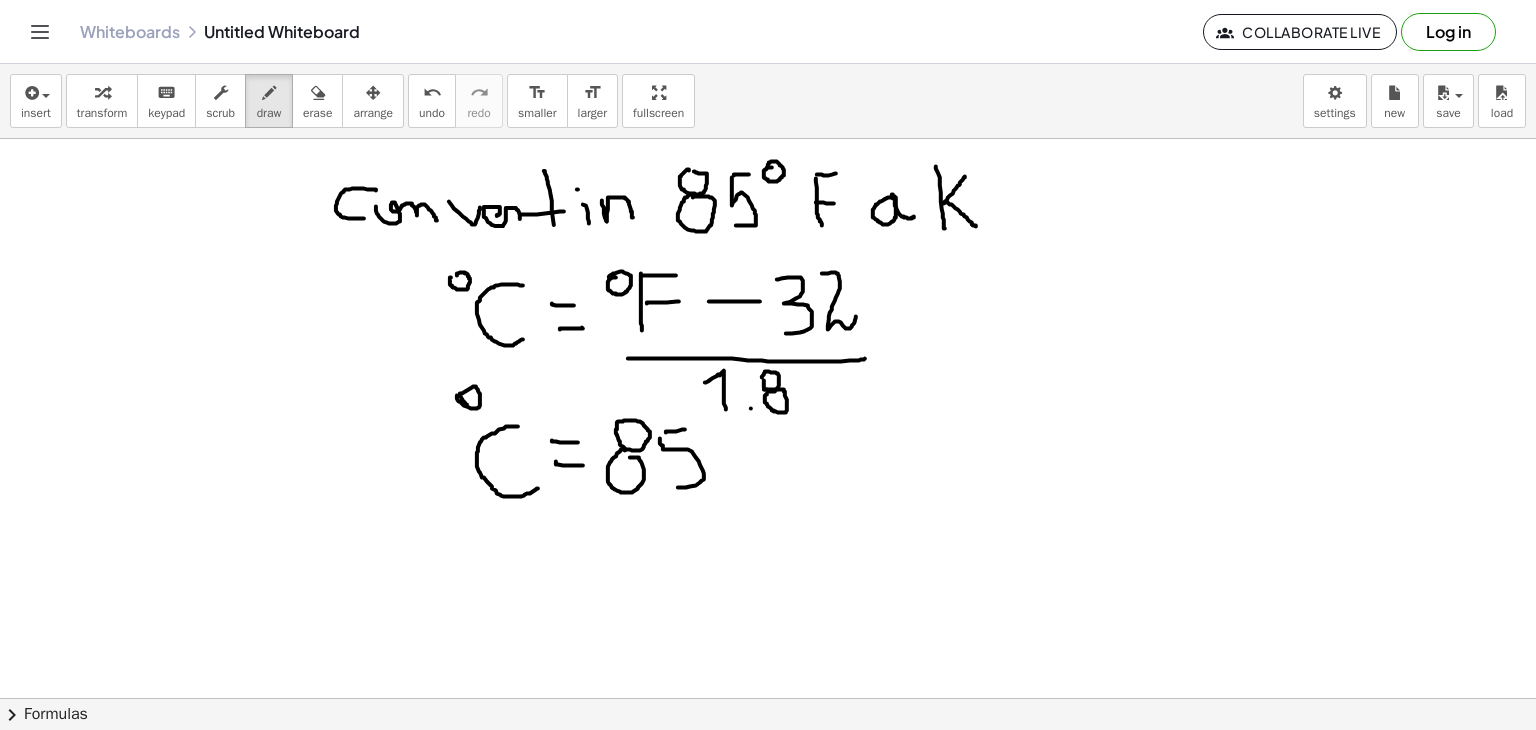 drag, startPoint x: 660, startPoint y: 443, endPoint x: 671, endPoint y: 483, distance: 41.484936 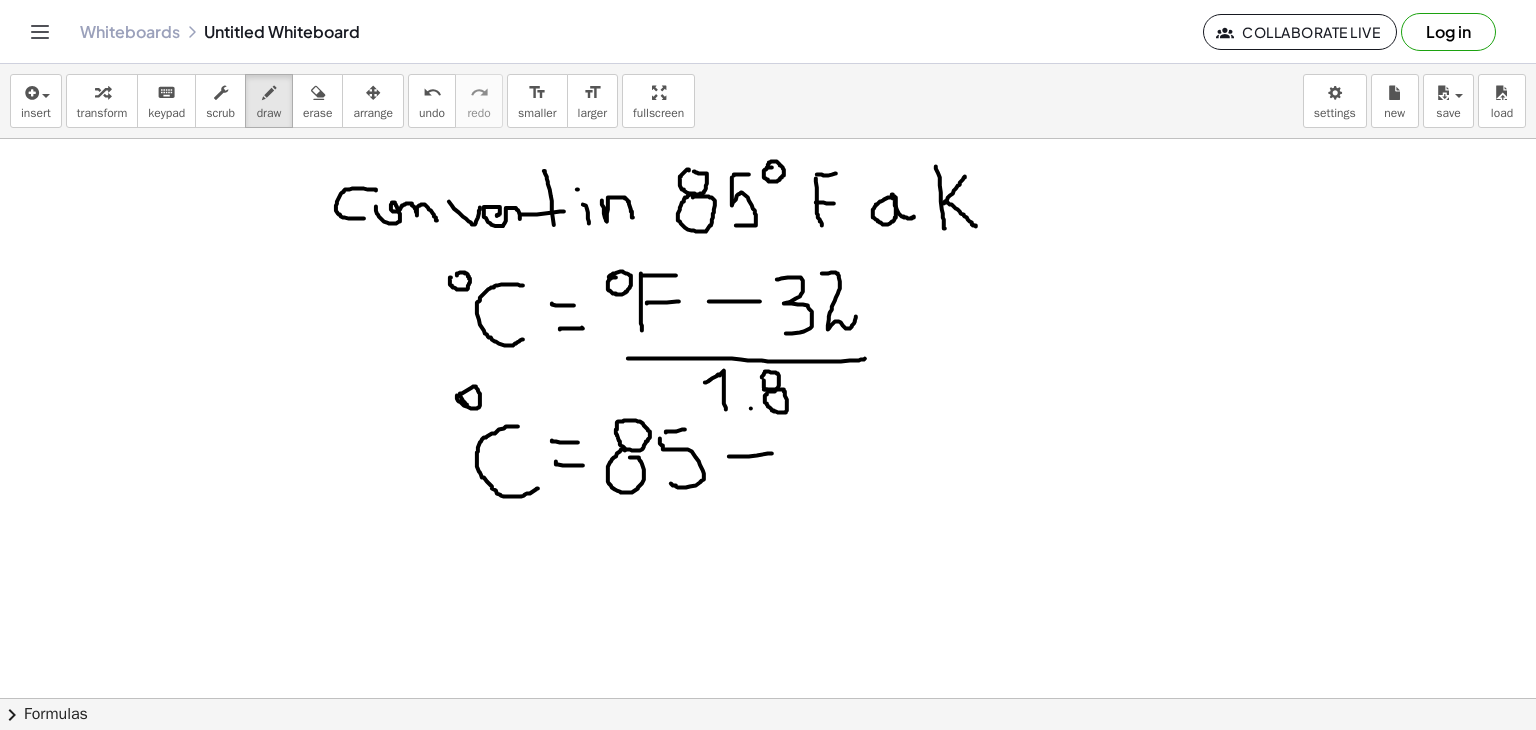 drag, startPoint x: 729, startPoint y: 456, endPoint x: 772, endPoint y: 453, distance: 43.104523 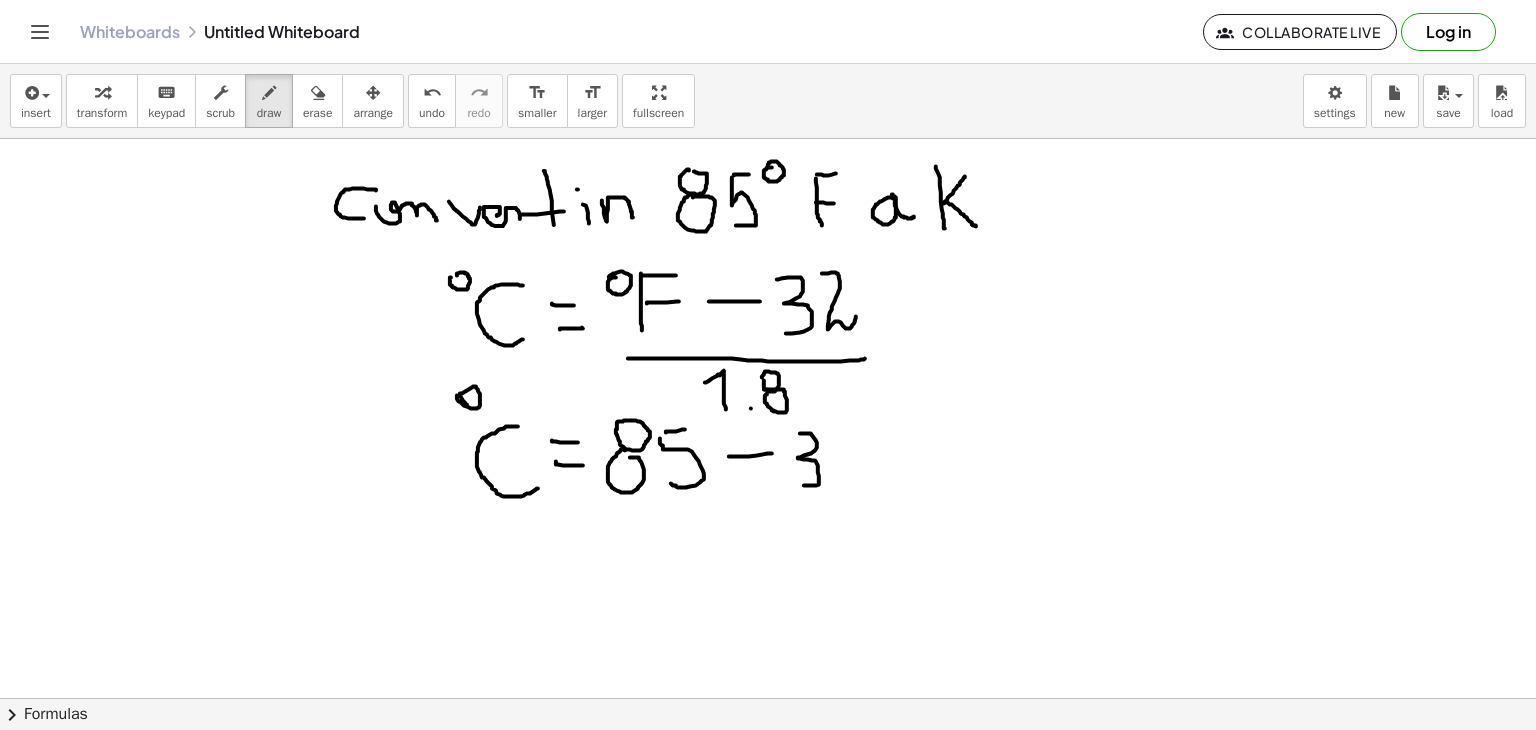 drag, startPoint x: 800, startPoint y: 433, endPoint x: 826, endPoint y: 469, distance: 44.407207 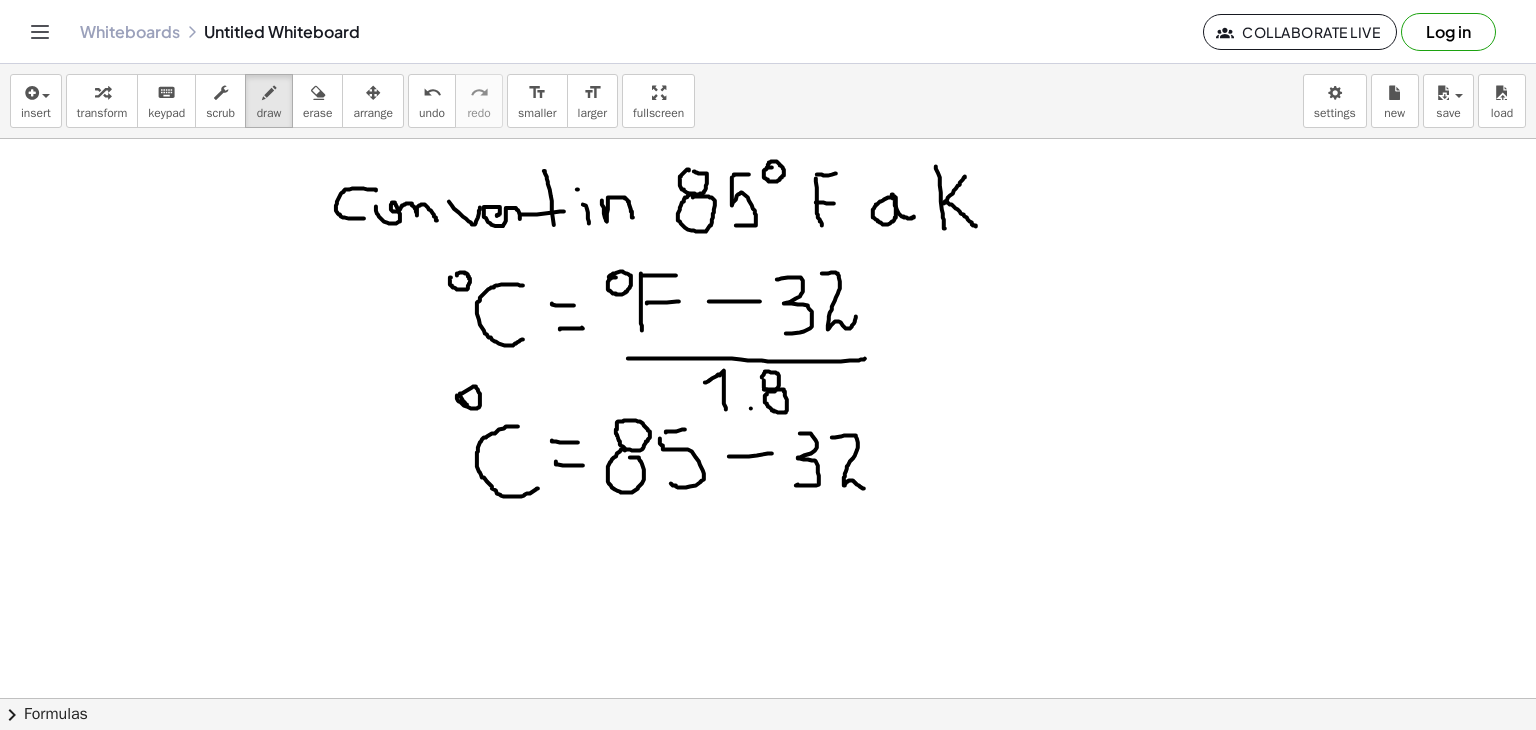 drag, startPoint x: 832, startPoint y: 437, endPoint x: 860, endPoint y: 474, distance: 46.400433 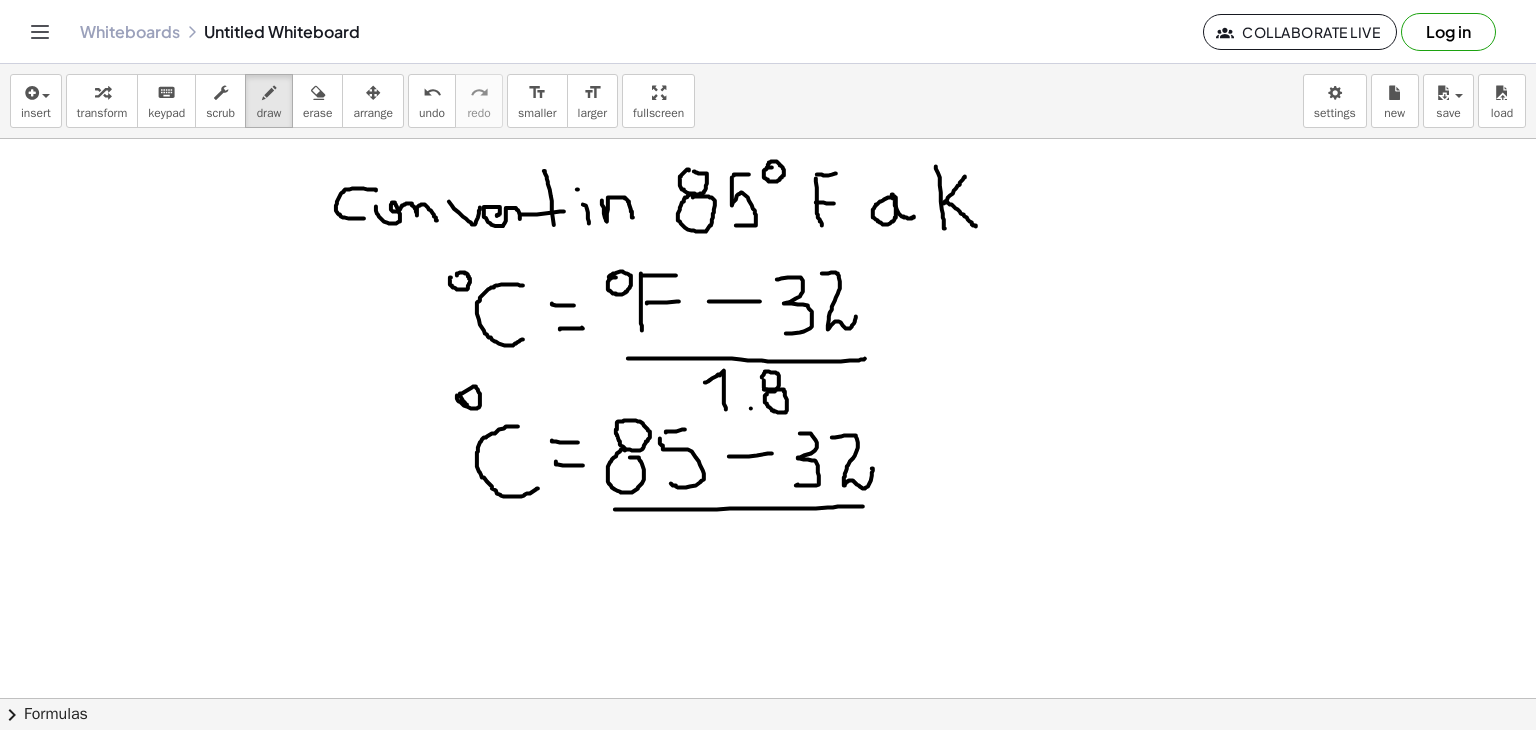 drag, startPoint x: 615, startPoint y: 509, endPoint x: 880, endPoint y: 508, distance: 265.0019 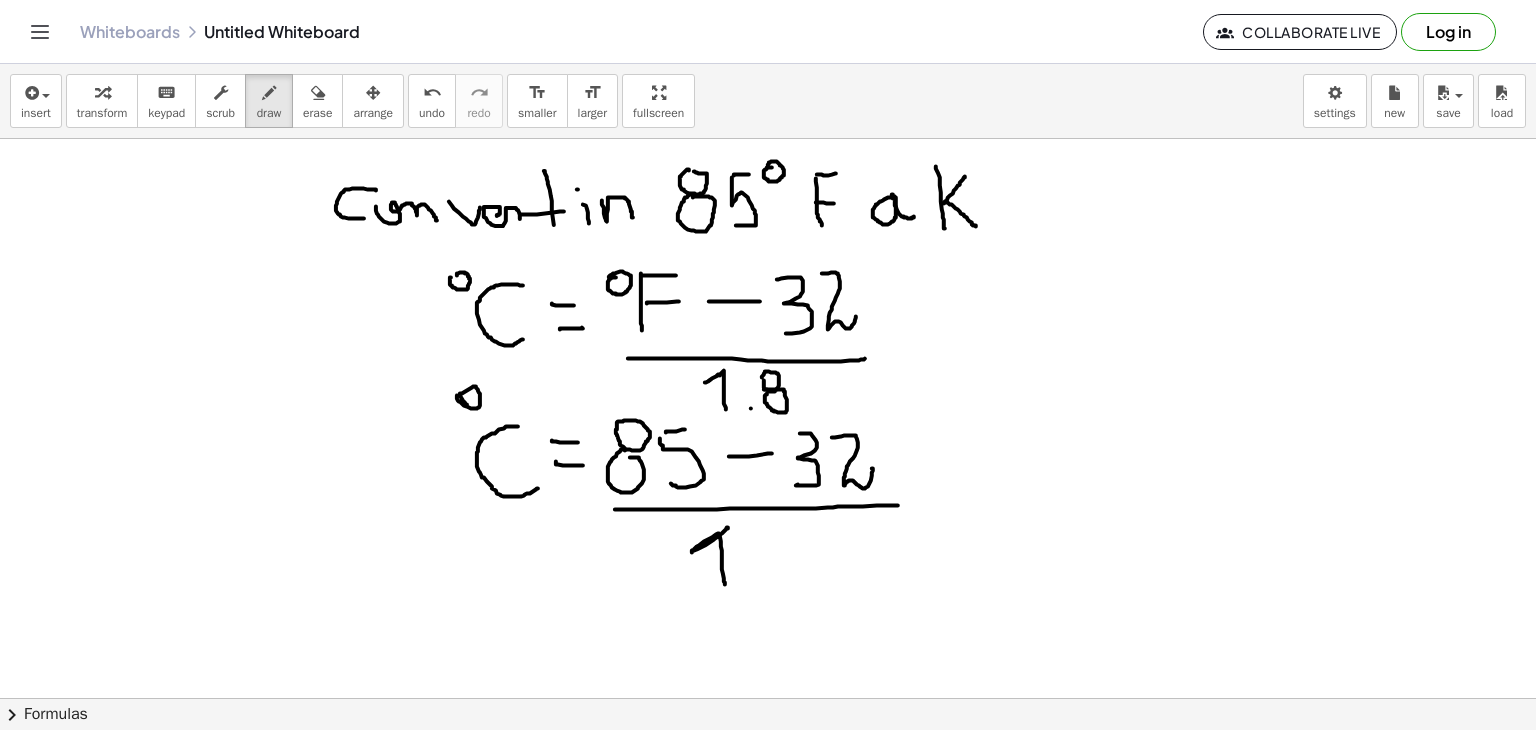 drag, startPoint x: 705, startPoint y: 545, endPoint x: 725, endPoint y: 585, distance: 44.72136 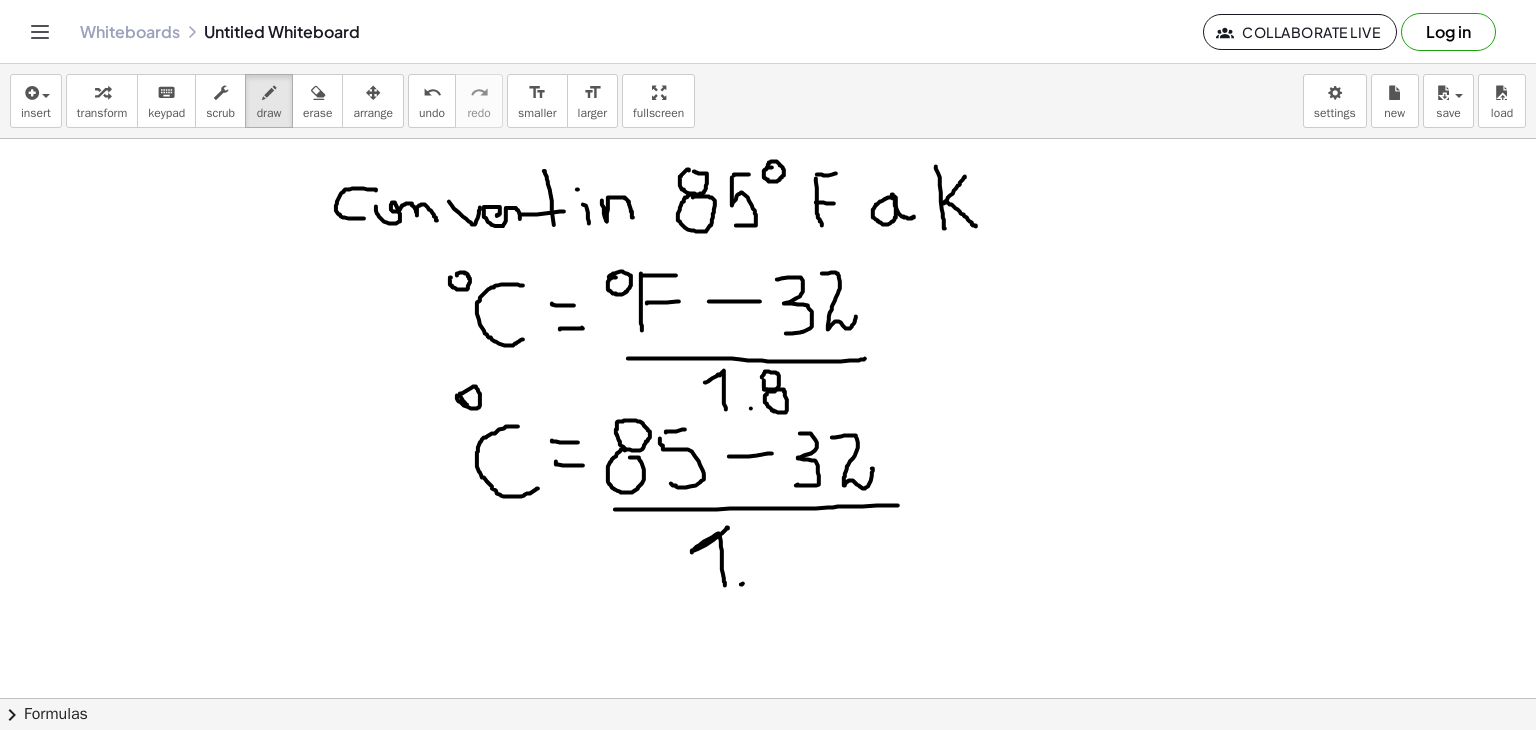 click at bounding box center (768, 698) 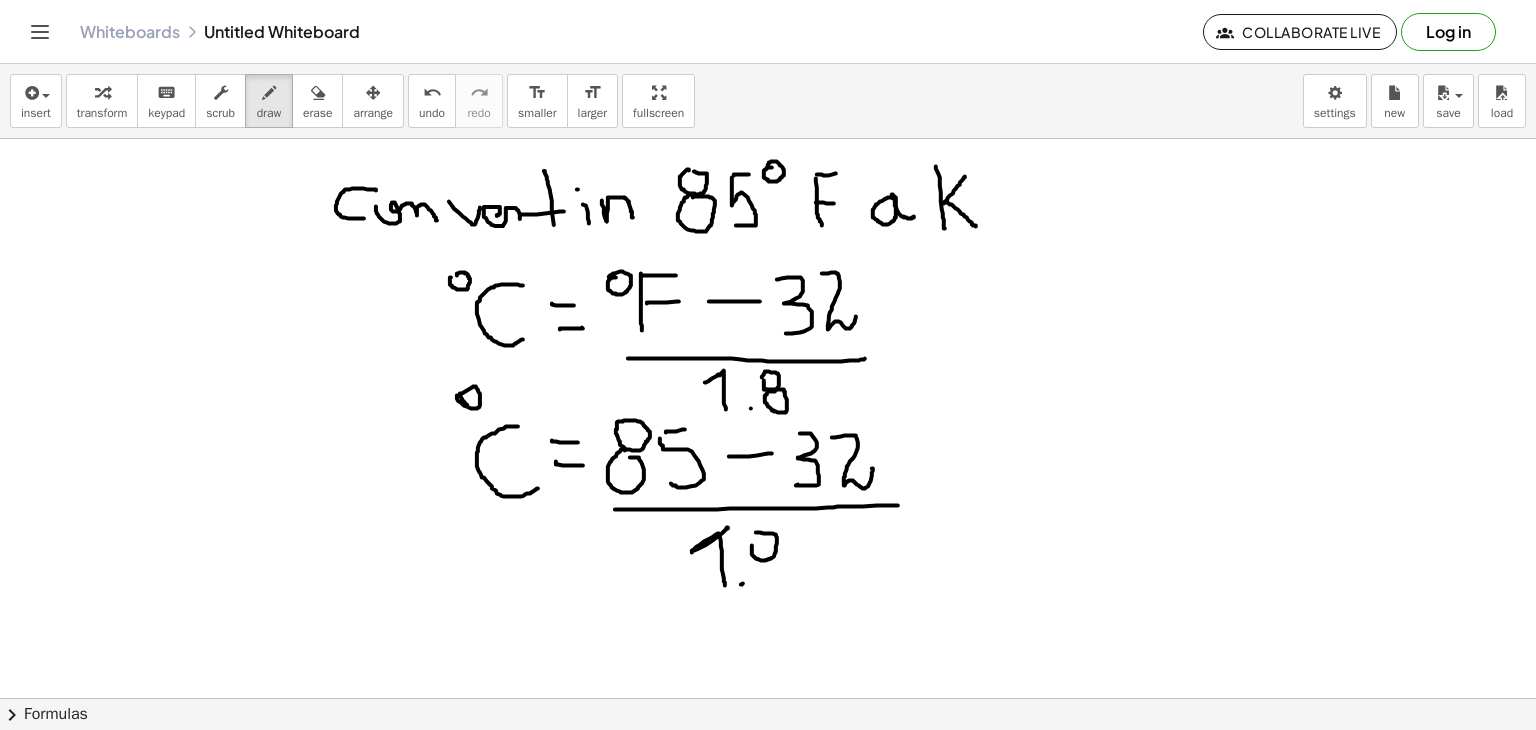click at bounding box center [768, 698] 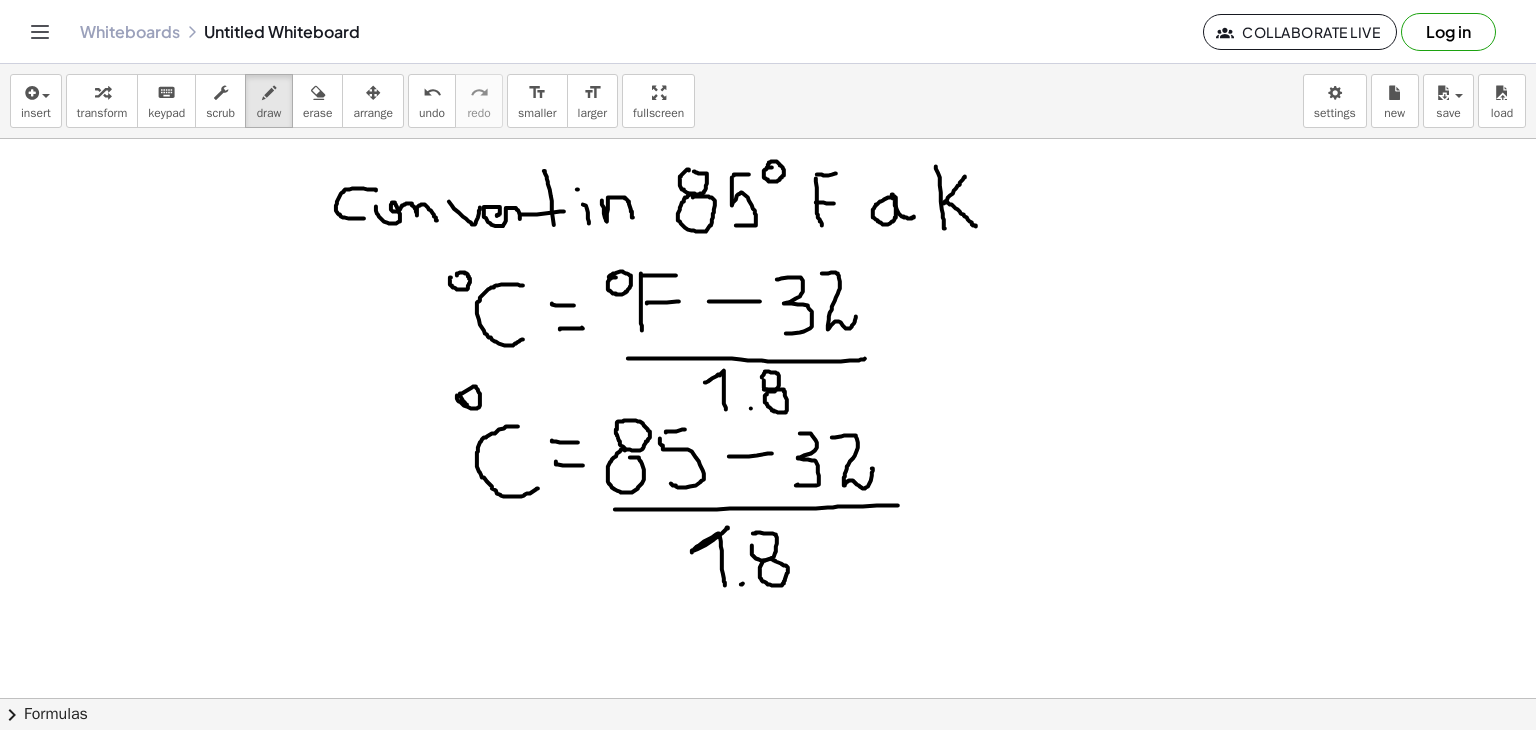 click at bounding box center [768, 698] 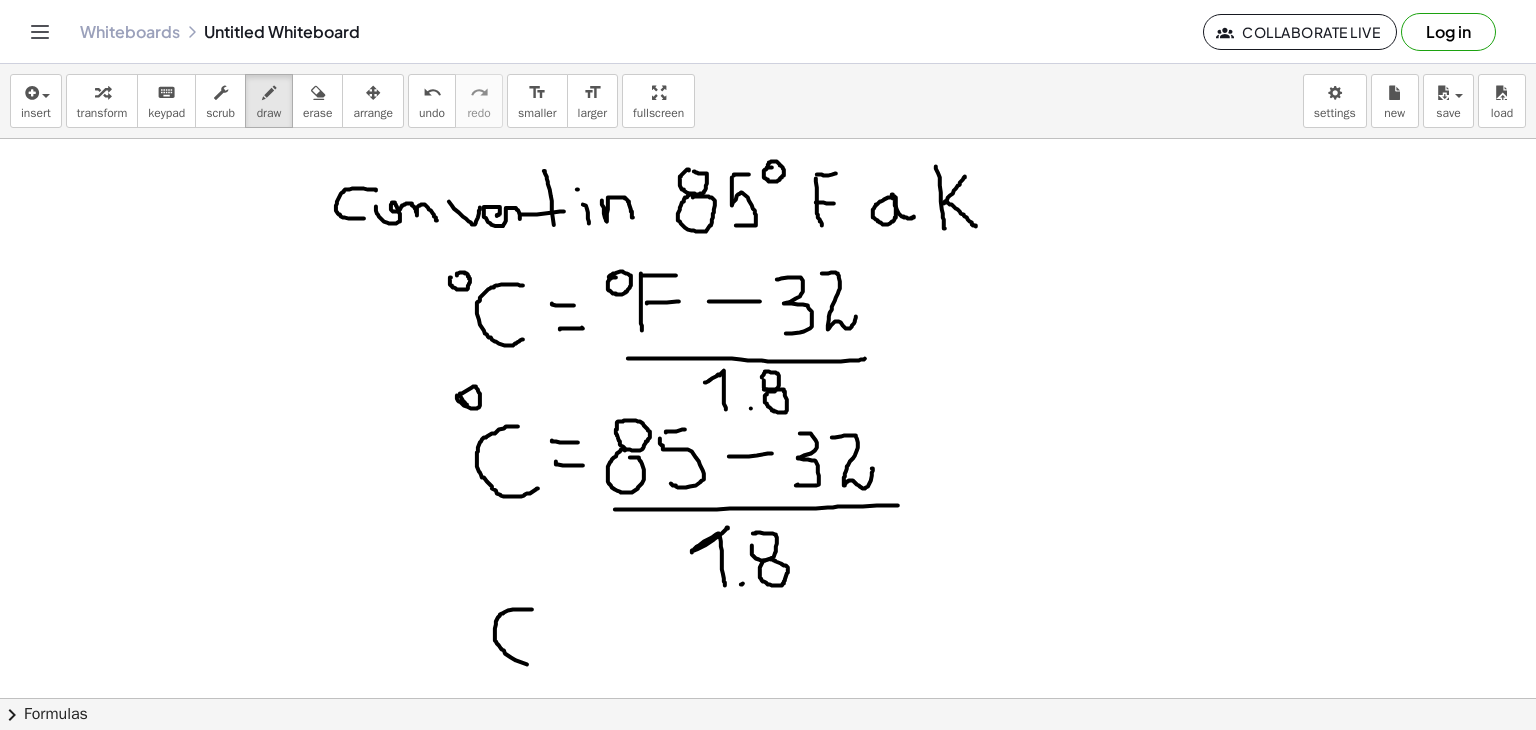 drag, startPoint x: 532, startPoint y: 609, endPoint x: 552, endPoint y: 651, distance: 46.518814 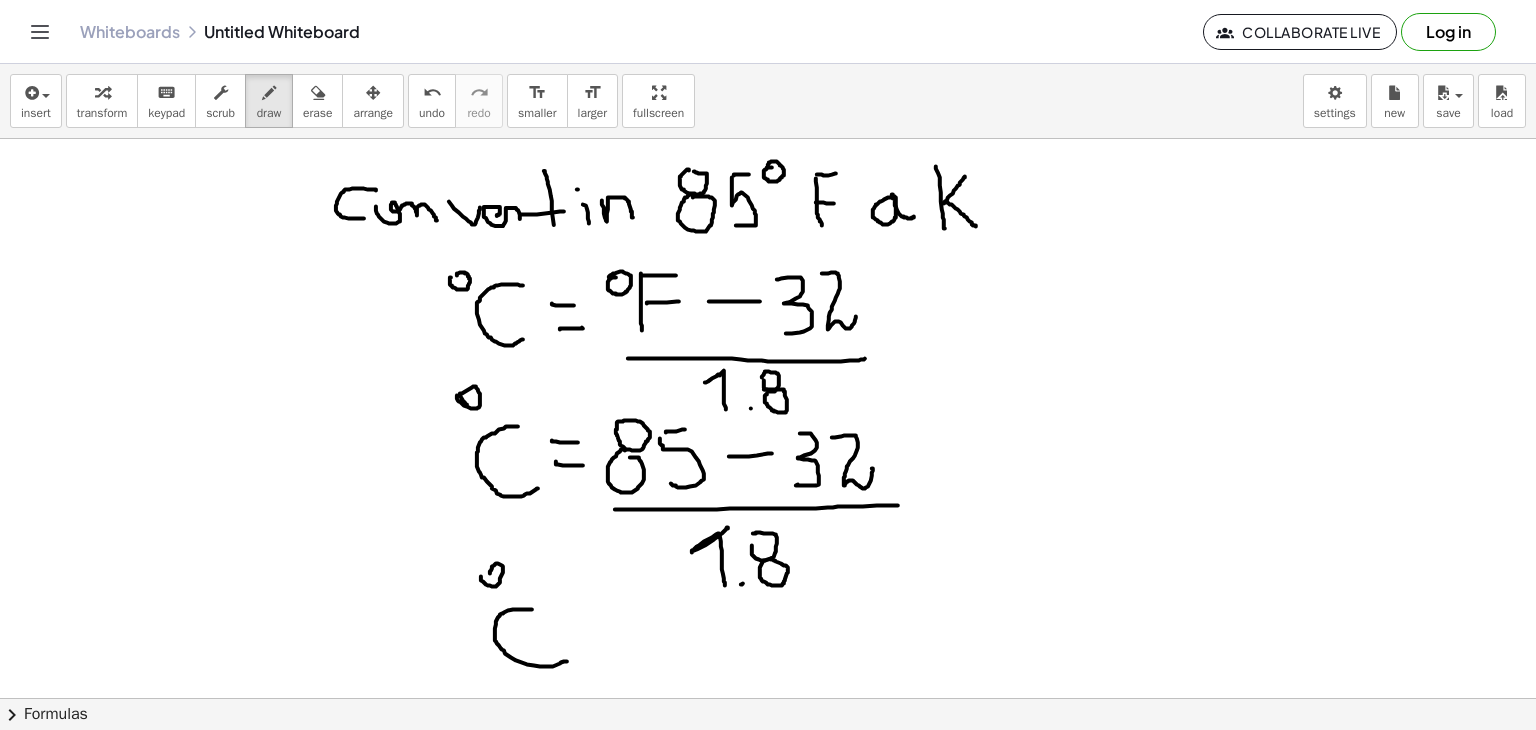 drag 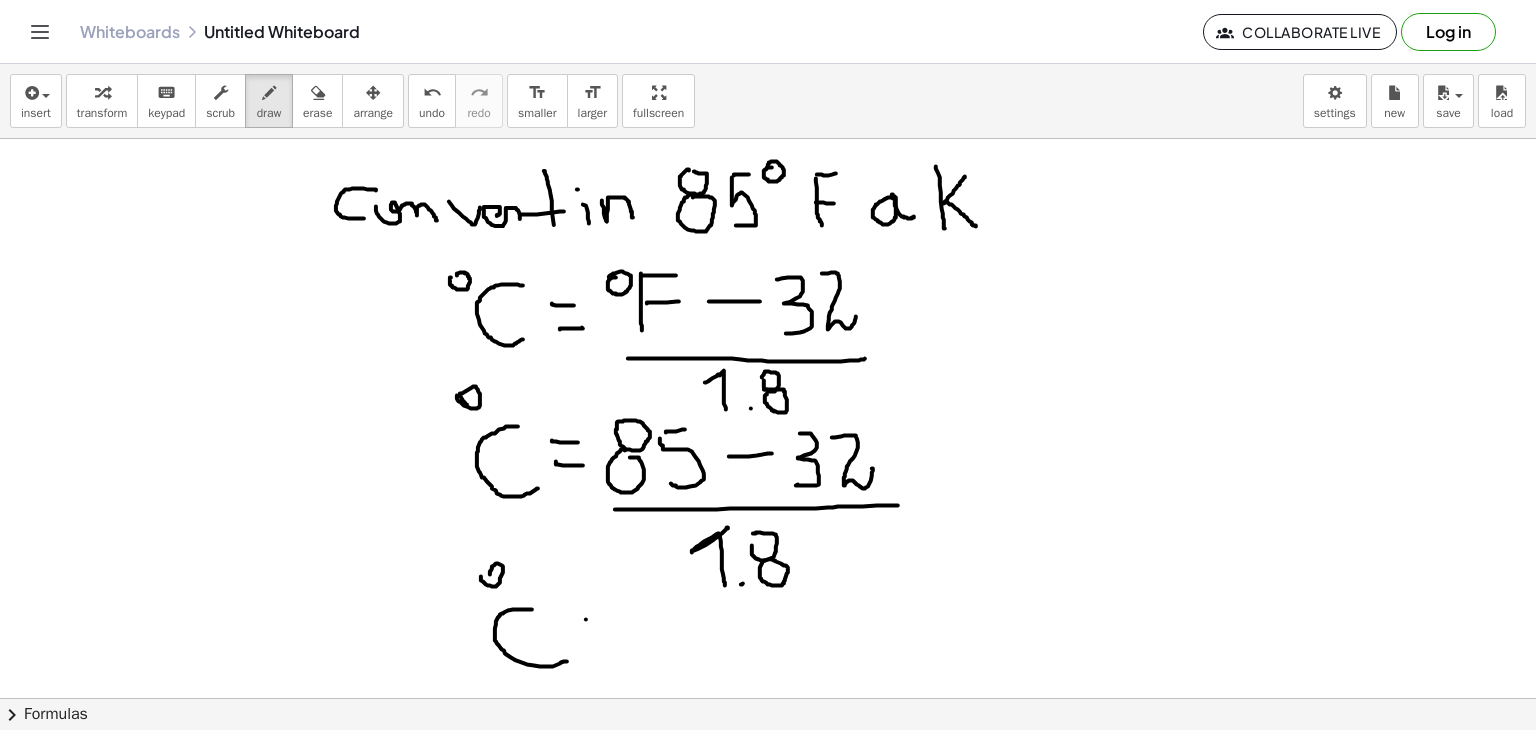 click at bounding box center [768, 698] 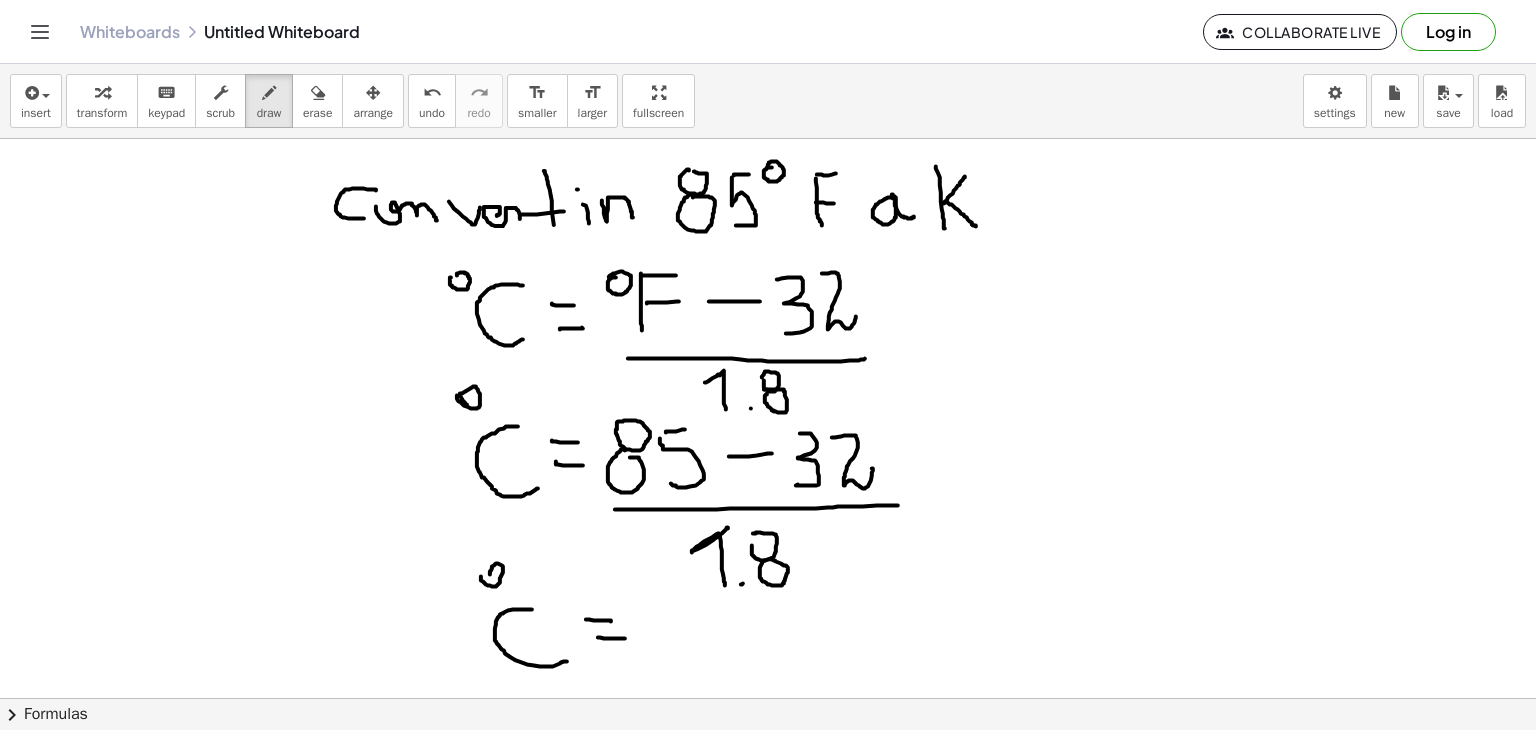 click at bounding box center [768, 698] 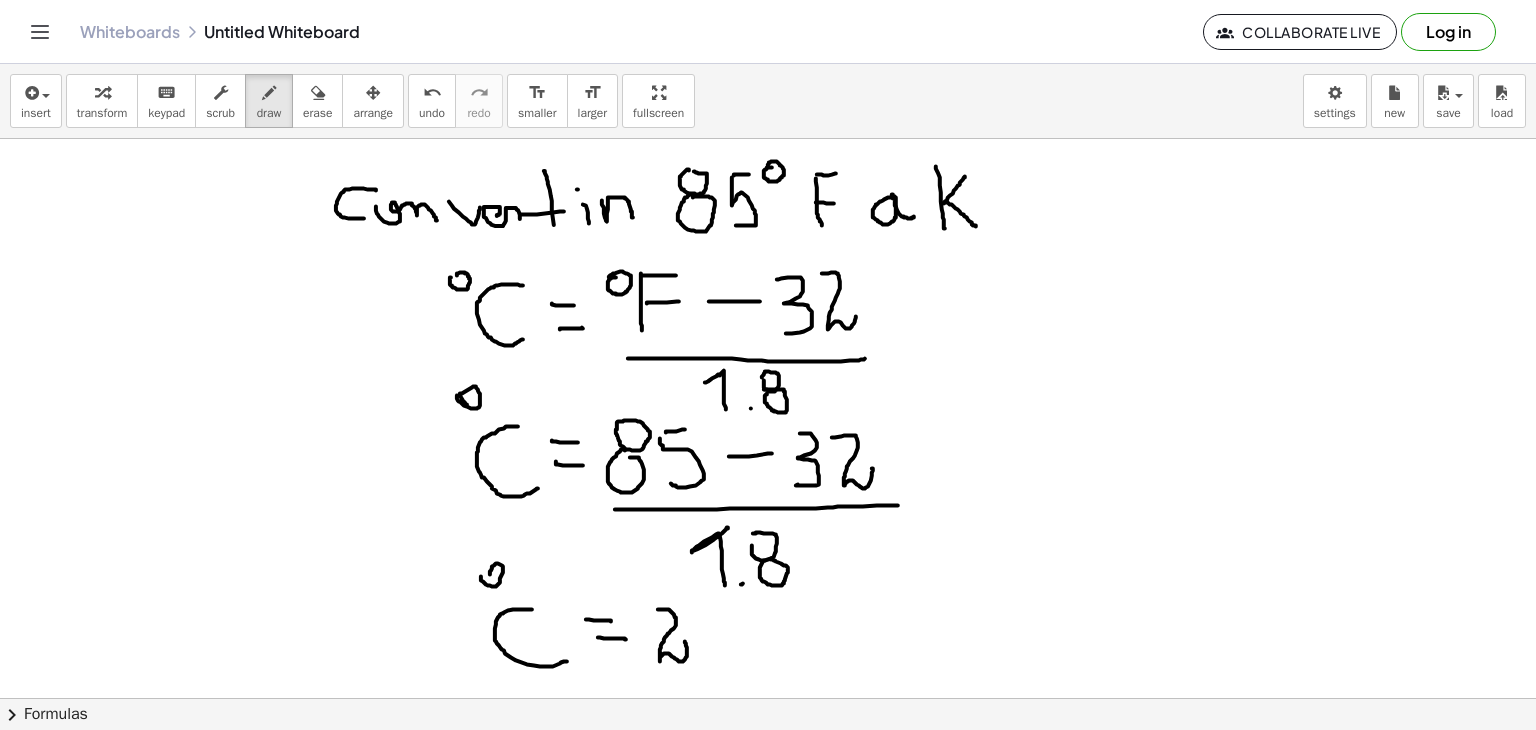 click at bounding box center (768, 698) 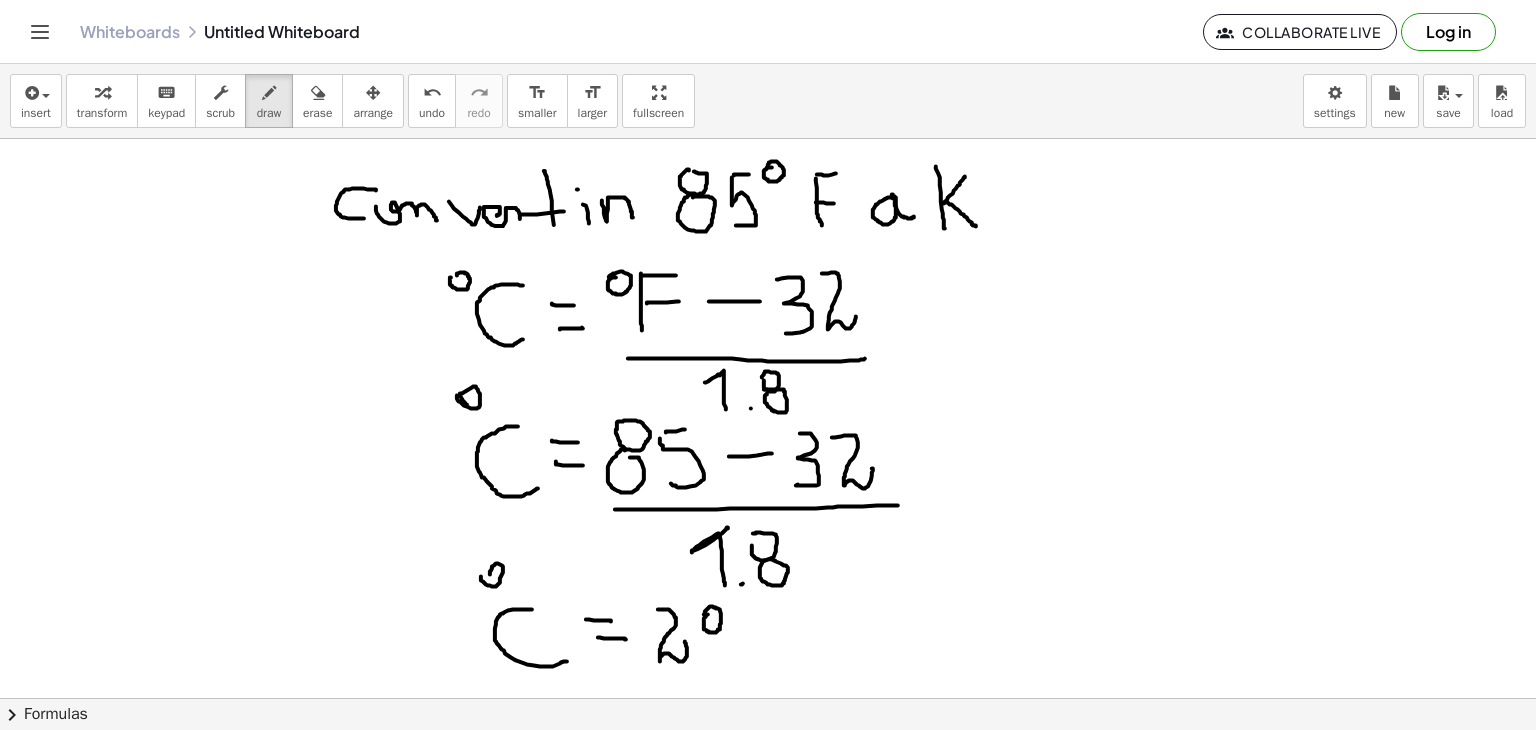 click at bounding box center (768, 698) 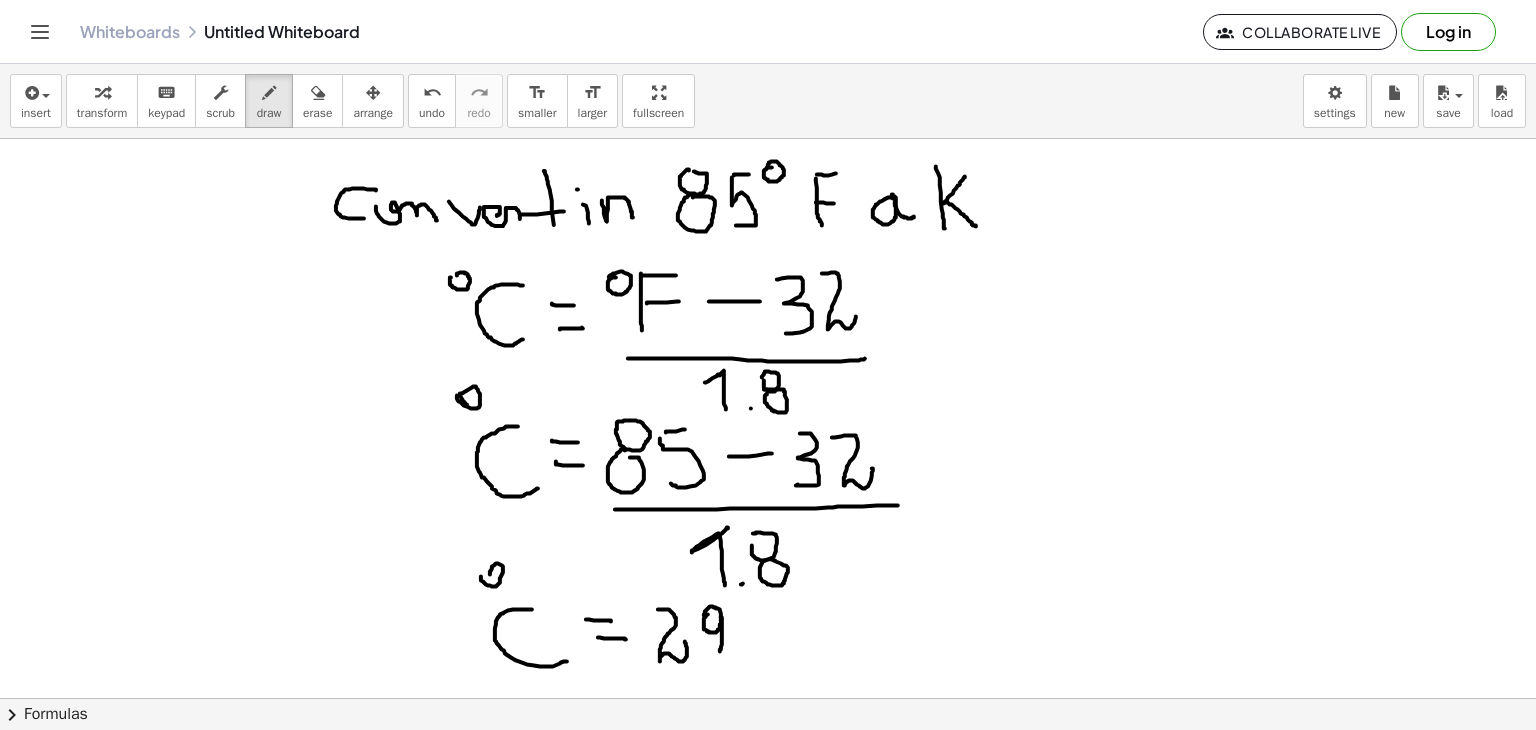 click at bounding box center (768, 698) 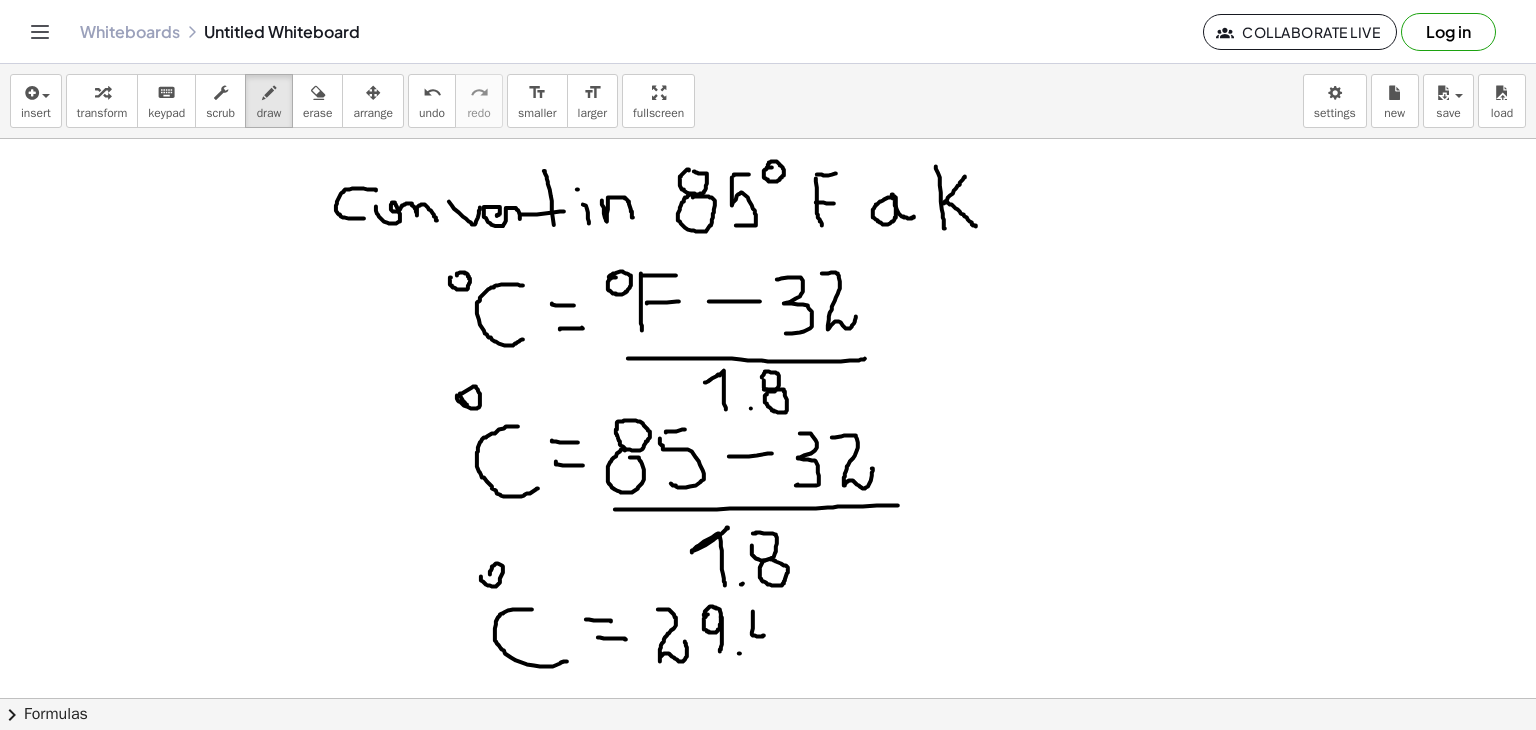 click at bounding box center (768, 698) 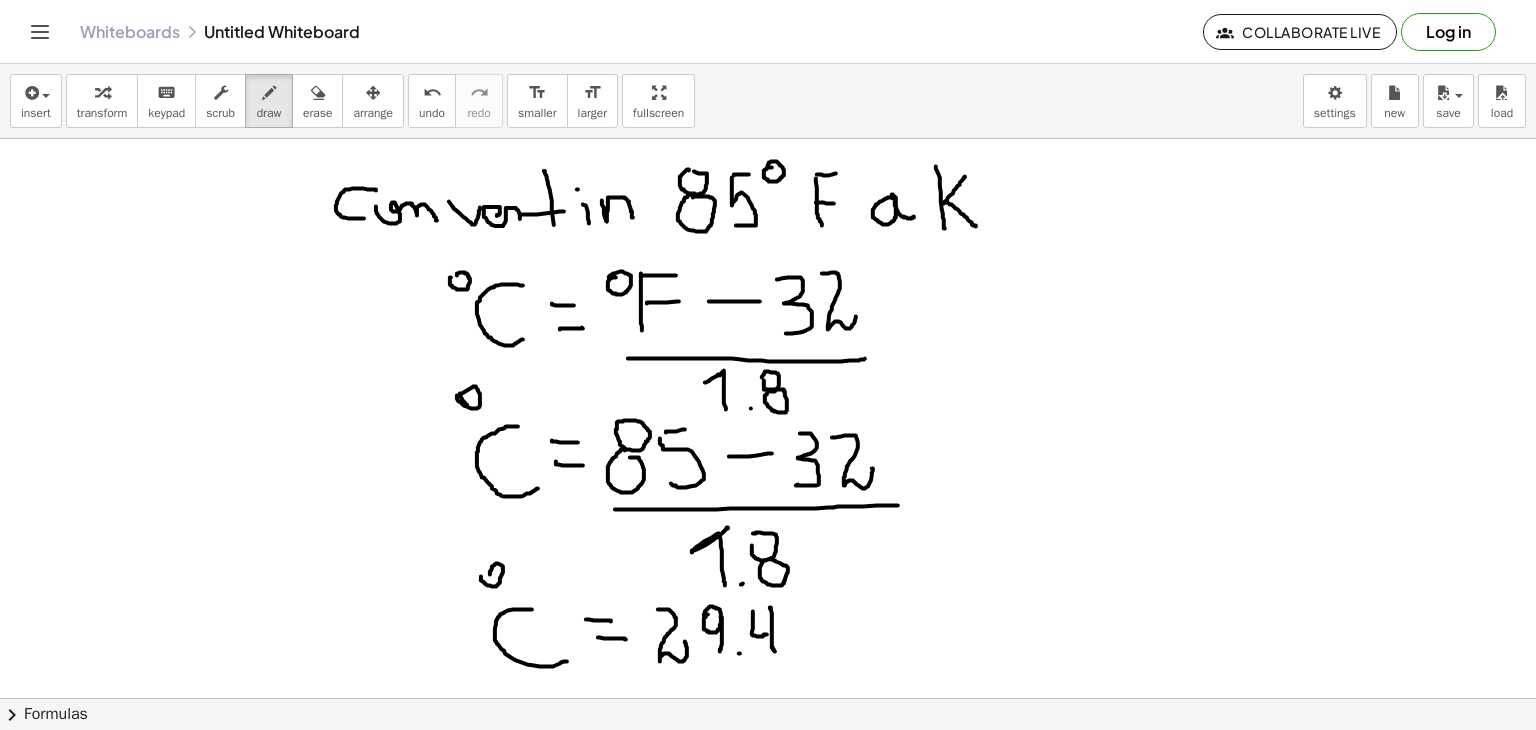 click at bounding box center [768, 698] 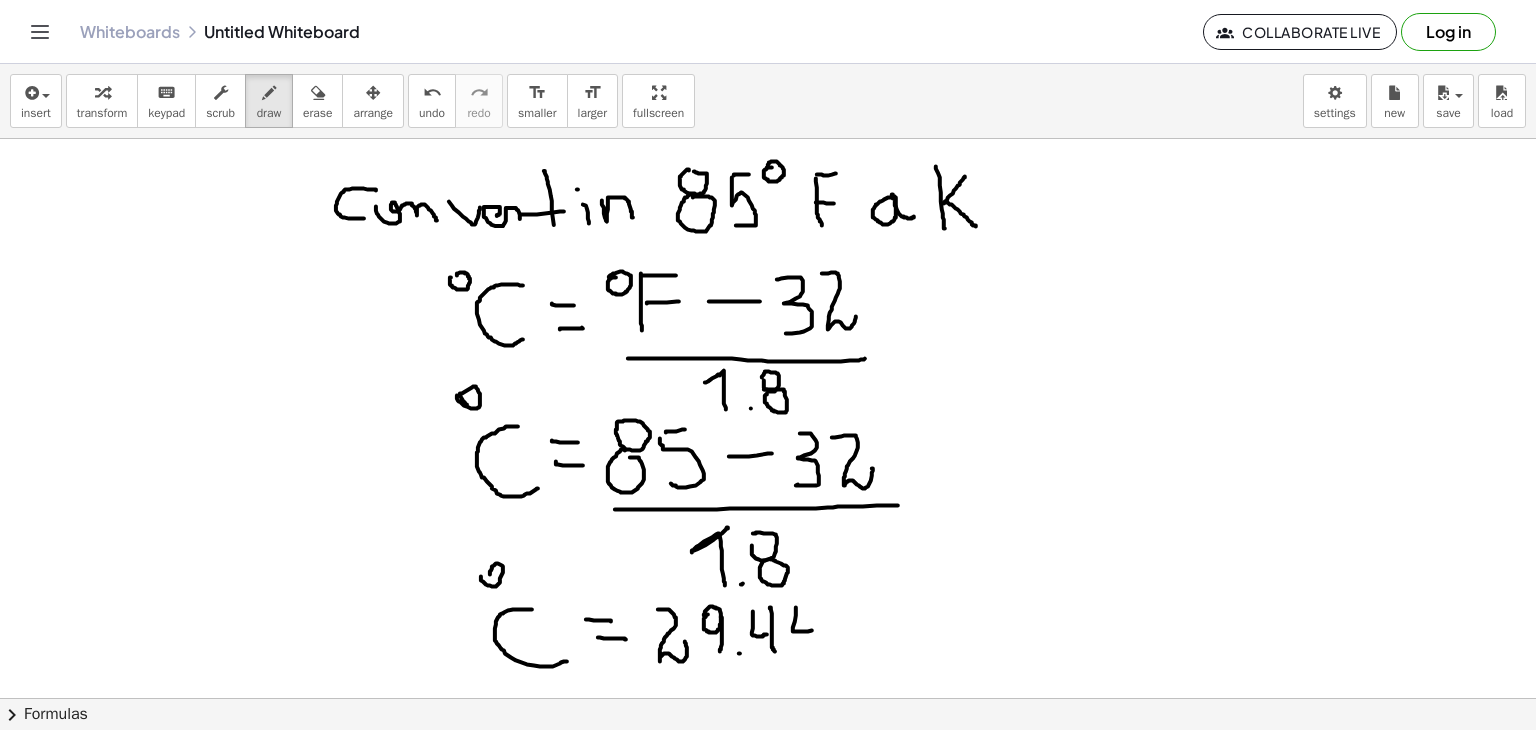 click at bounding box center (768, 698) 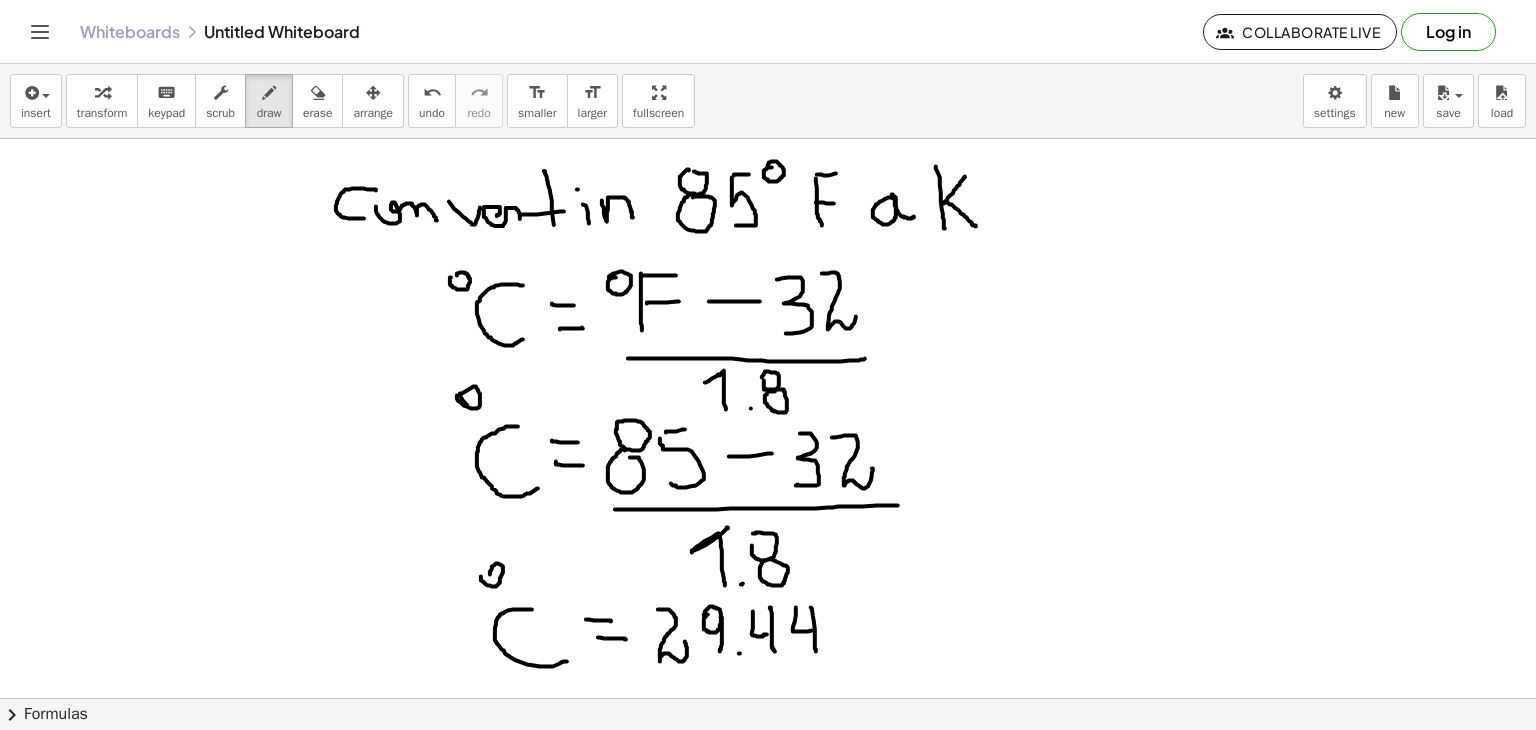 click at bounding box center (768, 698) 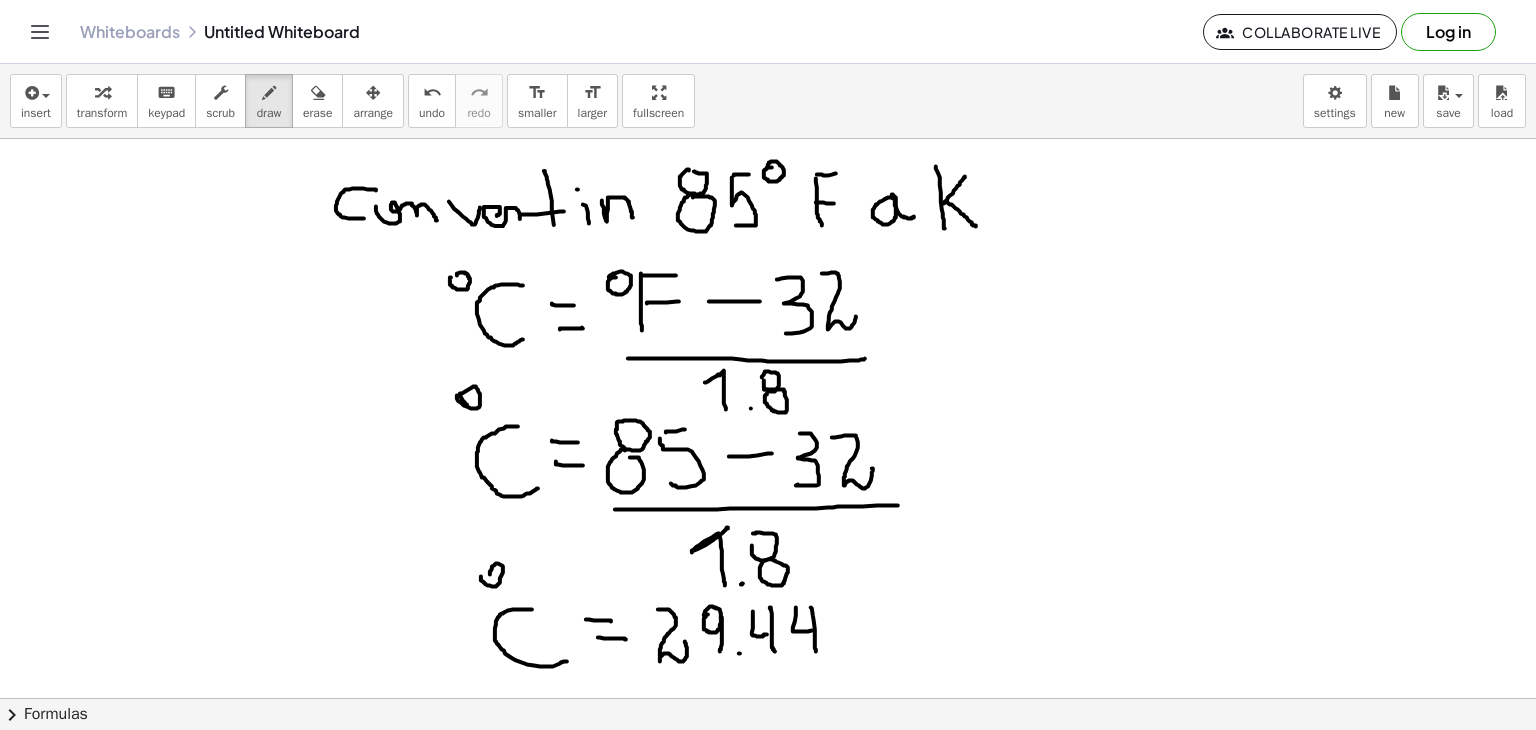 click at bounding box center (768, 698) 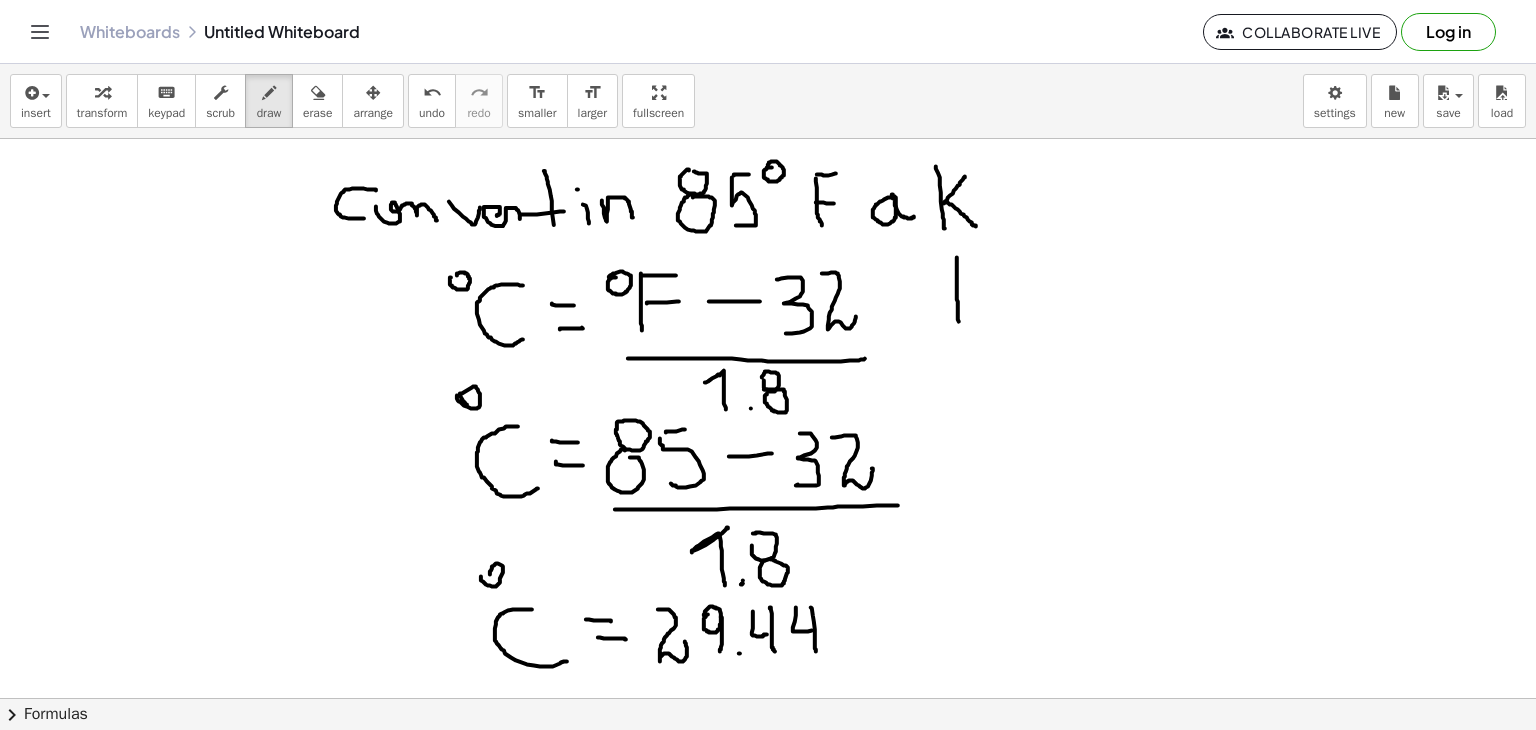 drag, startPoint x: 957, startPoint y: 257, endPoint x: 959, endPoint y: 321, distance: 64.03124 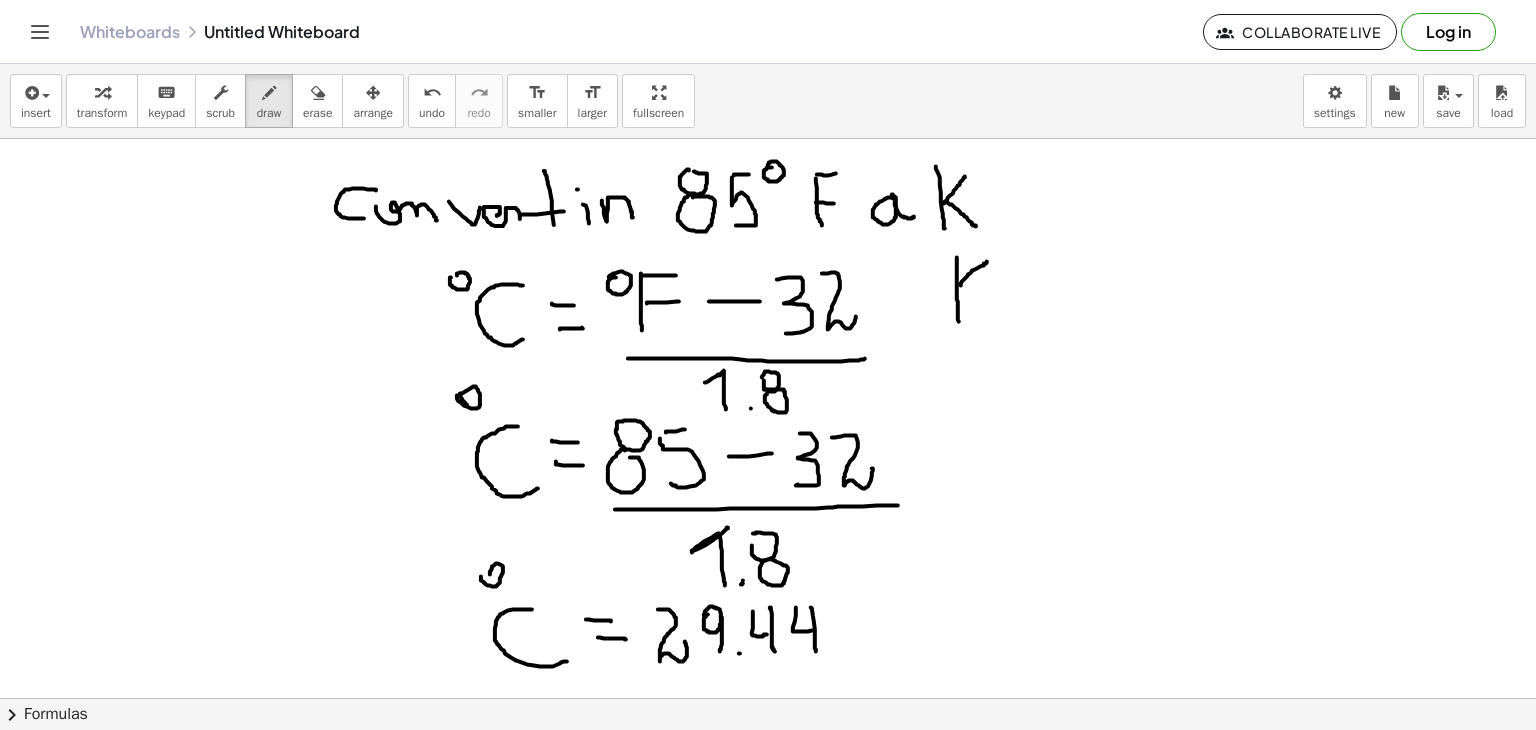 drag, startPoint x: 961, startPoint y: 285, endPoint x: 987, endPoint y: 261, distance: 35.383614 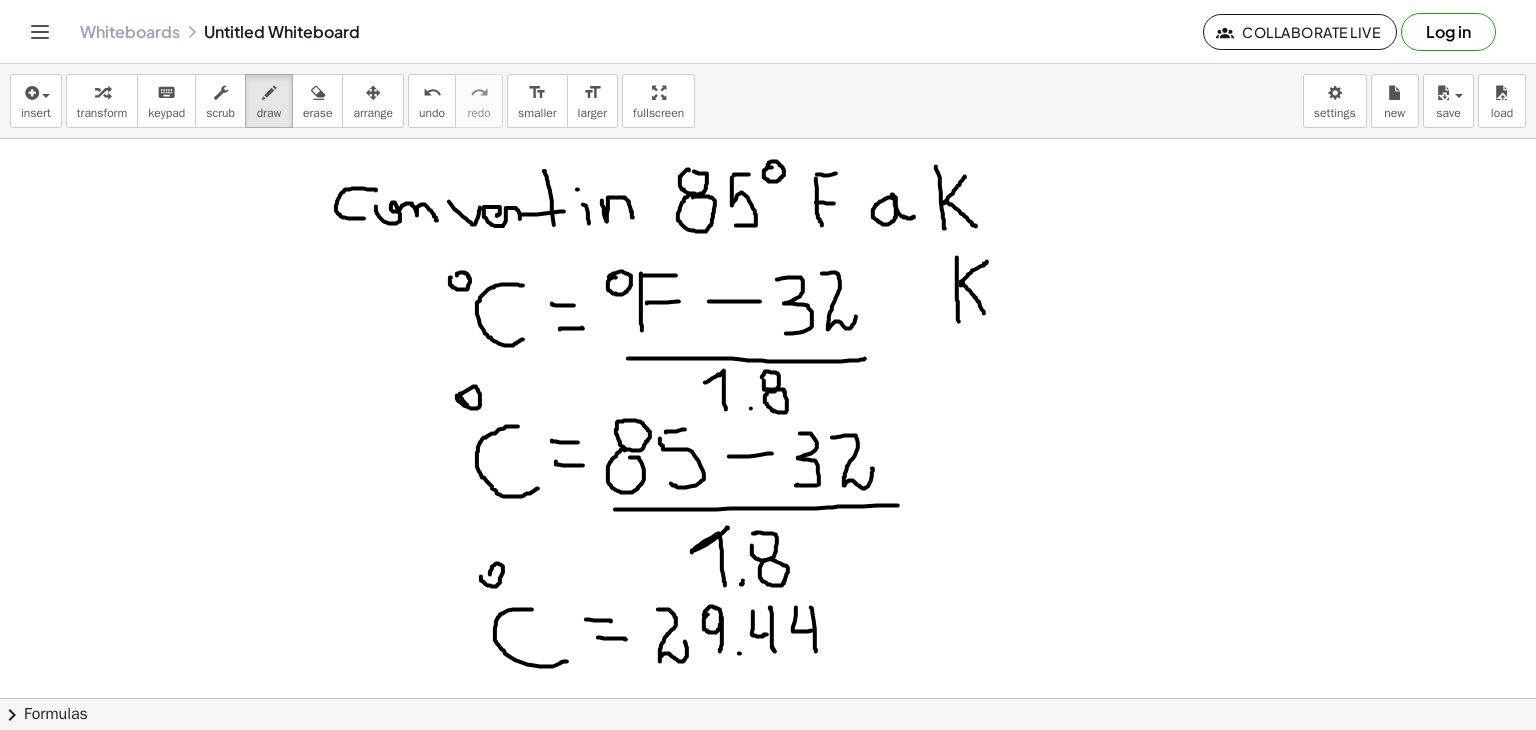 drag, startPoint x: 961, startPoint y: 281, endPoint x: 964, endPoint y: 293, distance: 12.369317 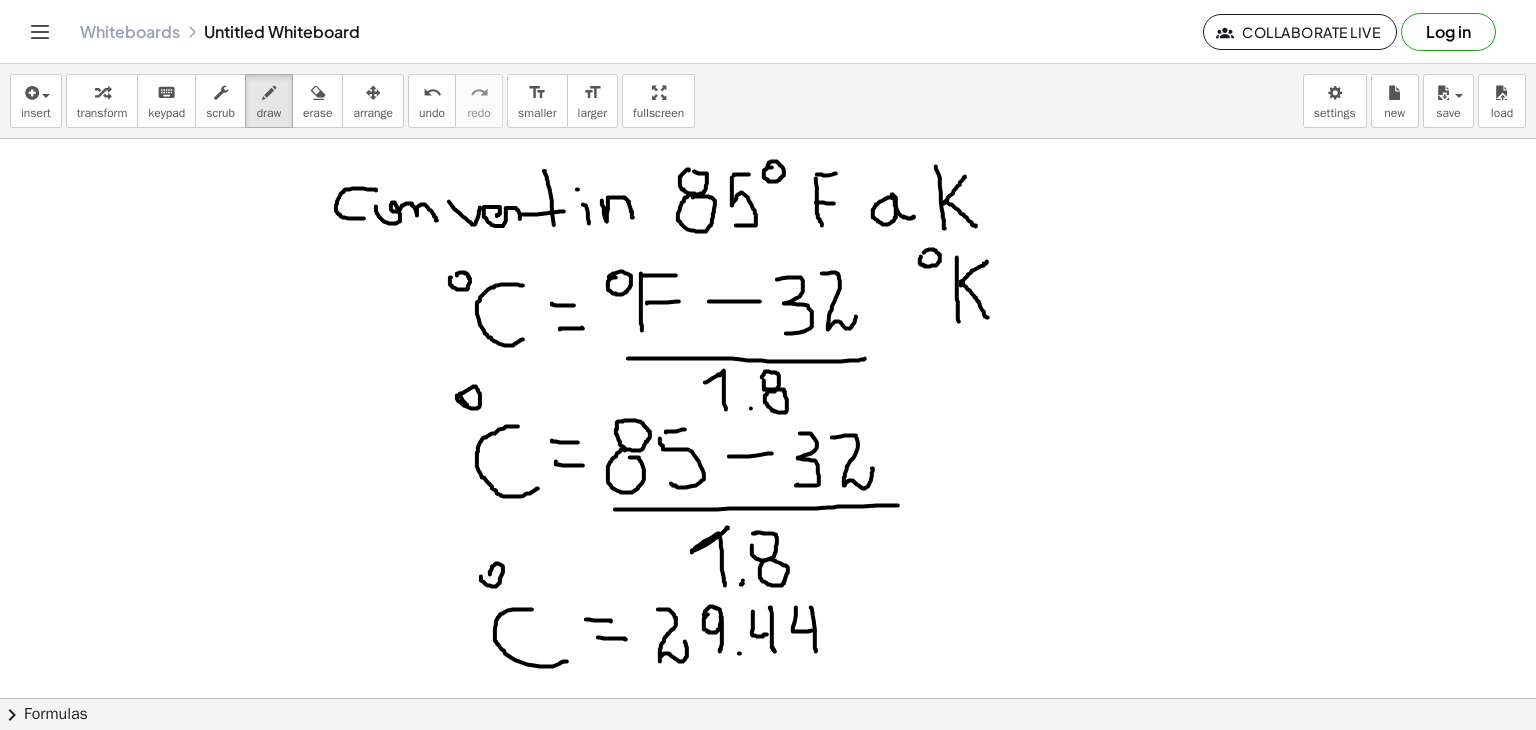 click at bounding box center [768, 698] 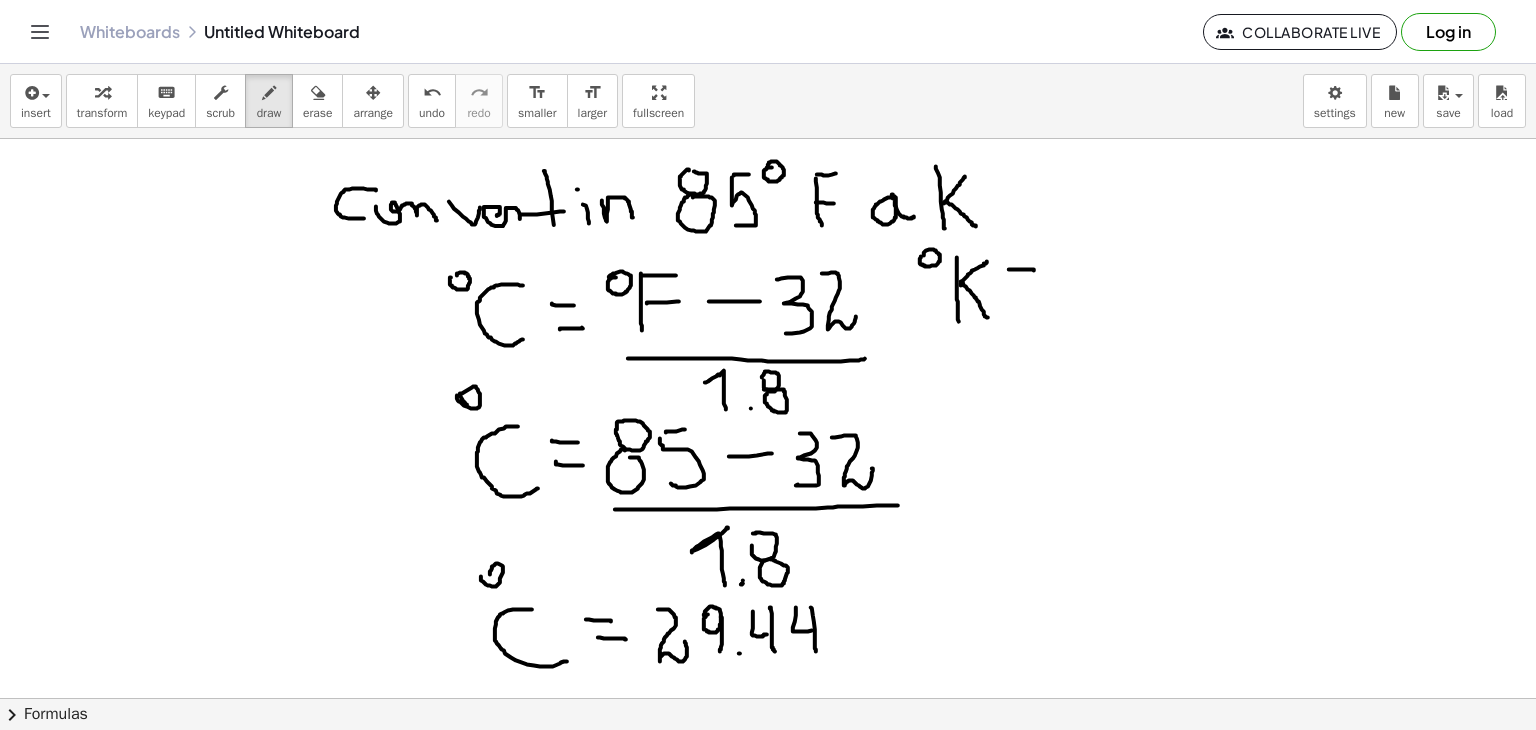 drag, startPoint x: 1009, startPoint y: 269, endPoint x: 1034, endPoint y: 270, distance: 25.019993 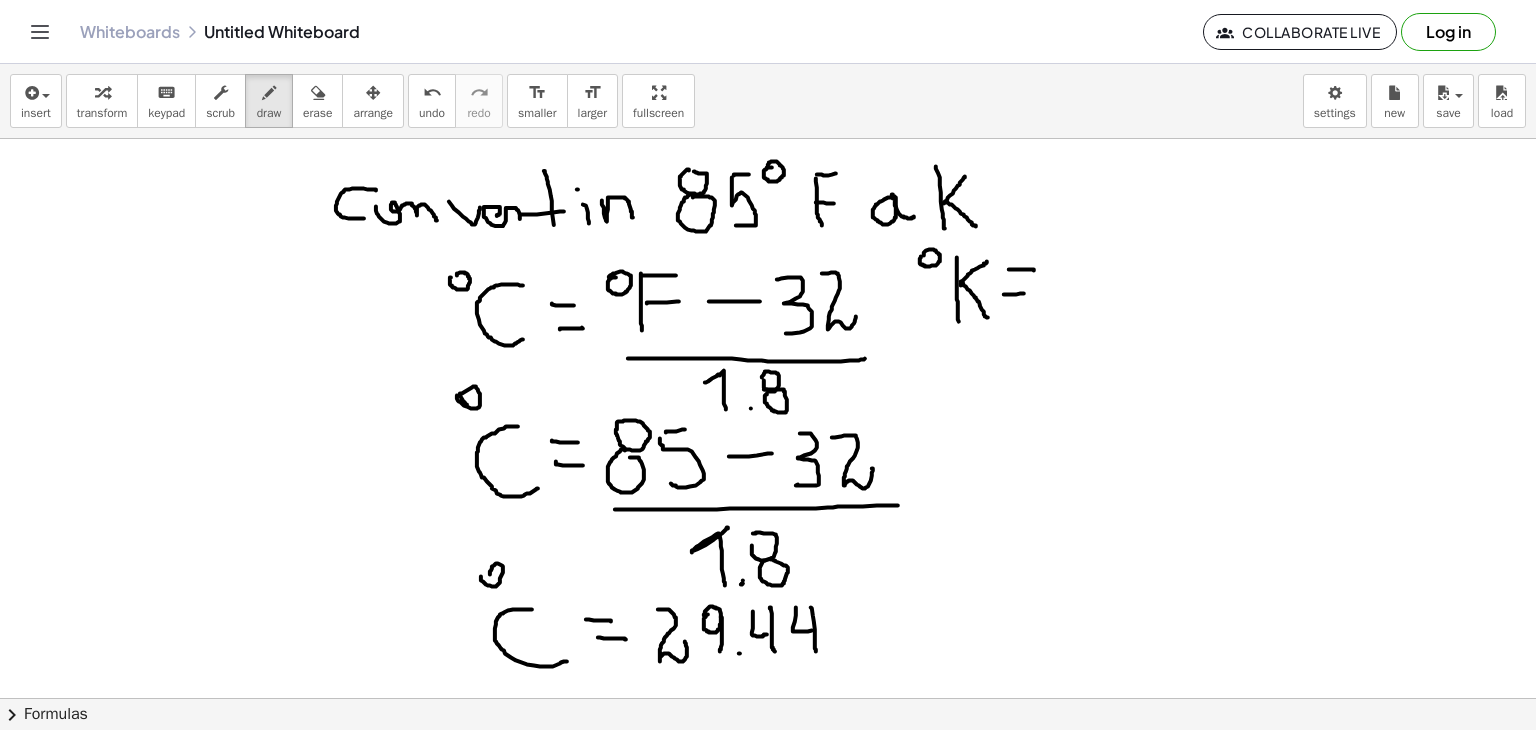 drag, startPoint x: 1004, startPoint y: 294, endPoint x: 1040, endPoint y: 293, distance: 36.013885 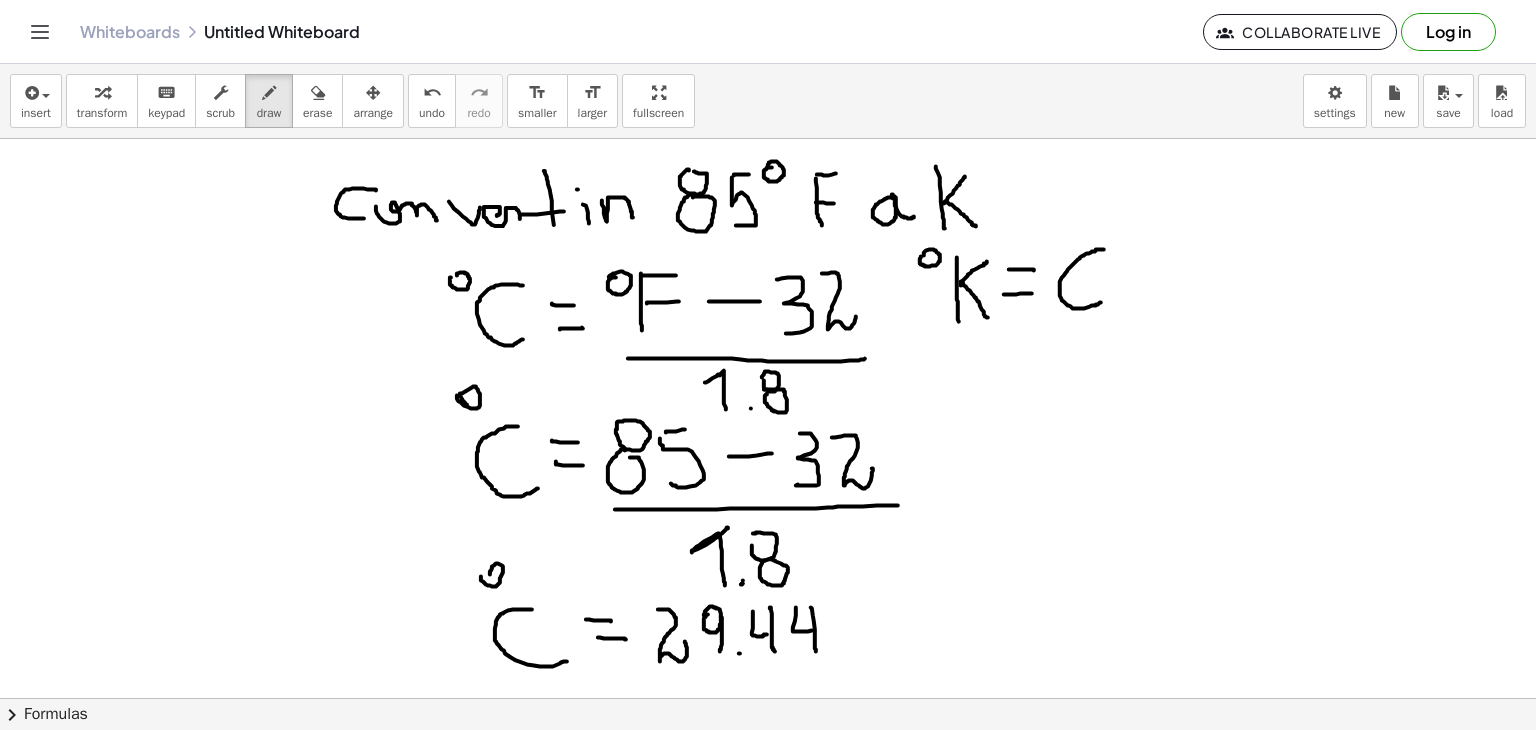 drag, startPoint x: 1104, startPoint y: 249, endPoint x: 1101, endPoint y: 302, distance: 53.08484 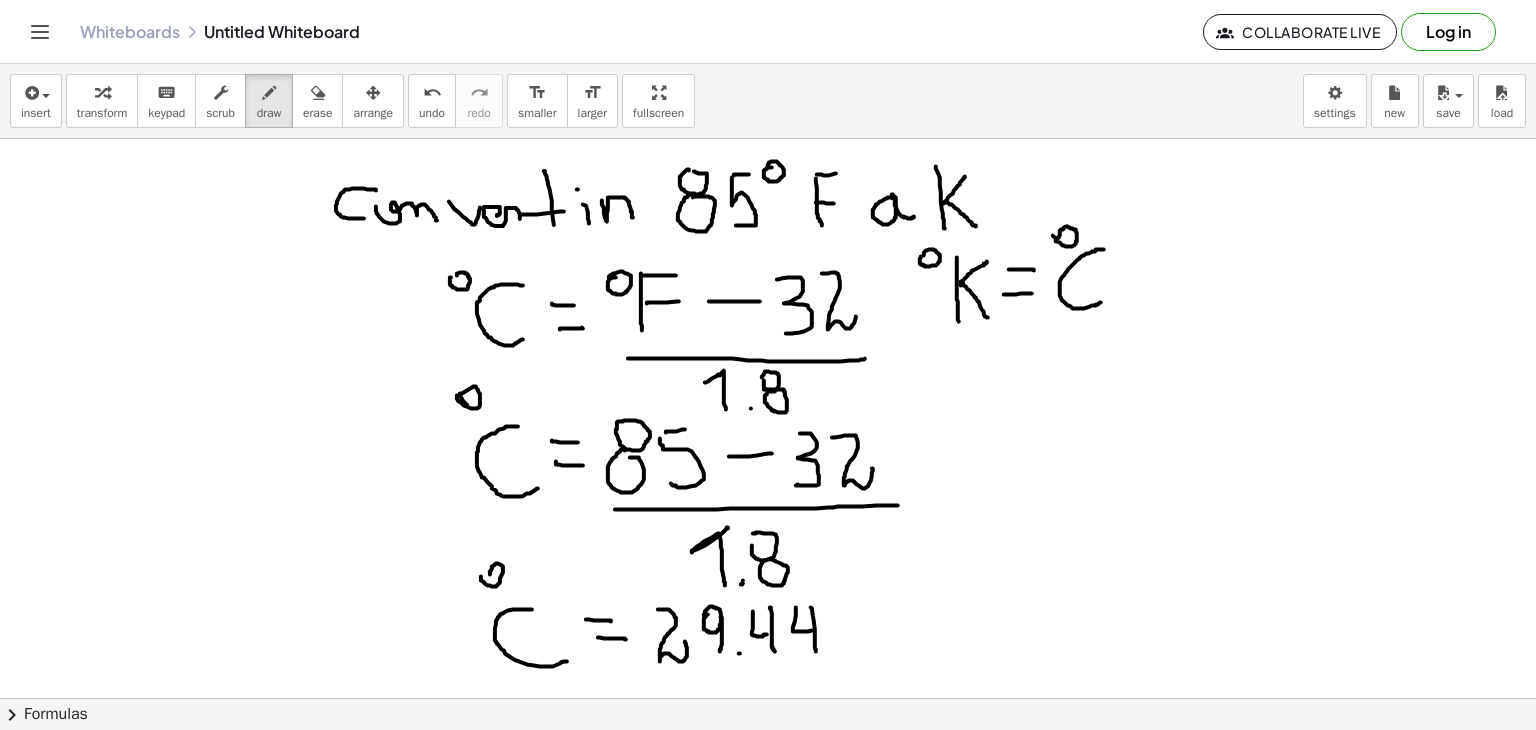 click at bounding box center (768, 698) 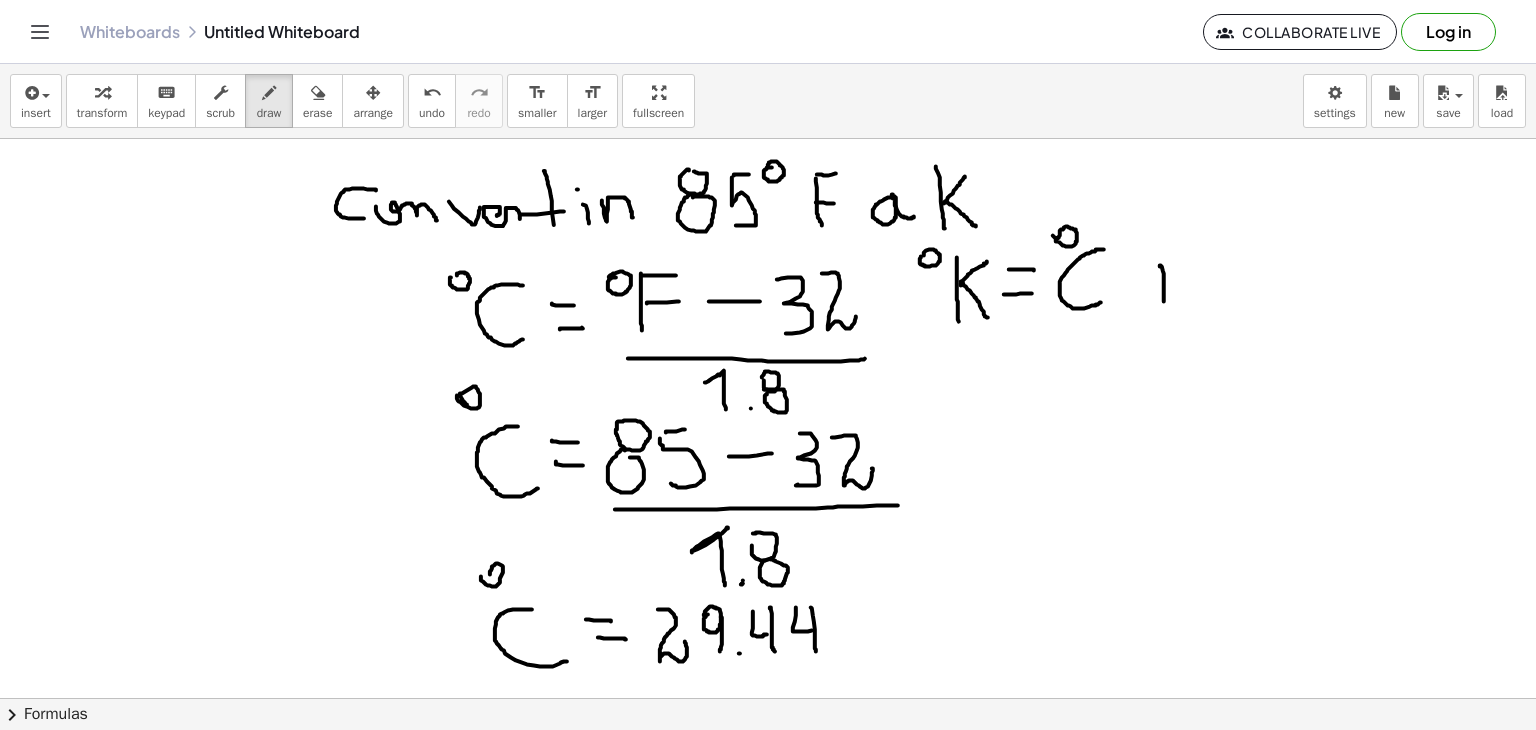 drag, startPoint x: 1160, startPoint y: 265, endPoint x: 1165, endPoint y: 298, distance: 33.37664 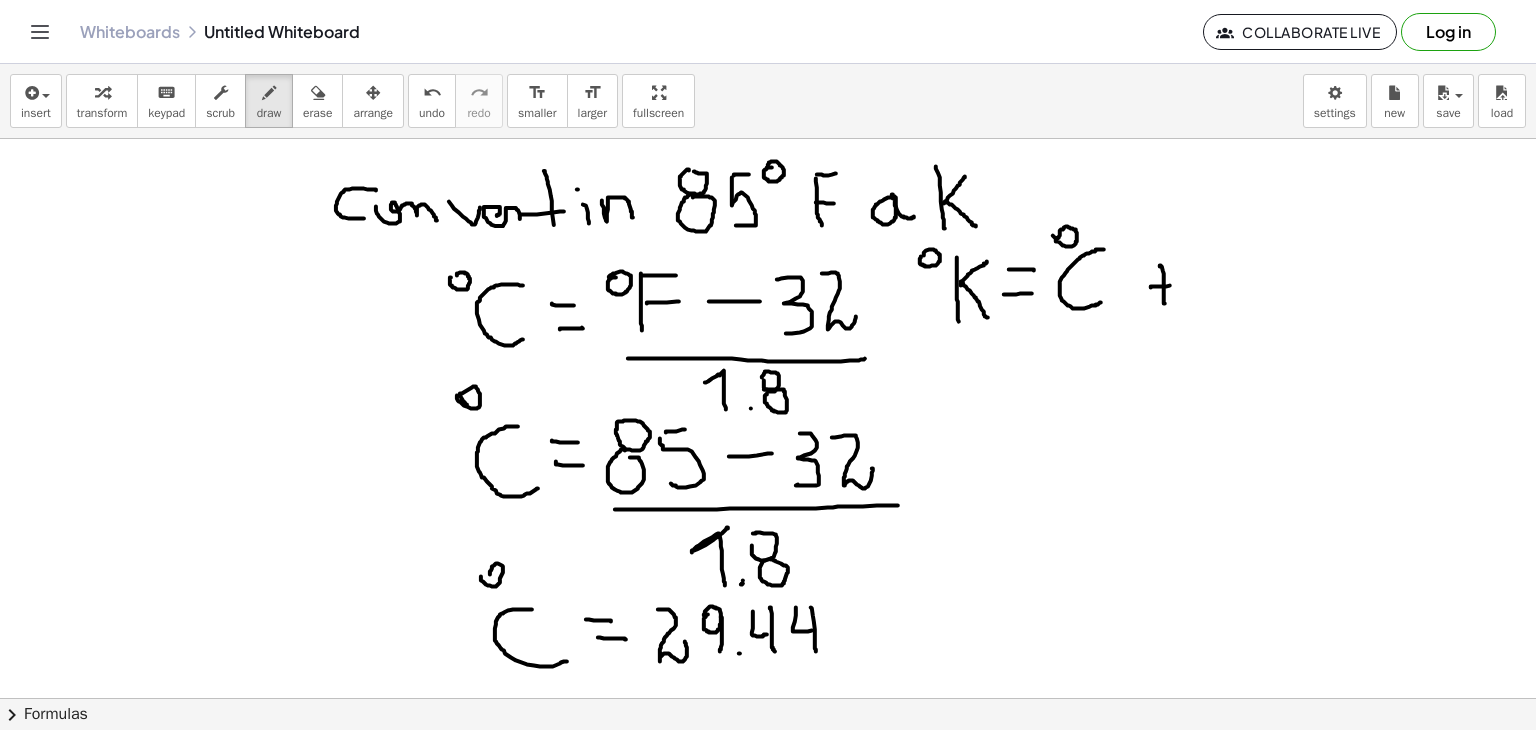 drag, startPoint x: 1154, startPoint y: 286, endPoint x: 1182, endPoint y: 284, distance: 28.071337 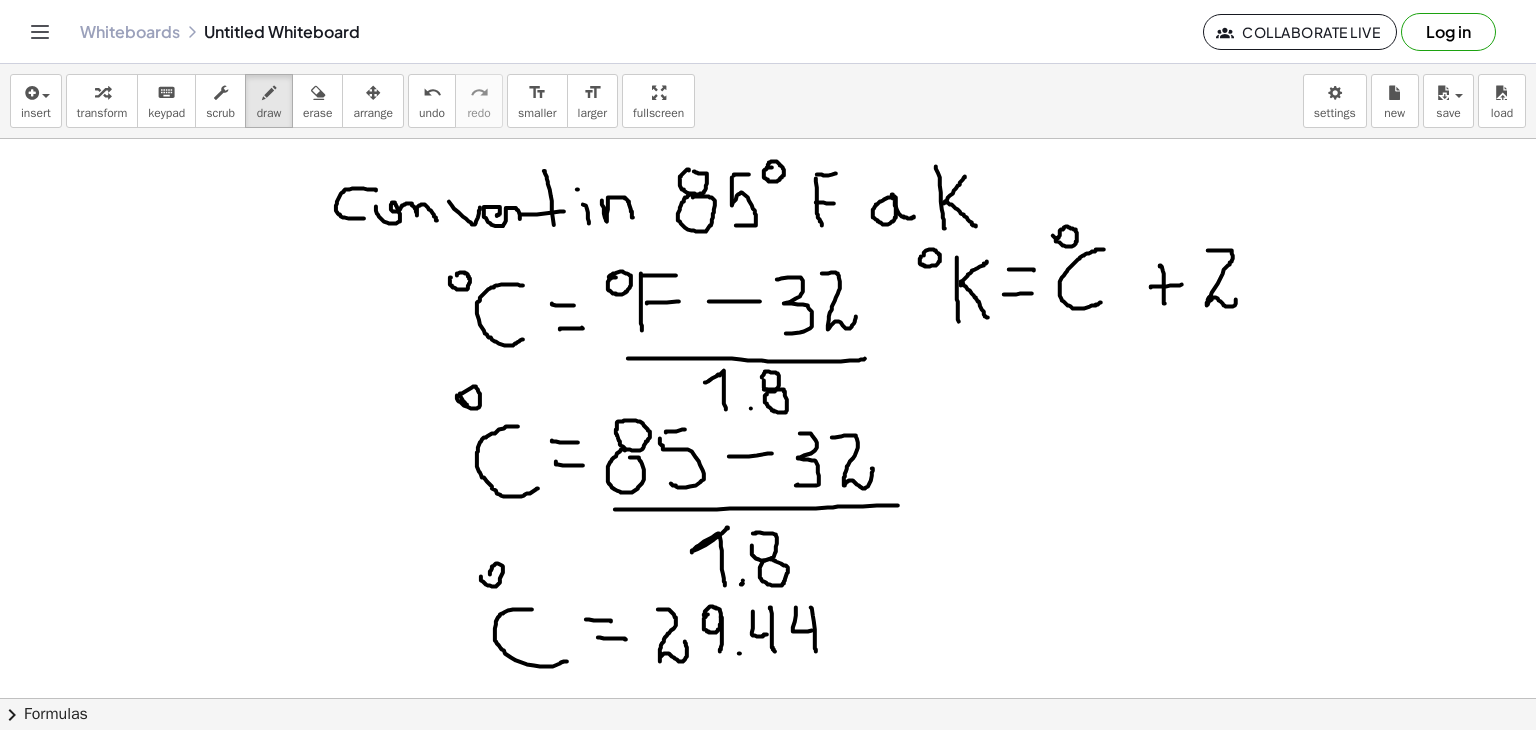 drag, startPoint x: 1208, startPoint y: 250, endPoint x: 1237, endPoint y: 293, distance: 51.86521 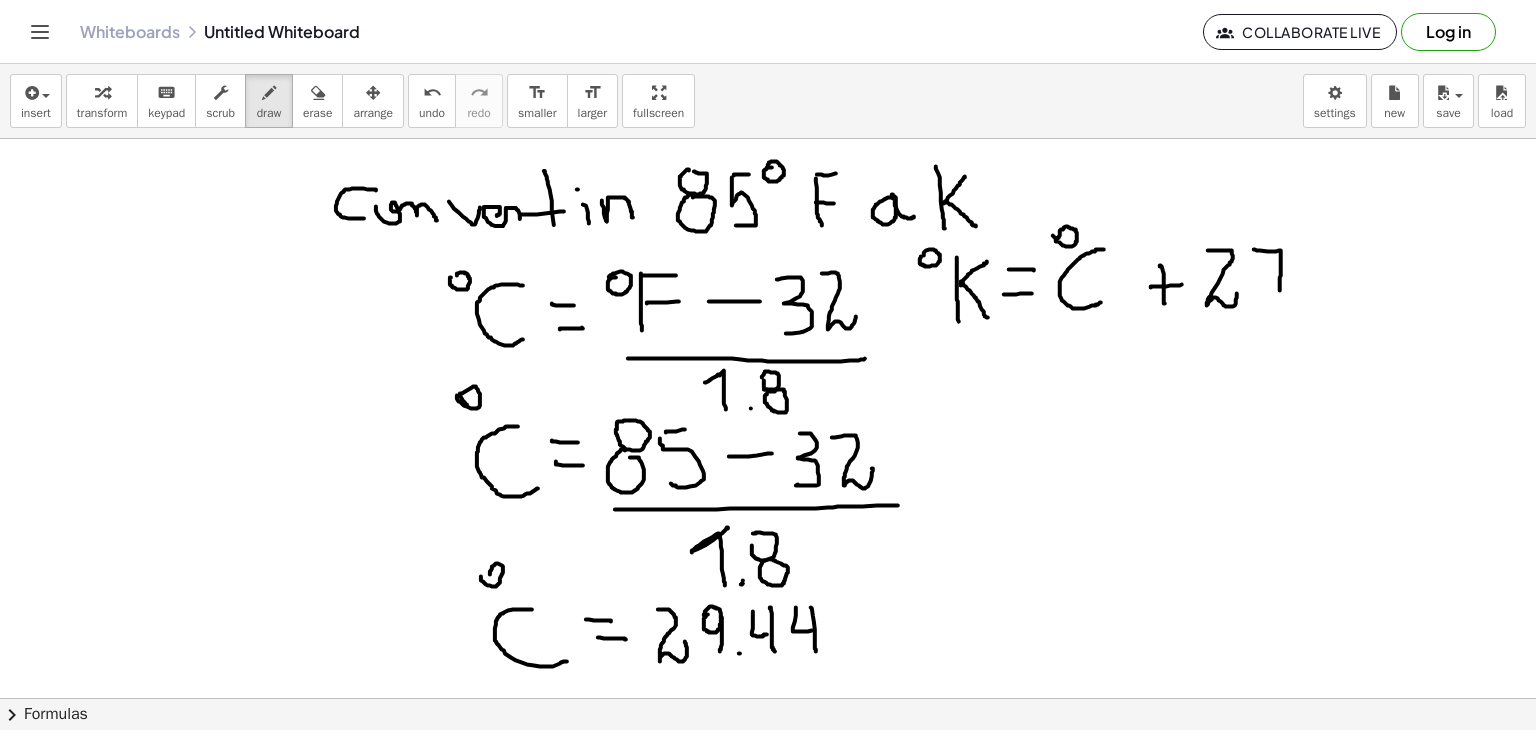 drag, startPoint x: 1254, startPoint y: 249, endPoint x: 1276, endPoint y: 290, distance: 46.52956 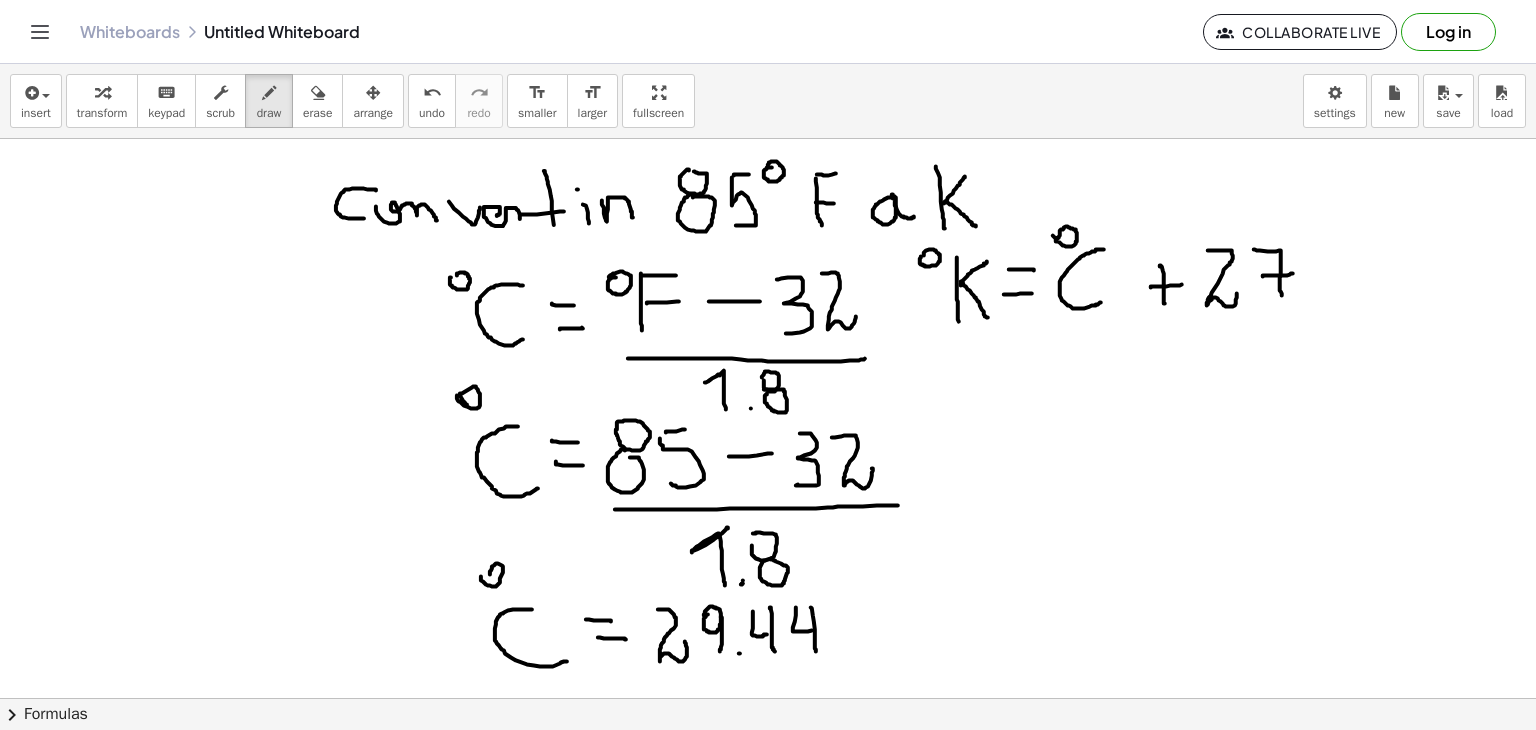 drag, startPoint x: 1263, startPoint y: 276, endPoint x: 1293, endPoint y: 273, distance: 30.149628 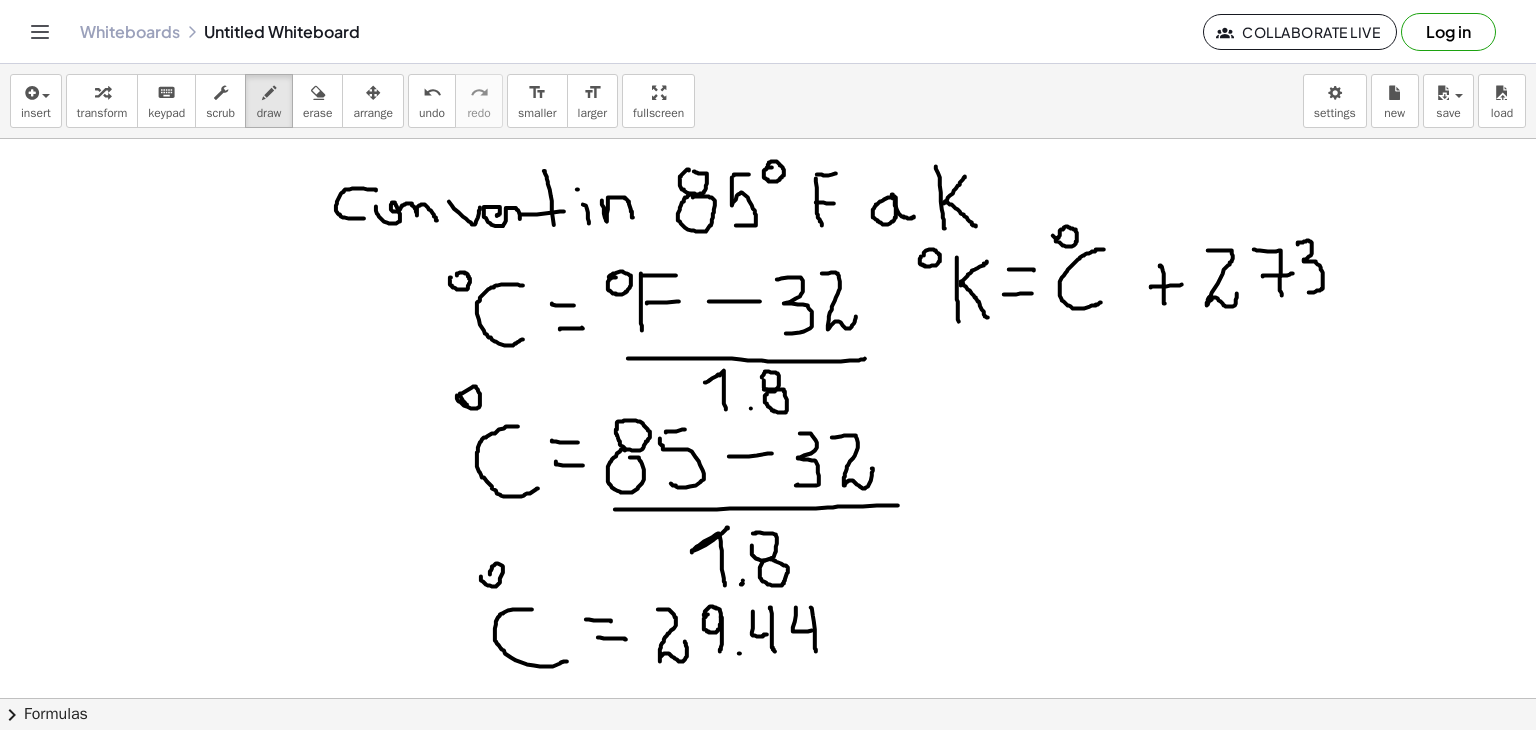 drag, startPoint x: 1298, startPoint y: 244, endPoint x: 1306, endPoint y: 293, distance: 49.648766 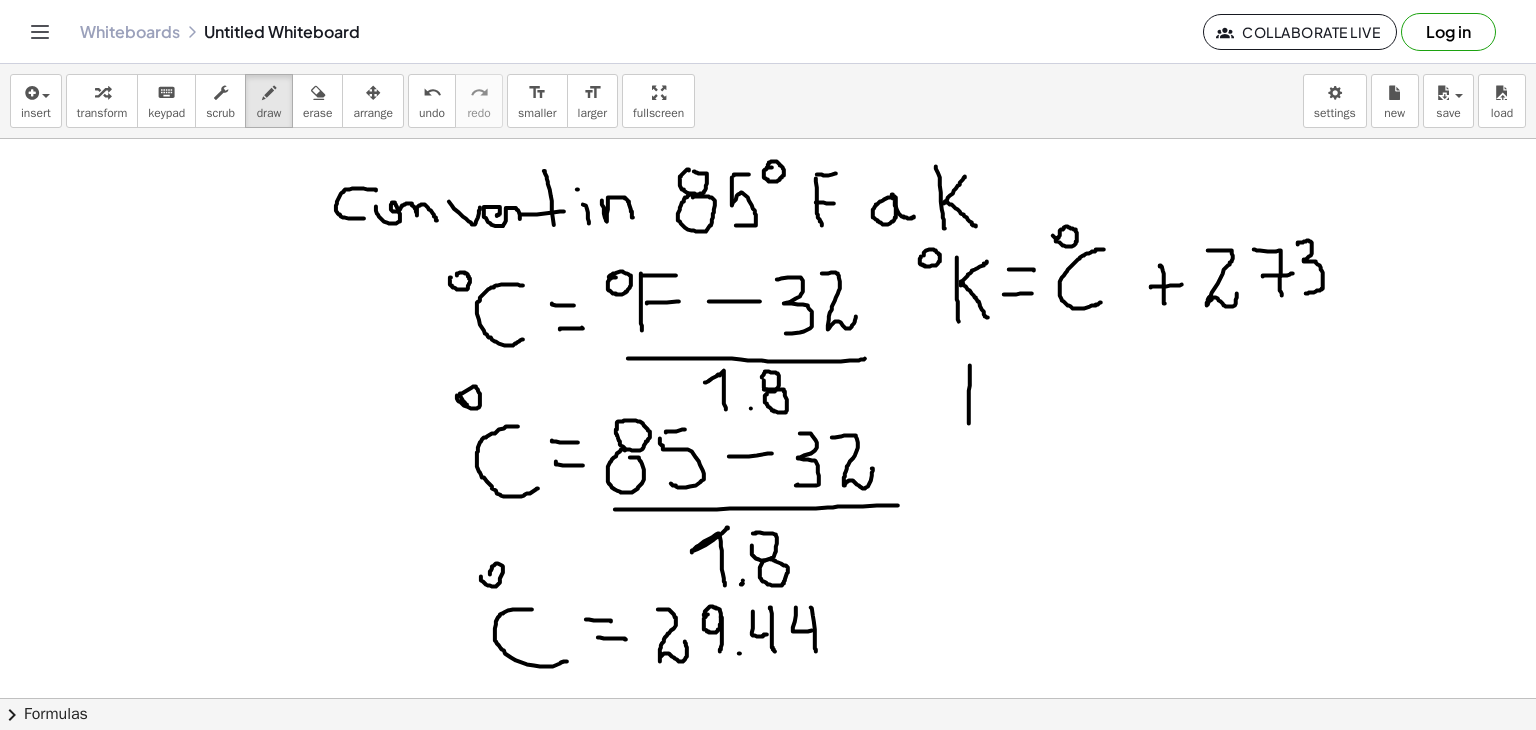 drag, startPoint x: 970, startPoint y: 365, endPoint x: 976, endPoint y: 412, distance: 47.38143 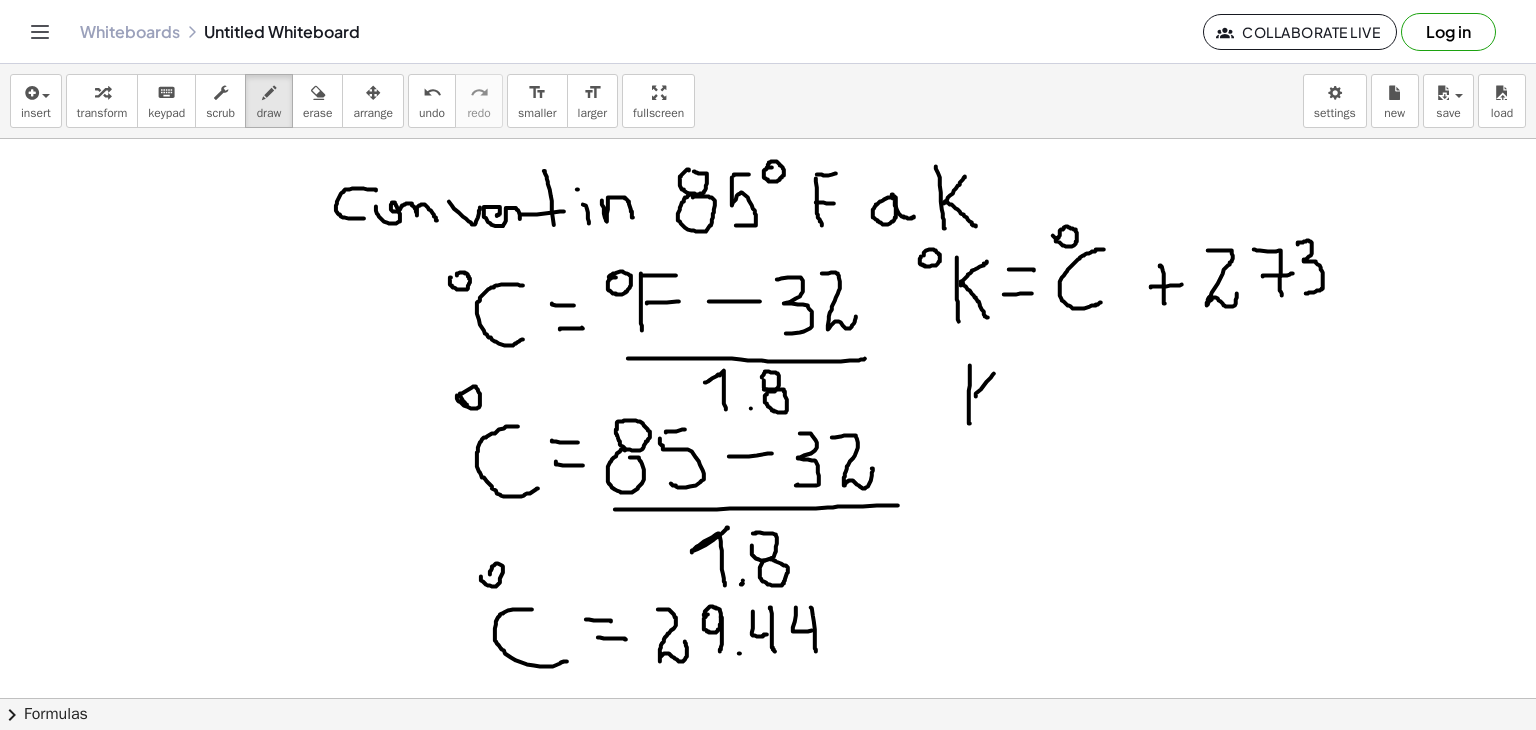 drag, startPoint x: 976, startPoint y: 396, endPoint x: 997, endPoint y: 370, distance: 33.42155 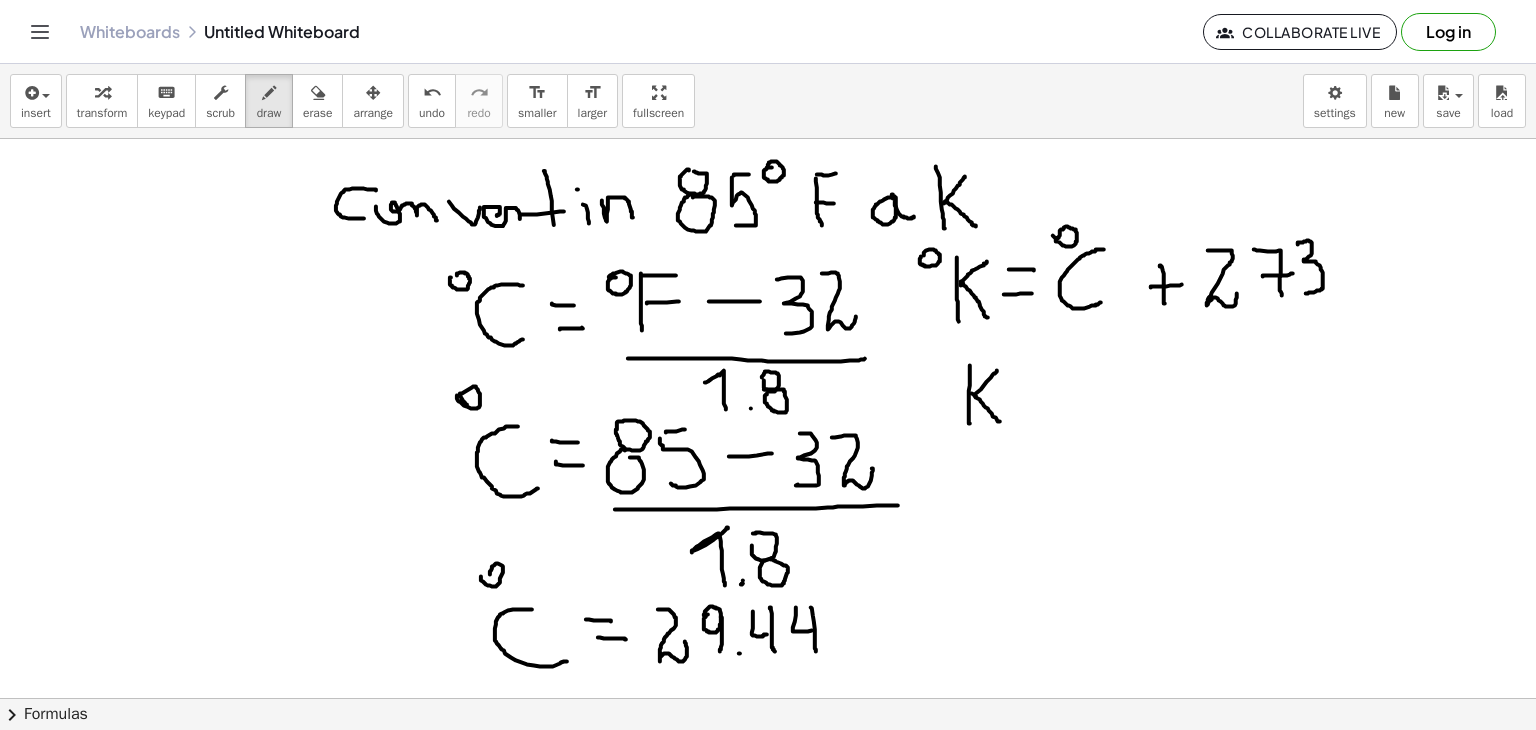 drag, startPoint x: 972, startPoint y: 393, endPoint x: 972, endPoint y: 378, distance: 15 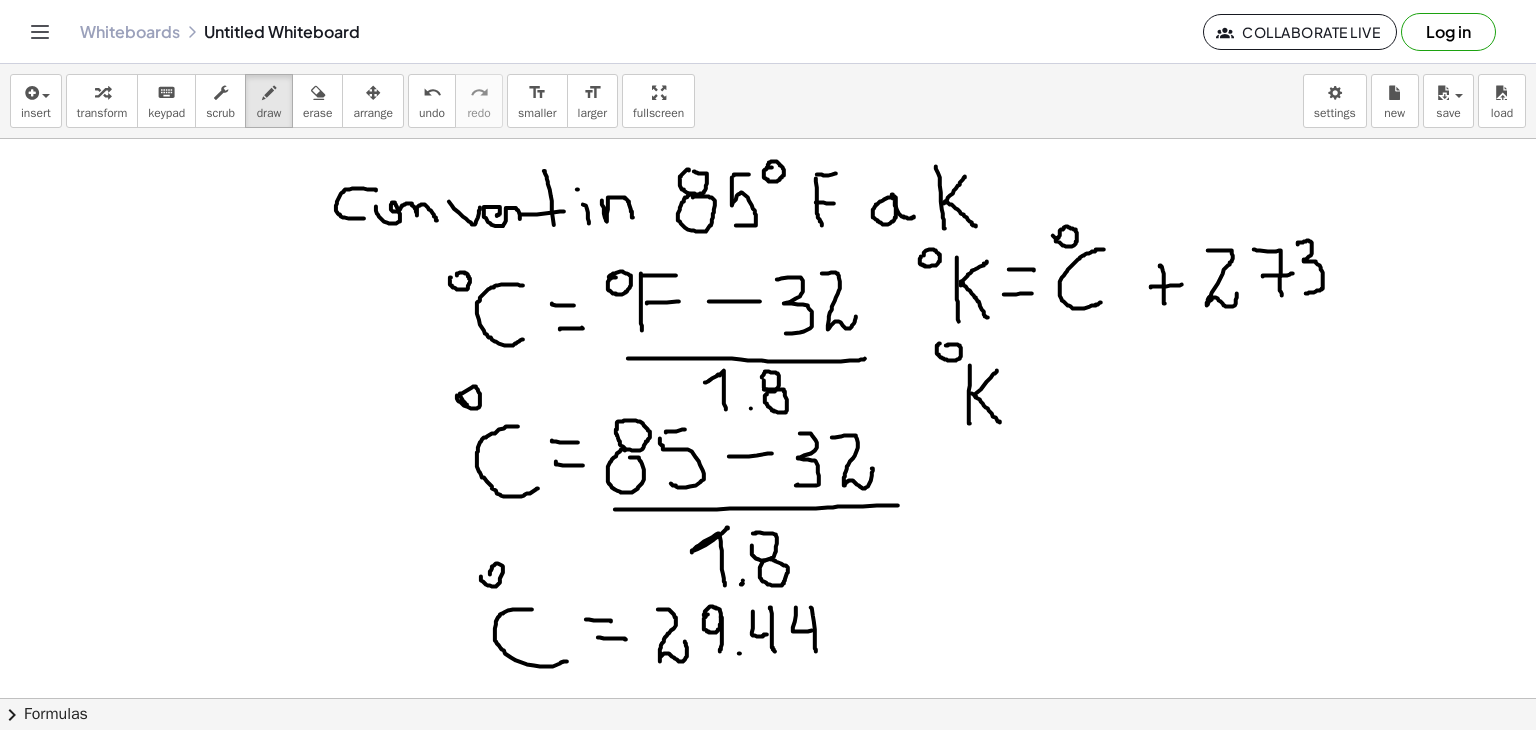 click at bounding box center [768, 698] 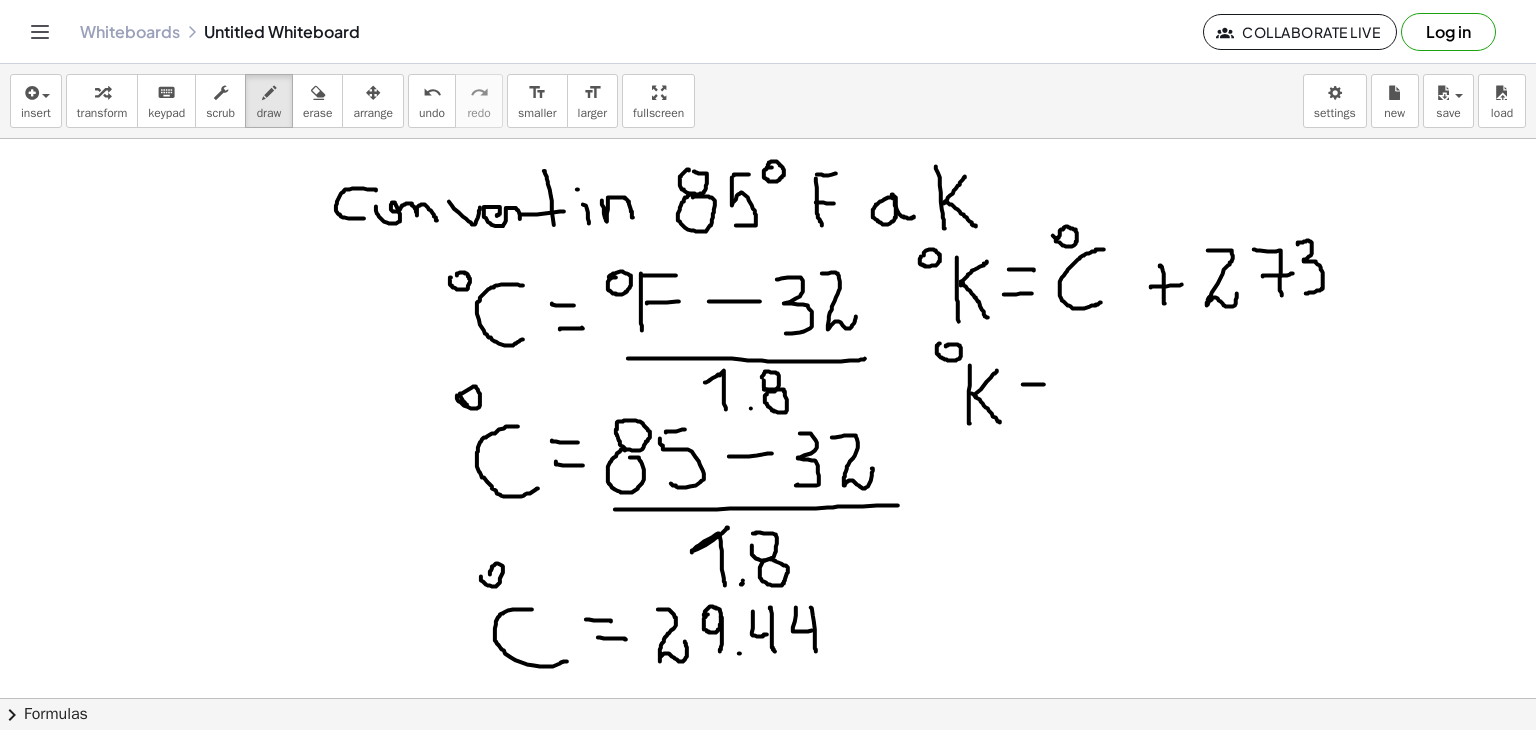 drag, startPoint x: 1023, startPoint y: 384, endPoint x: 1046, endPoint y: 385, distance: 23.021729 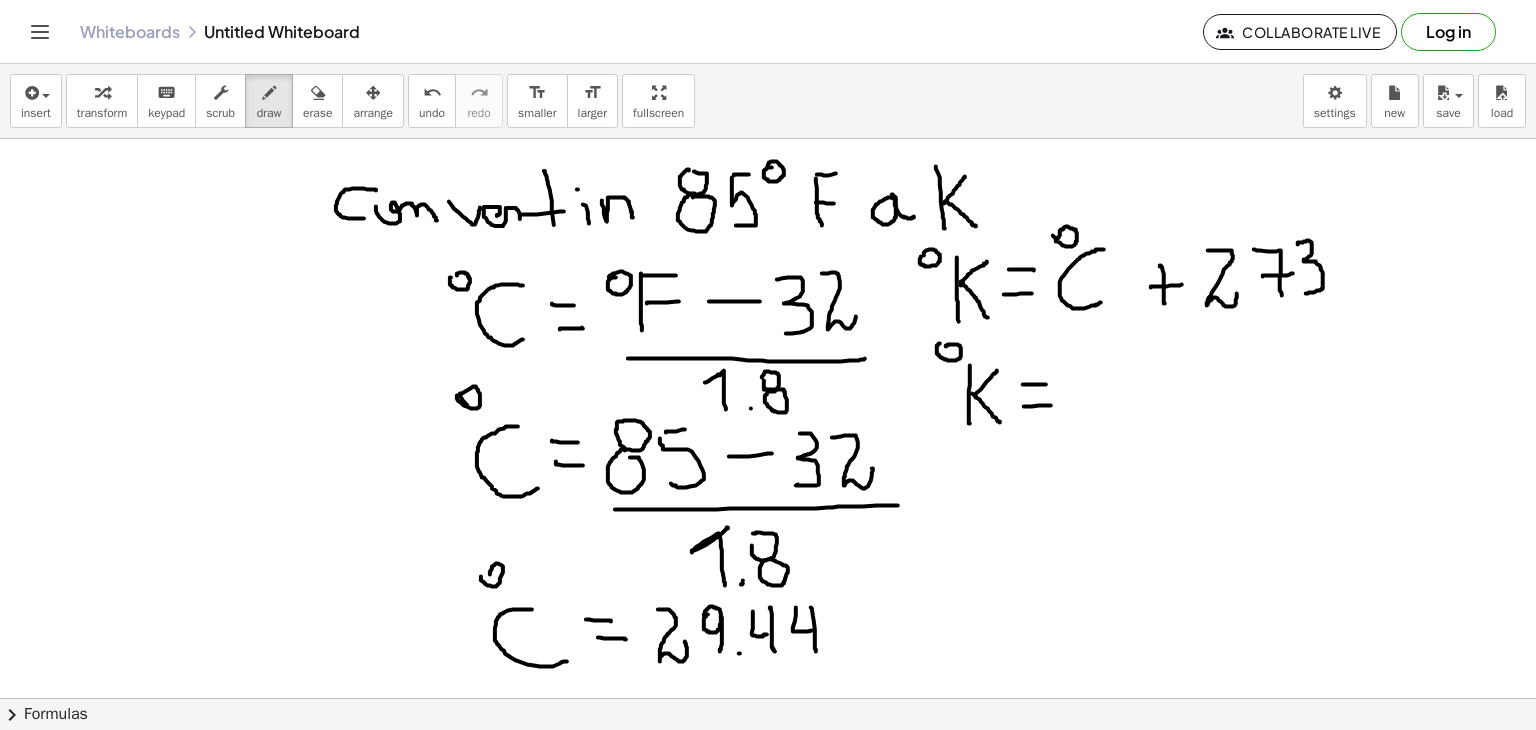 drag, startPoint x: 1024, startPoint y: 406, endPoint x: 1051, endPoint y: 405, distance: 27.018513 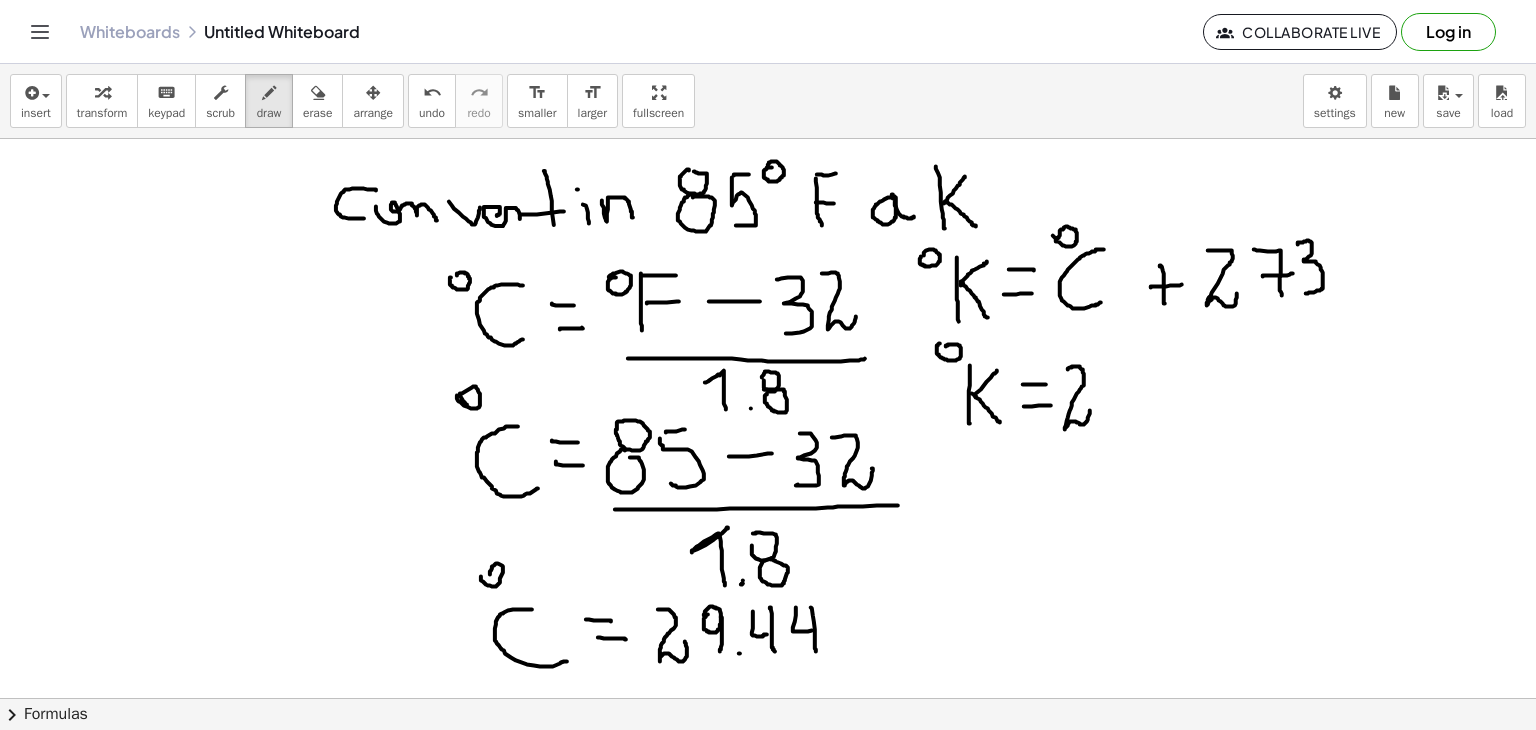 drag, startPoint x: 1068, startPoint y: 369, endPoint x: 1095, endPoint y: 400, distance: 41.109608 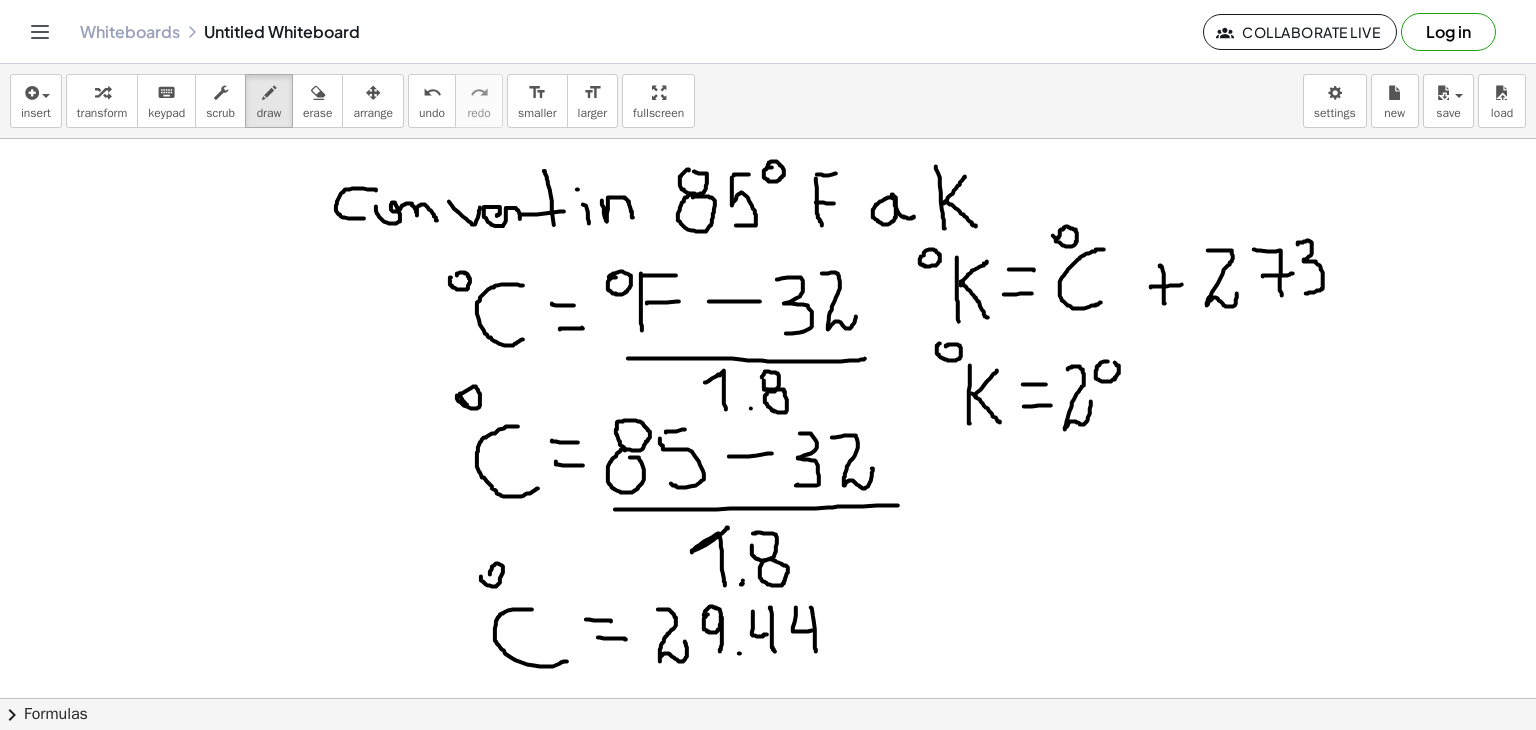 click at bounding box center (768, 698) 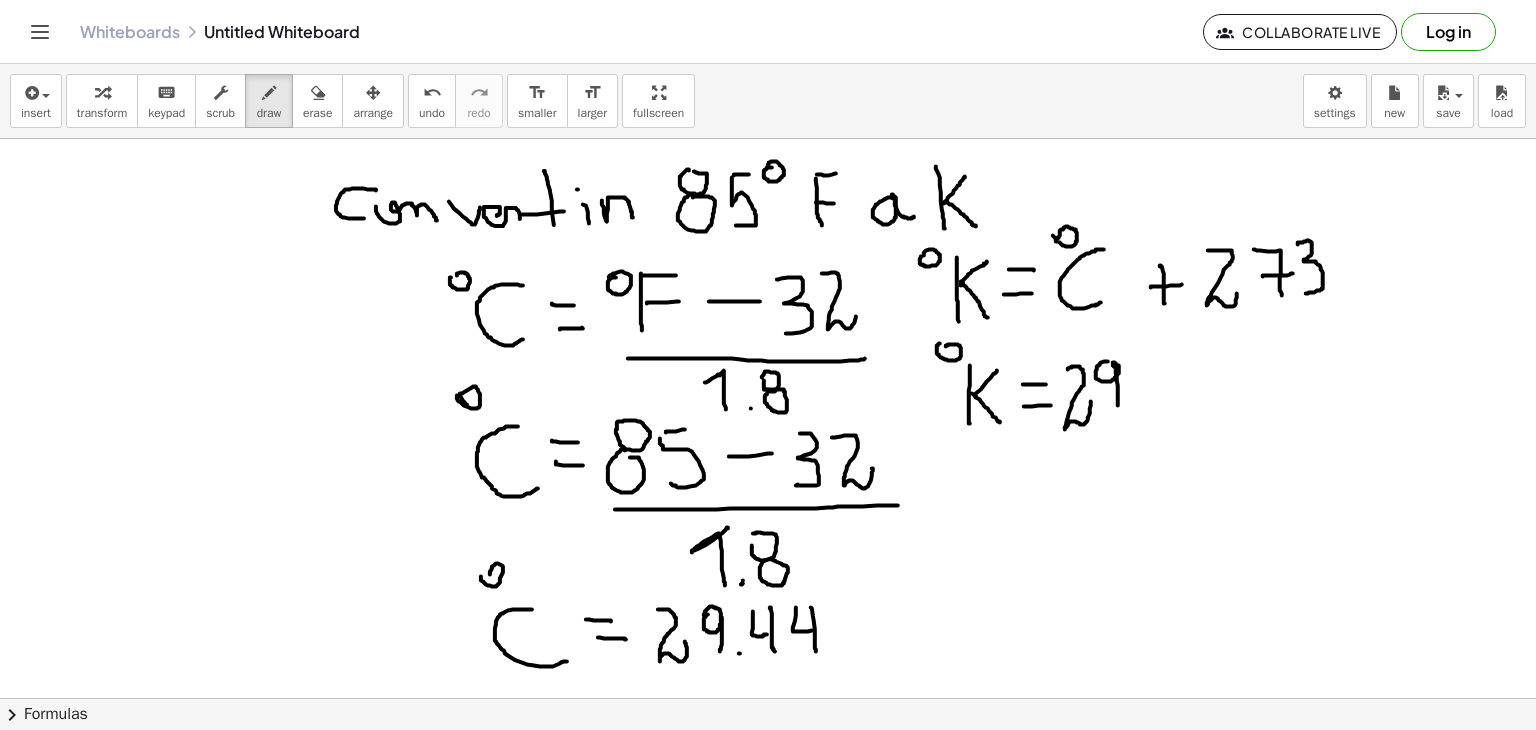 drag, startPoint x: 1114, startPoint y: 365, endPoint x: 1117, endPoint y: 420, distance: 55.081757 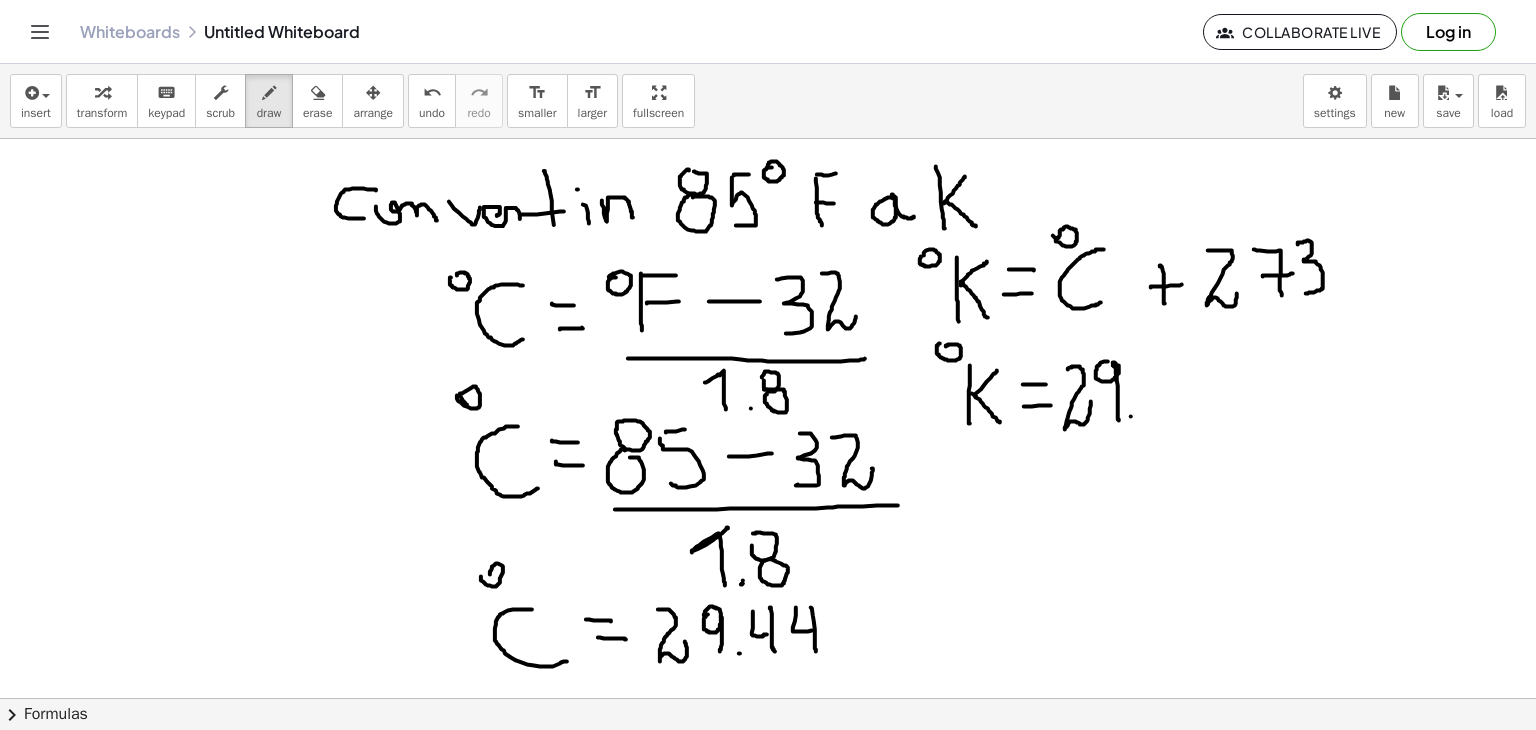 click at bounding box center [768, 698] 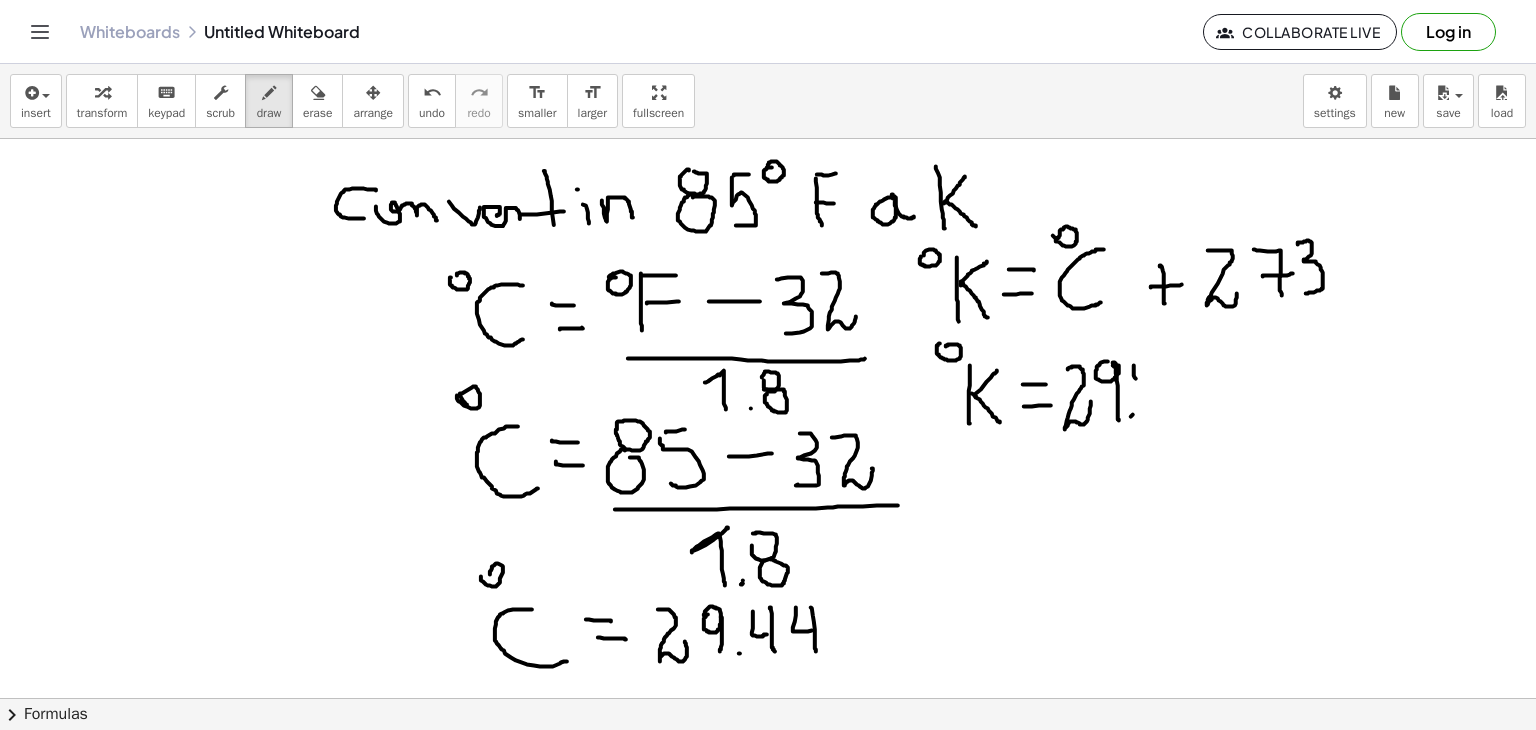 drag, startPoint x: 1134, startPoint y: 365, endPoint x: 1162, endPoint y: 383, distance: 33.286633 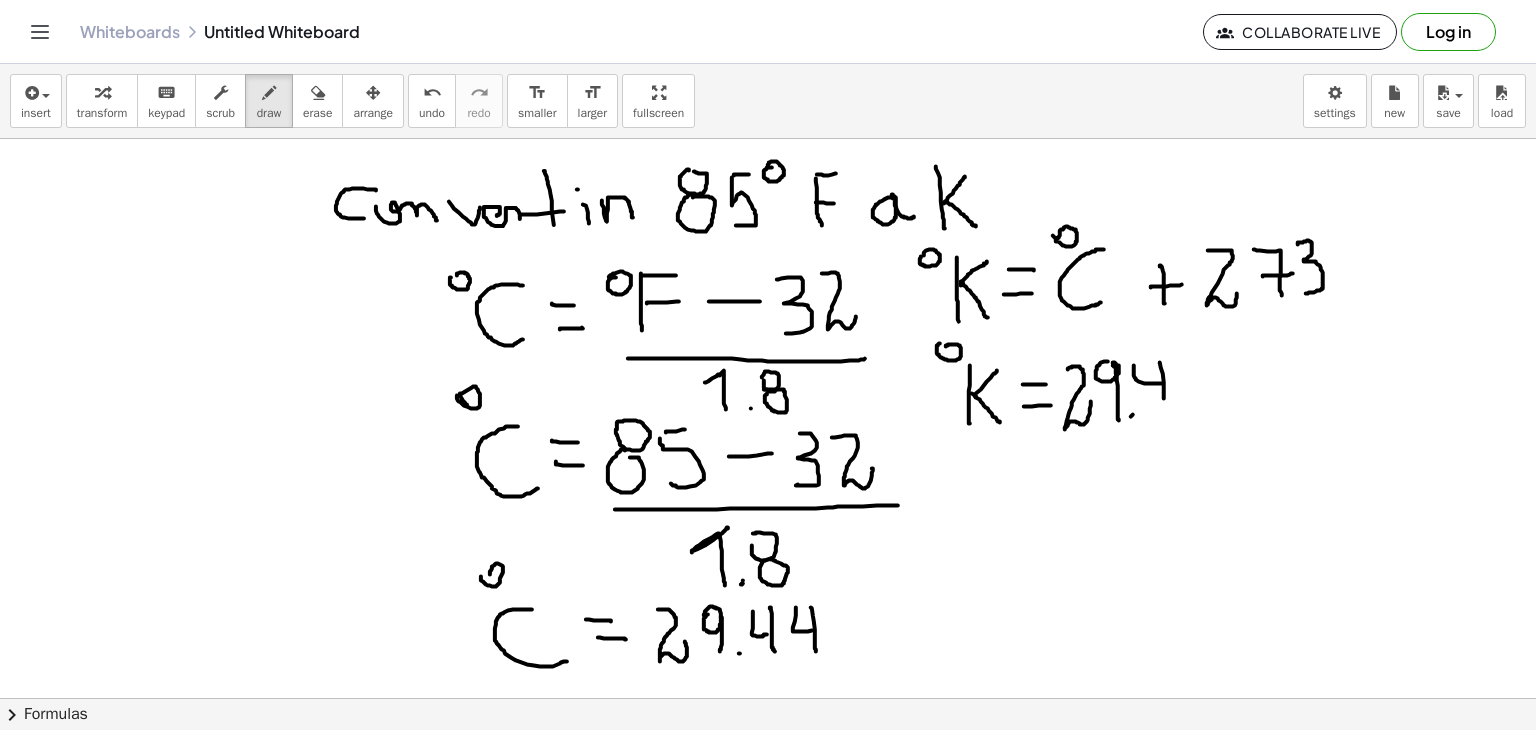 drag, startPoint x: 1160, startPoint y: 363, endPoint x: 1165, endPoint y: 399, distance: 36.345562 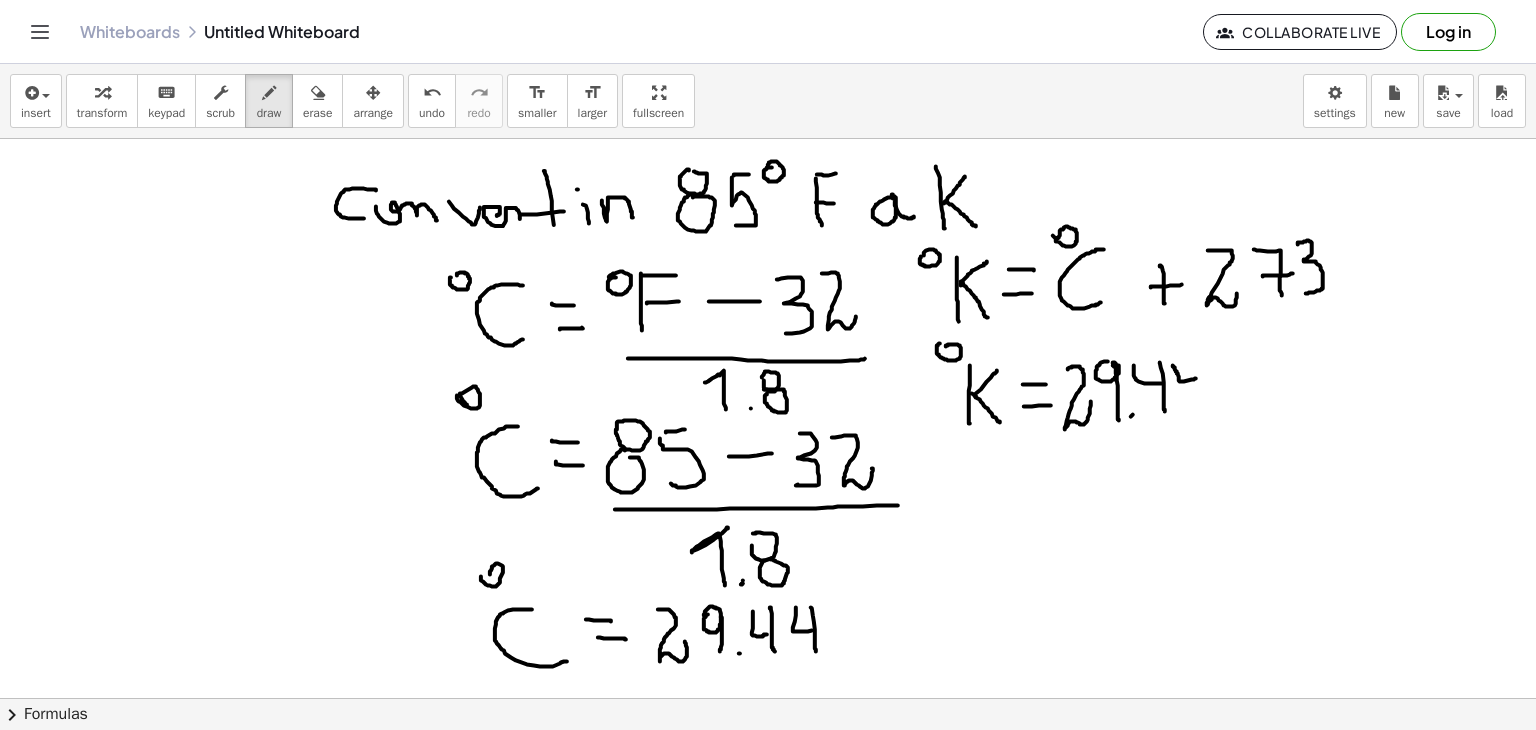 drag, startPoint x: 1173, startPoint y: 365, endPoint x: 1200, endPoint y: 377, distance: 29.546574 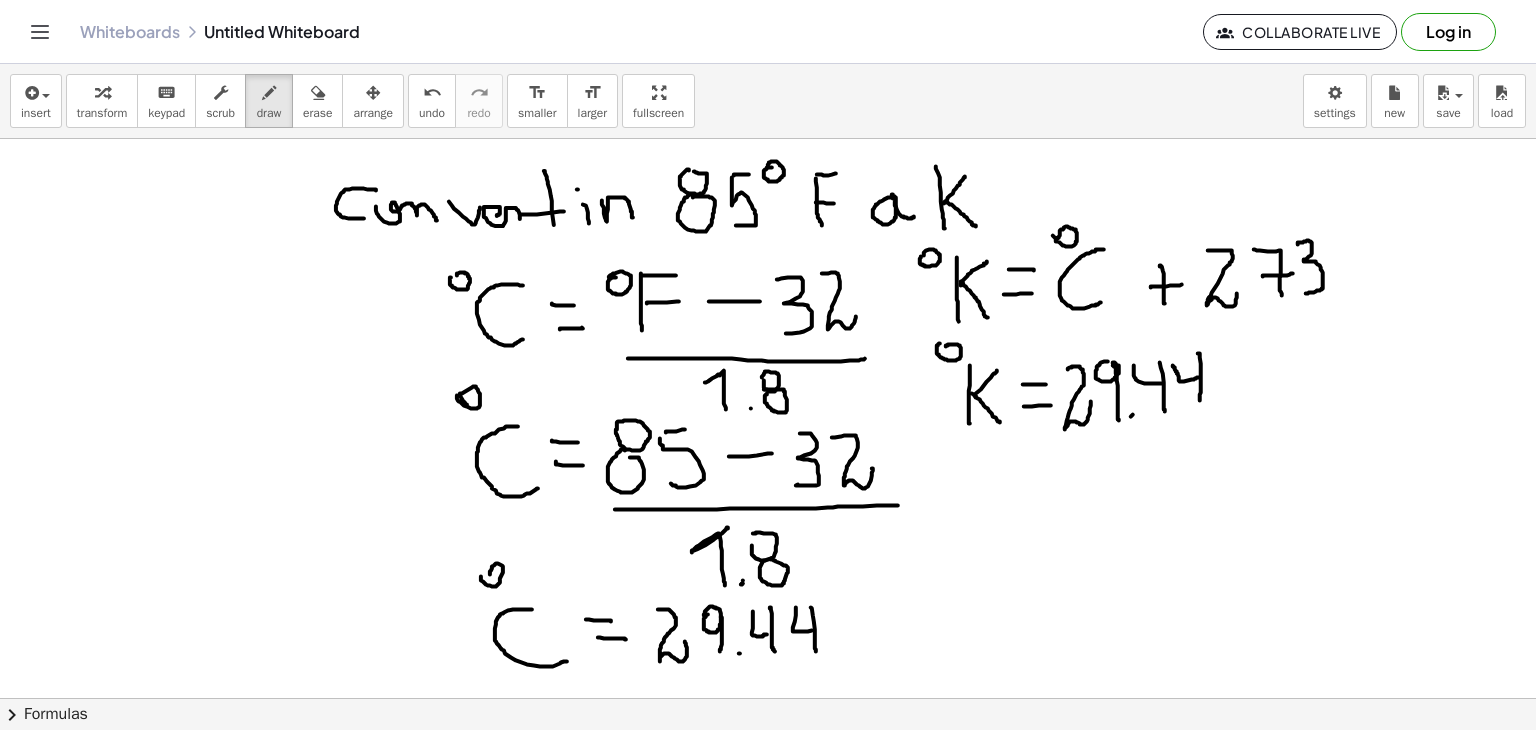 drag, startPoint x: 1200, startPoint y: 353, endPoint x: 1207, endPoint y: 408, distance: 55.443665 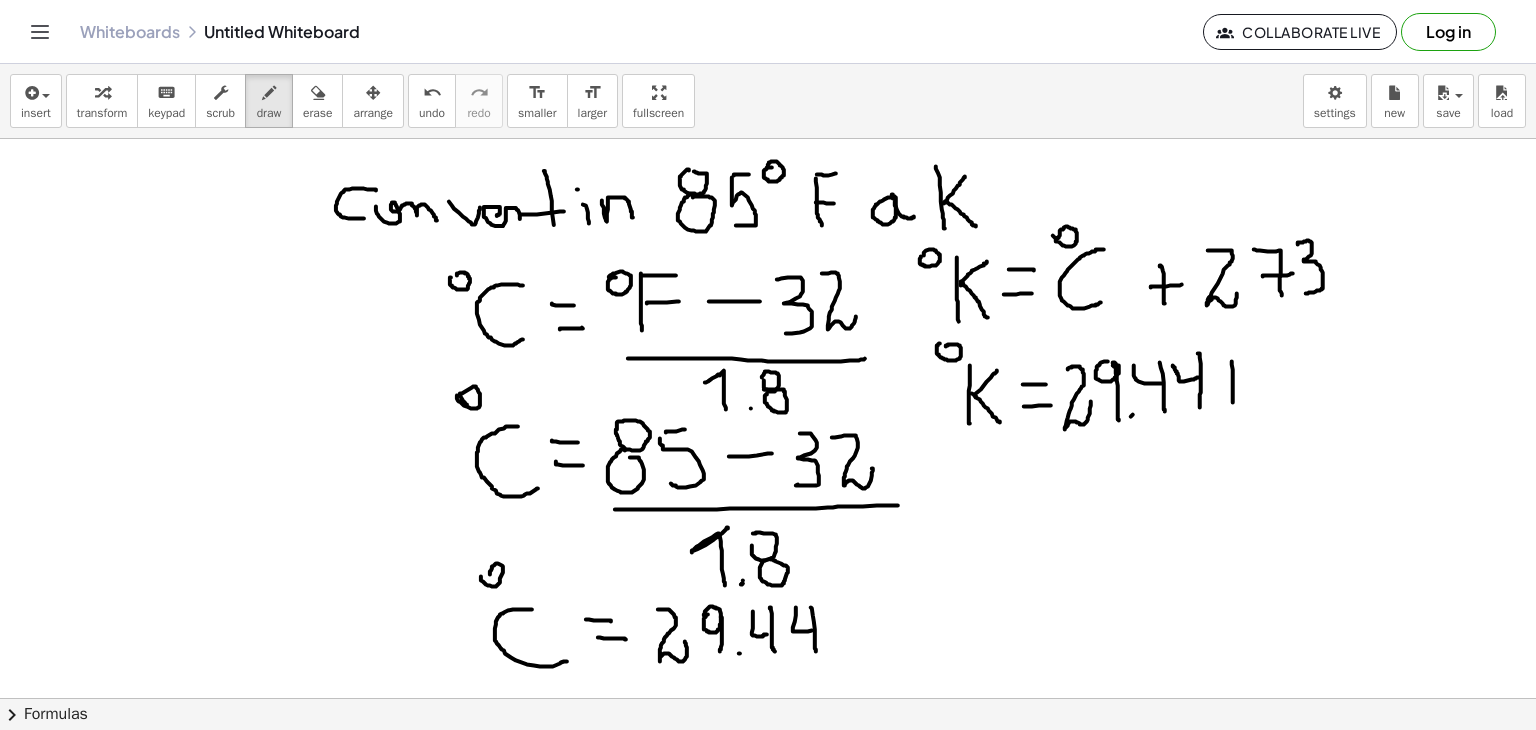 drag, startPoint x: 1233, startPoint y: 381, endPoint x: 1233, endPoint y: 408, distance: 27 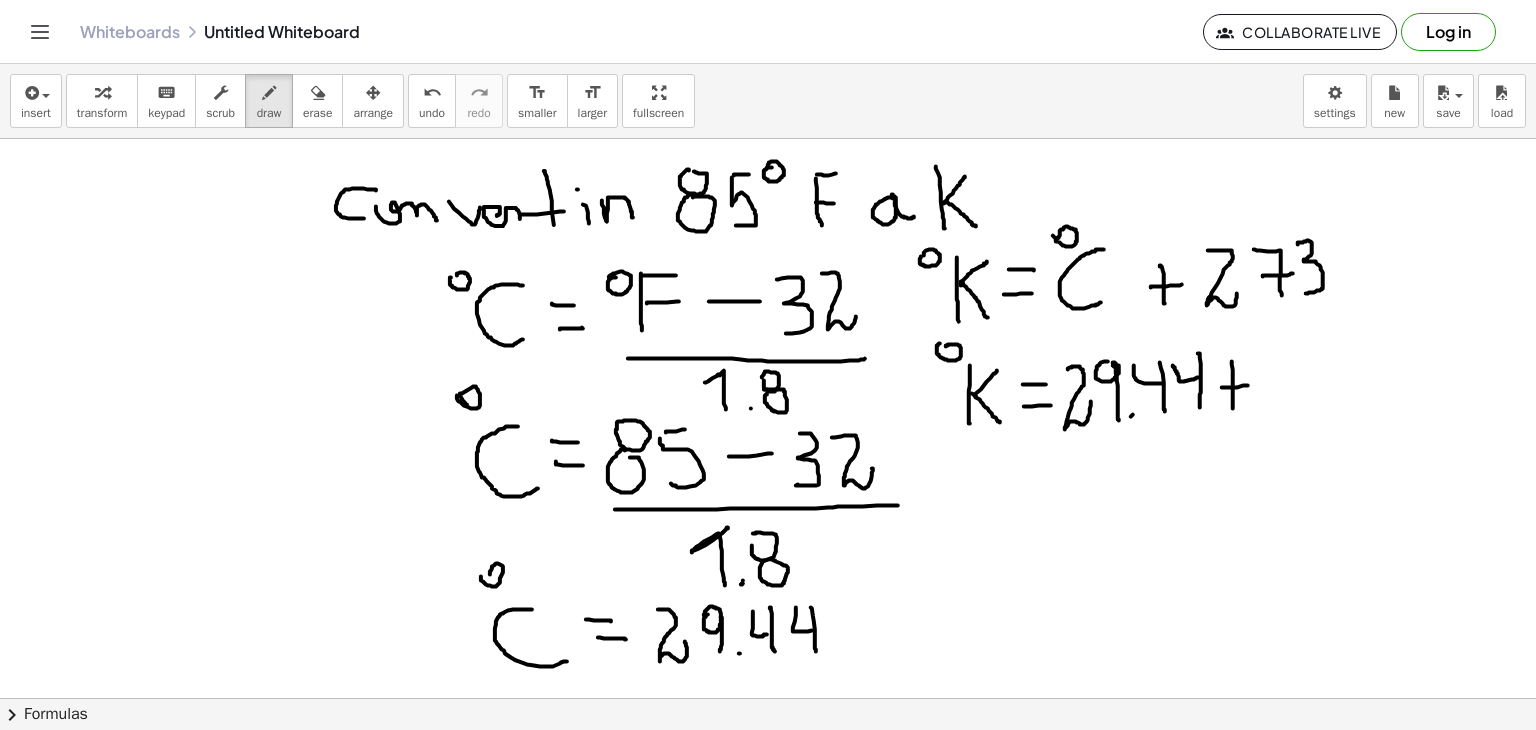 click at bounding box center (768, 698) 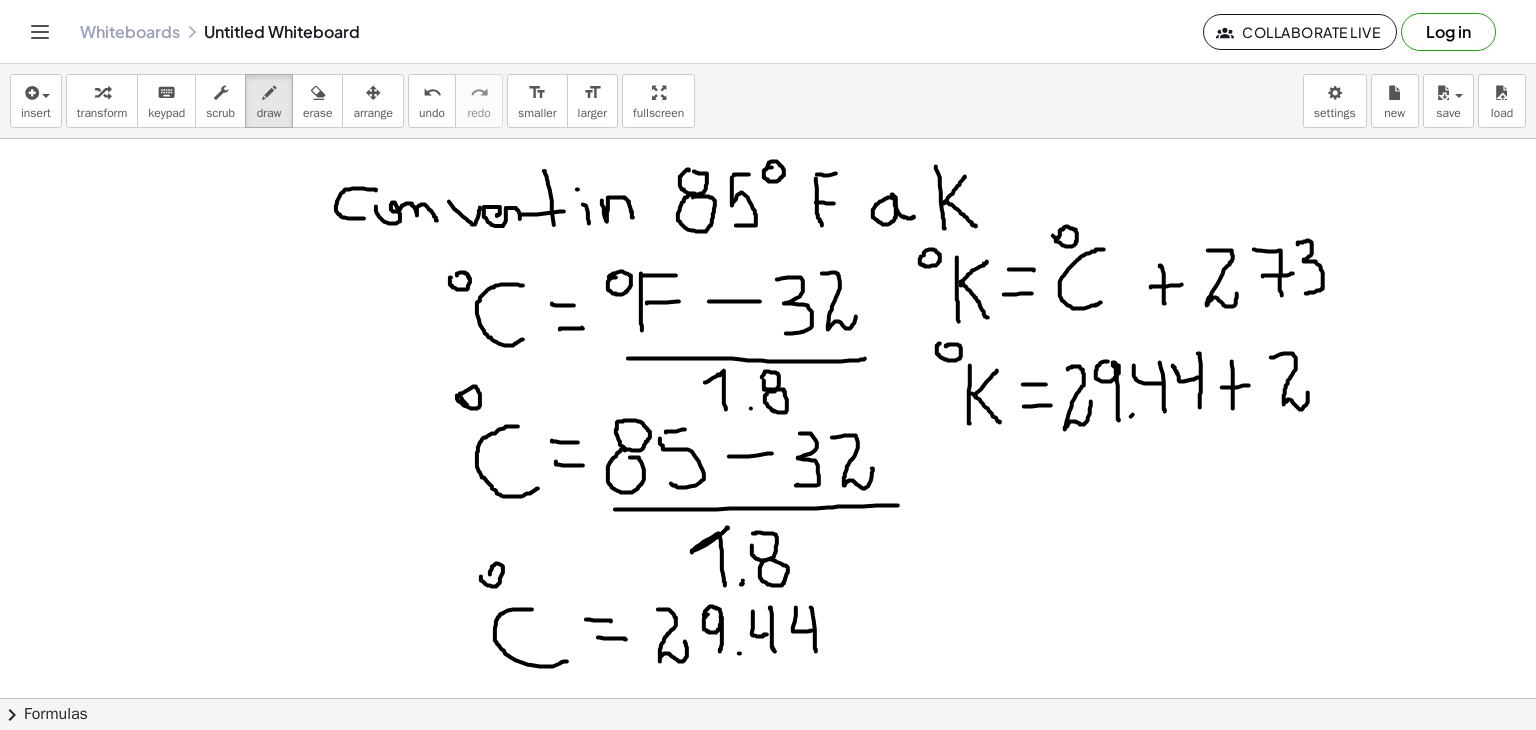 drag, startPoint x: 1271, startPoint y: 357, endPoint x: 1306, endPoint y: 385, distance: 44.82187 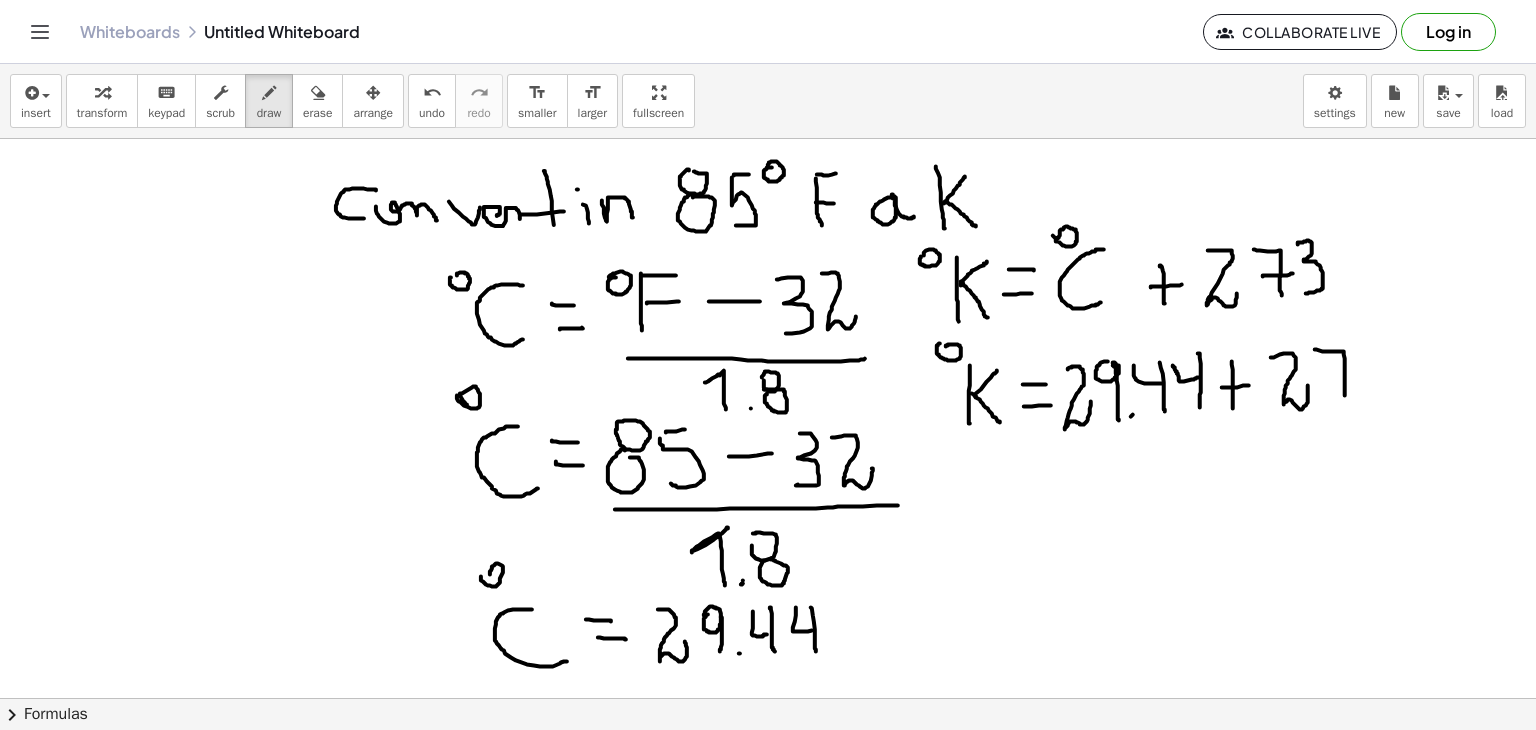 drag, startPoint x: 1315, startPoint y: 349, endPoint x: 1332, endPoint y: 381, distance: 36.23534 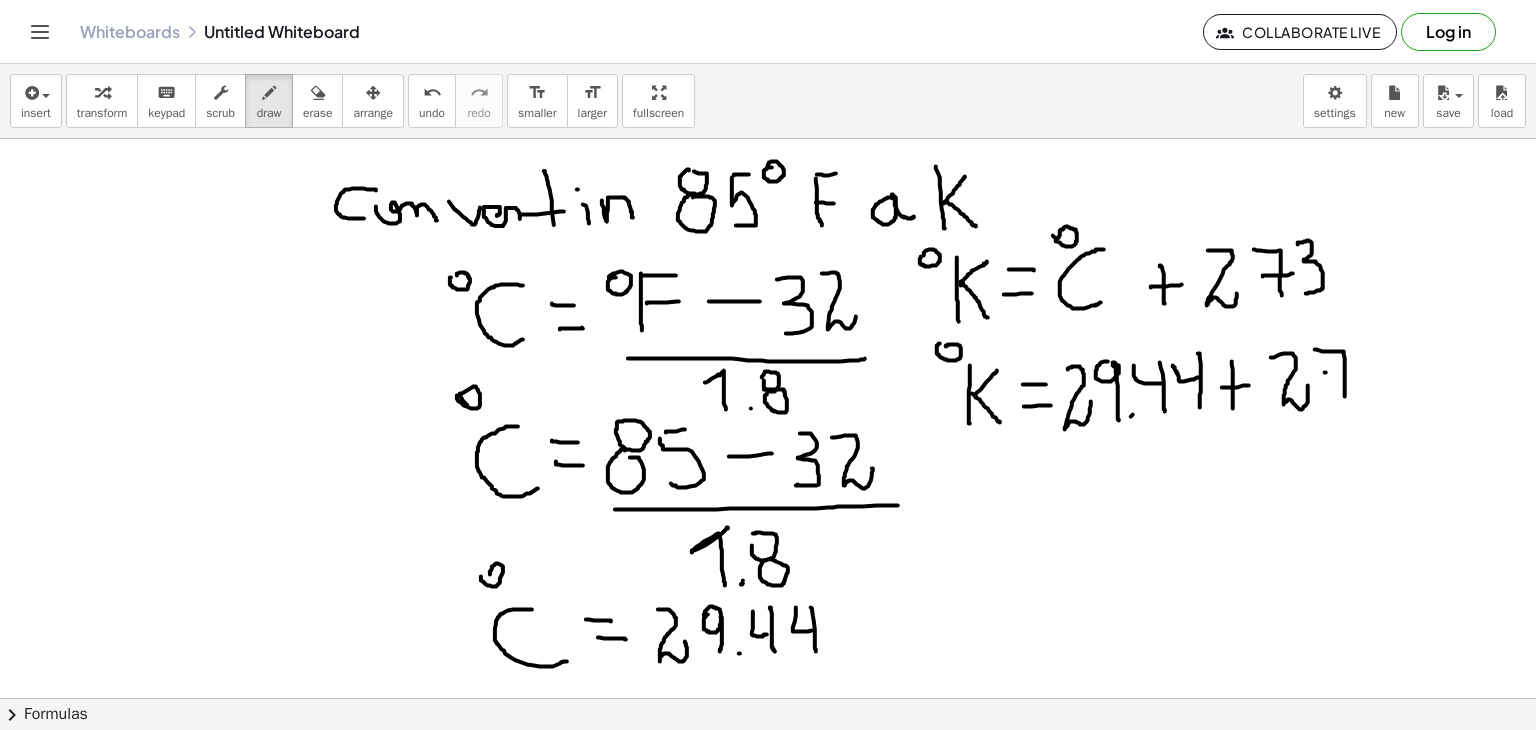 drag, startPoint x: 1325, startPoint y: 372, endPoint x: 1352, endPoint y: 367, distance: 27.45906 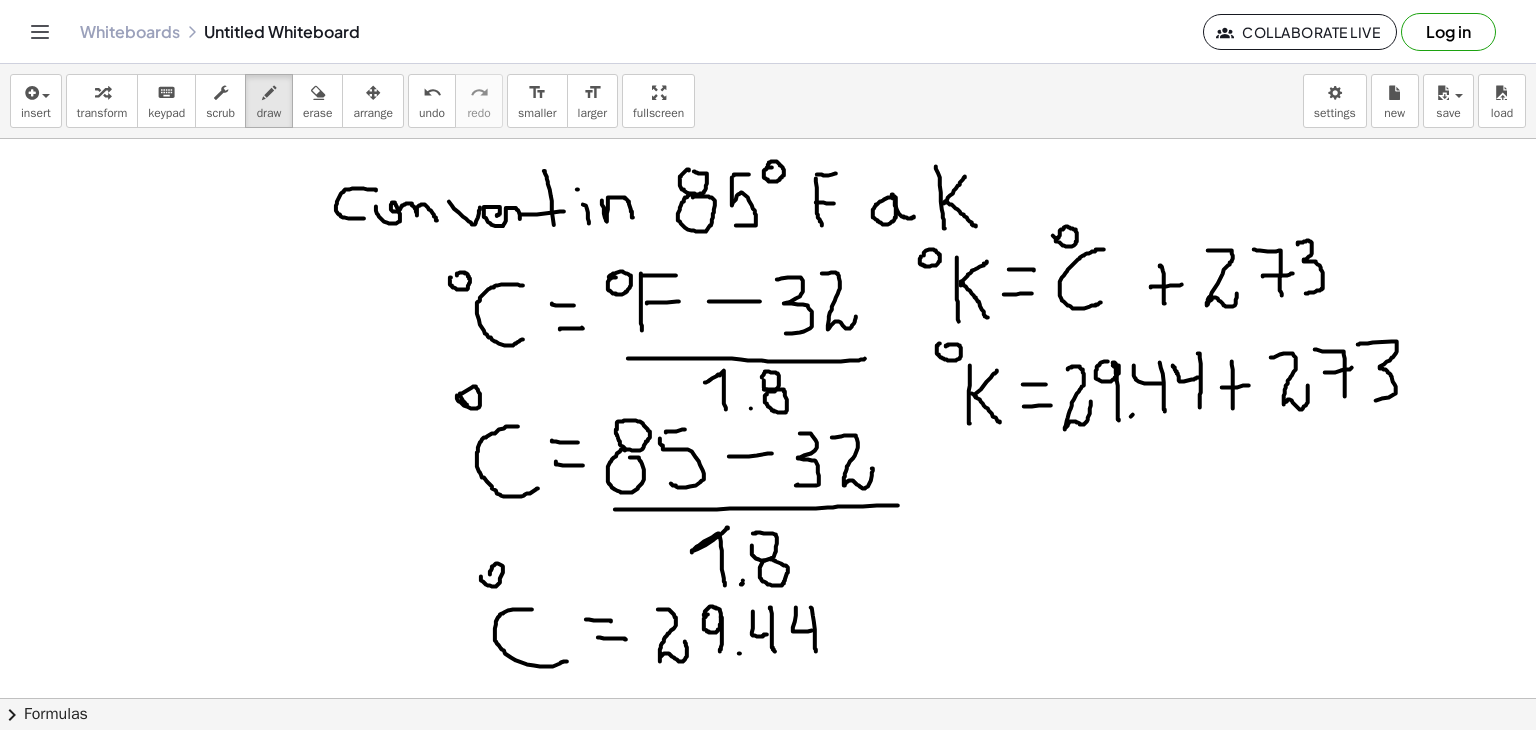 drag, startPoint x: 1360, startPoint y: 343, endPoint x: 1350, endPoint y: 409, distance: 66.75328 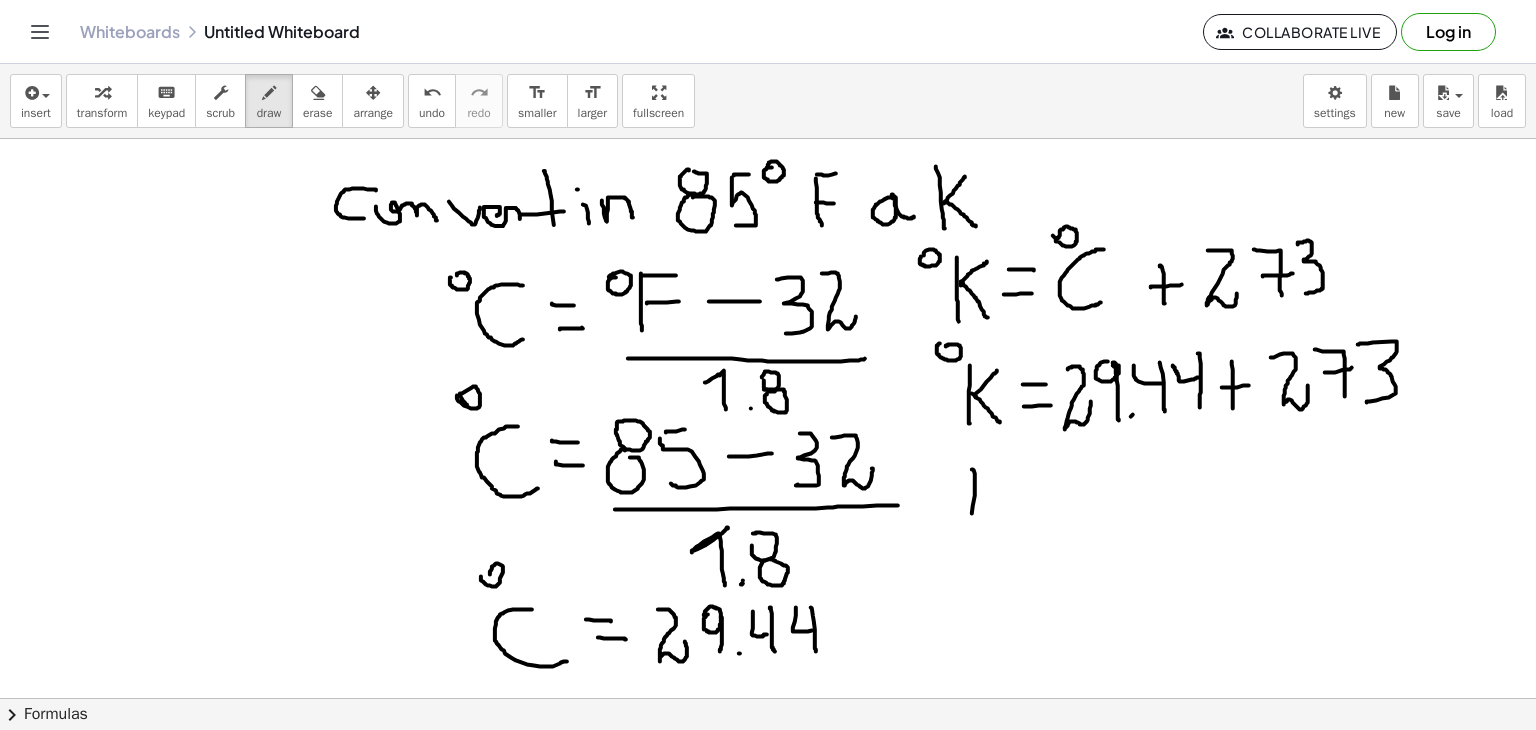 drag, startPoint x: 973, startPoint y: 469, endPoint x: 970, endPoint y: 520, distance: 51.088158 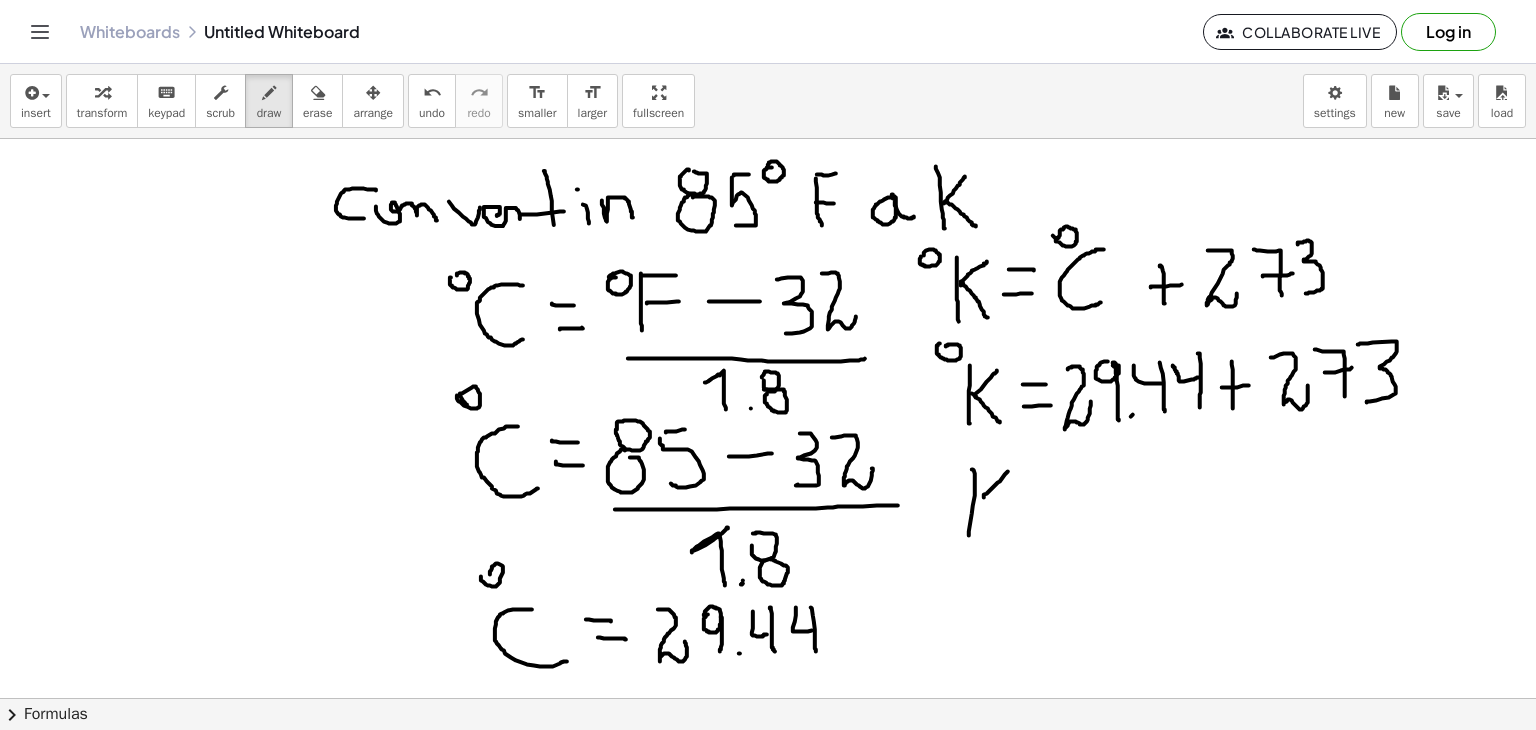 drag, startPoint x: 984, startPoint y: 494, endPoint x: 1008, endPoint y: 471, distance: 33.24154 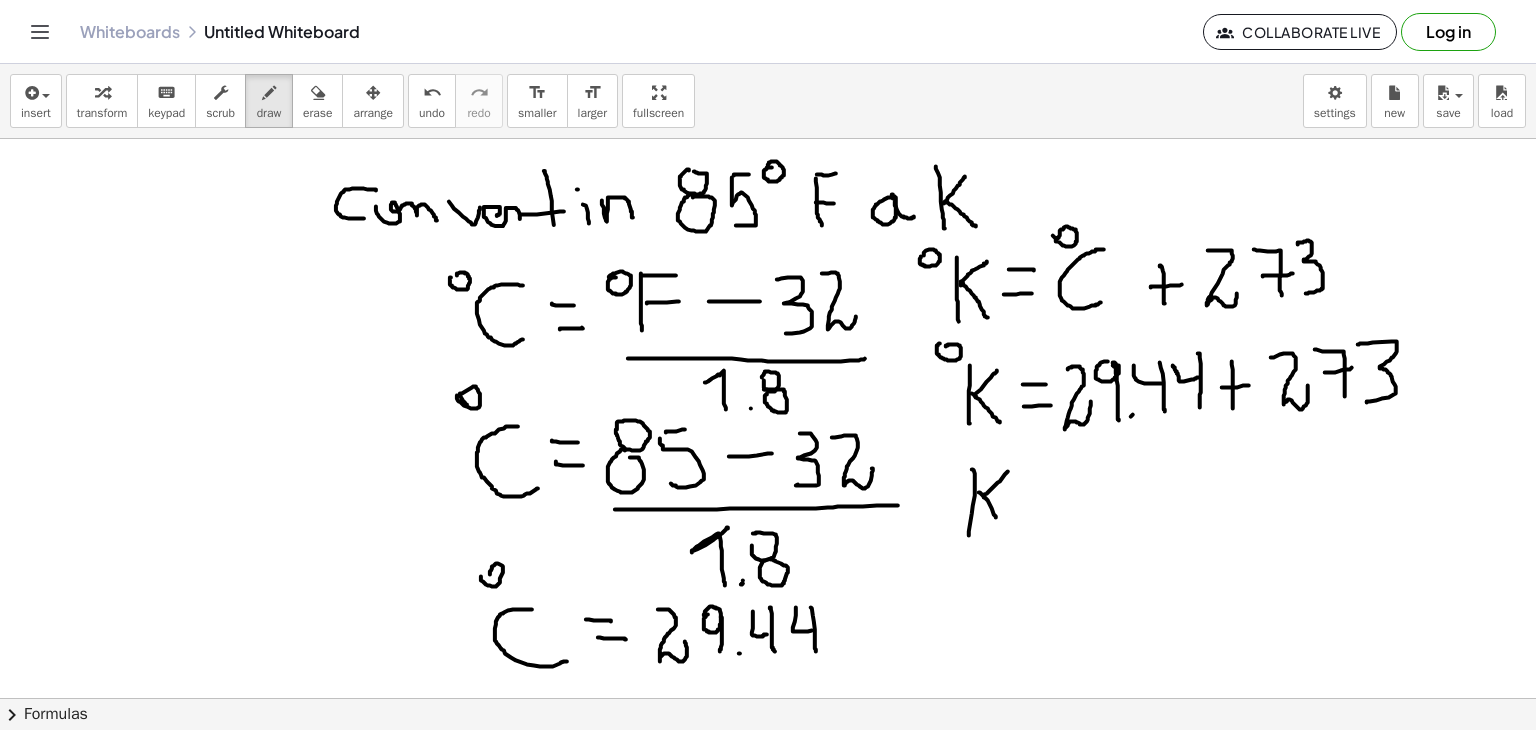 click at bounding box center (768, 698) 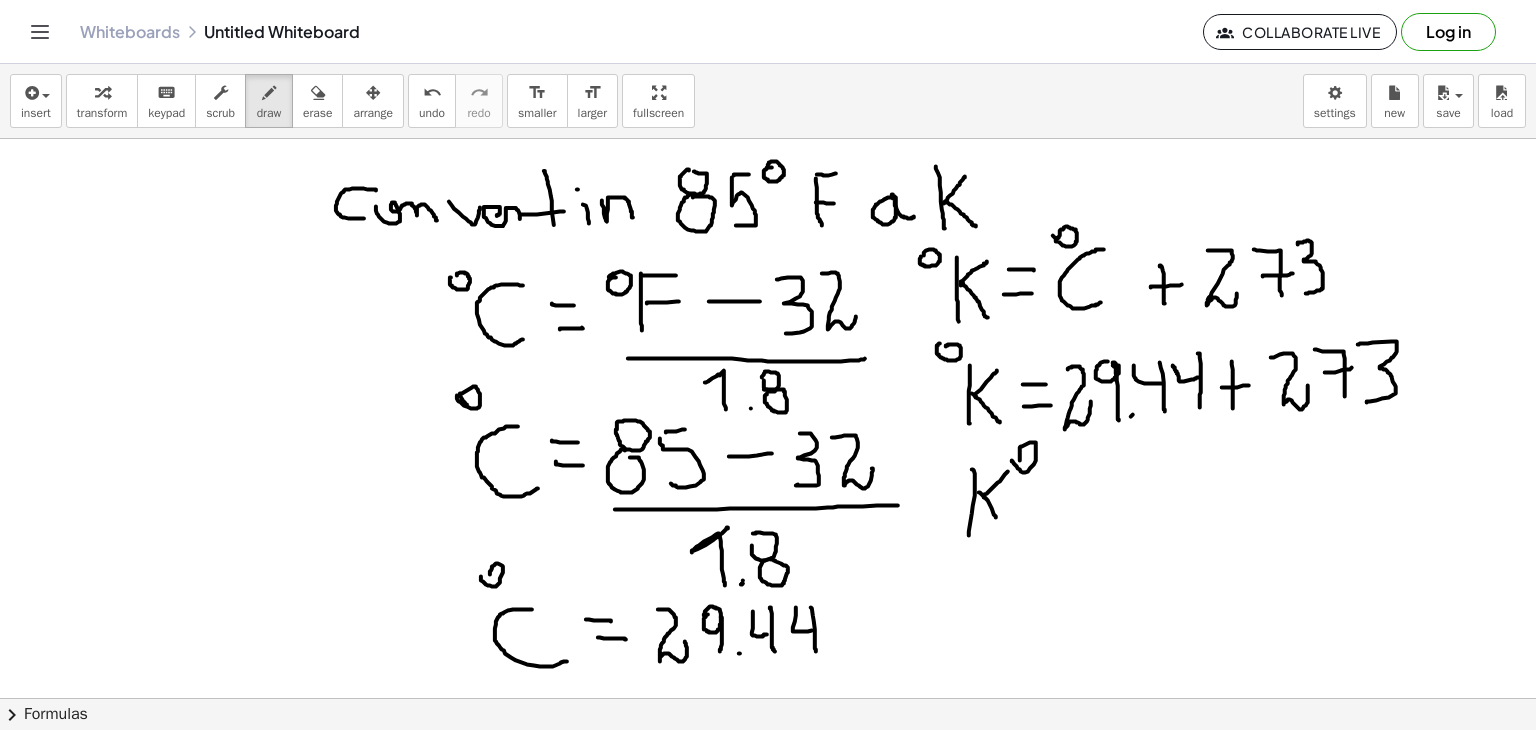 click at bounding box center (768, 698) 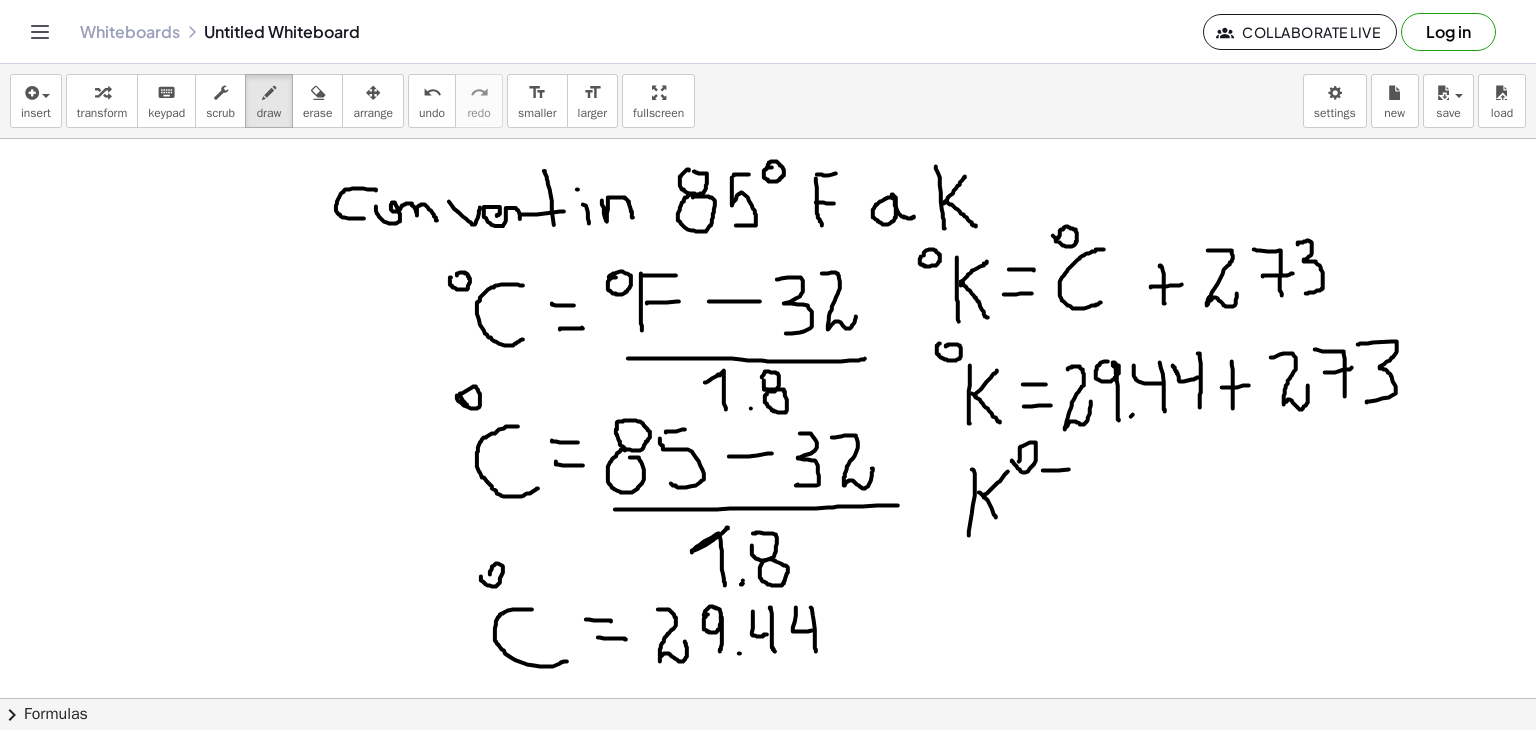 click at bounding box center (768, 698) 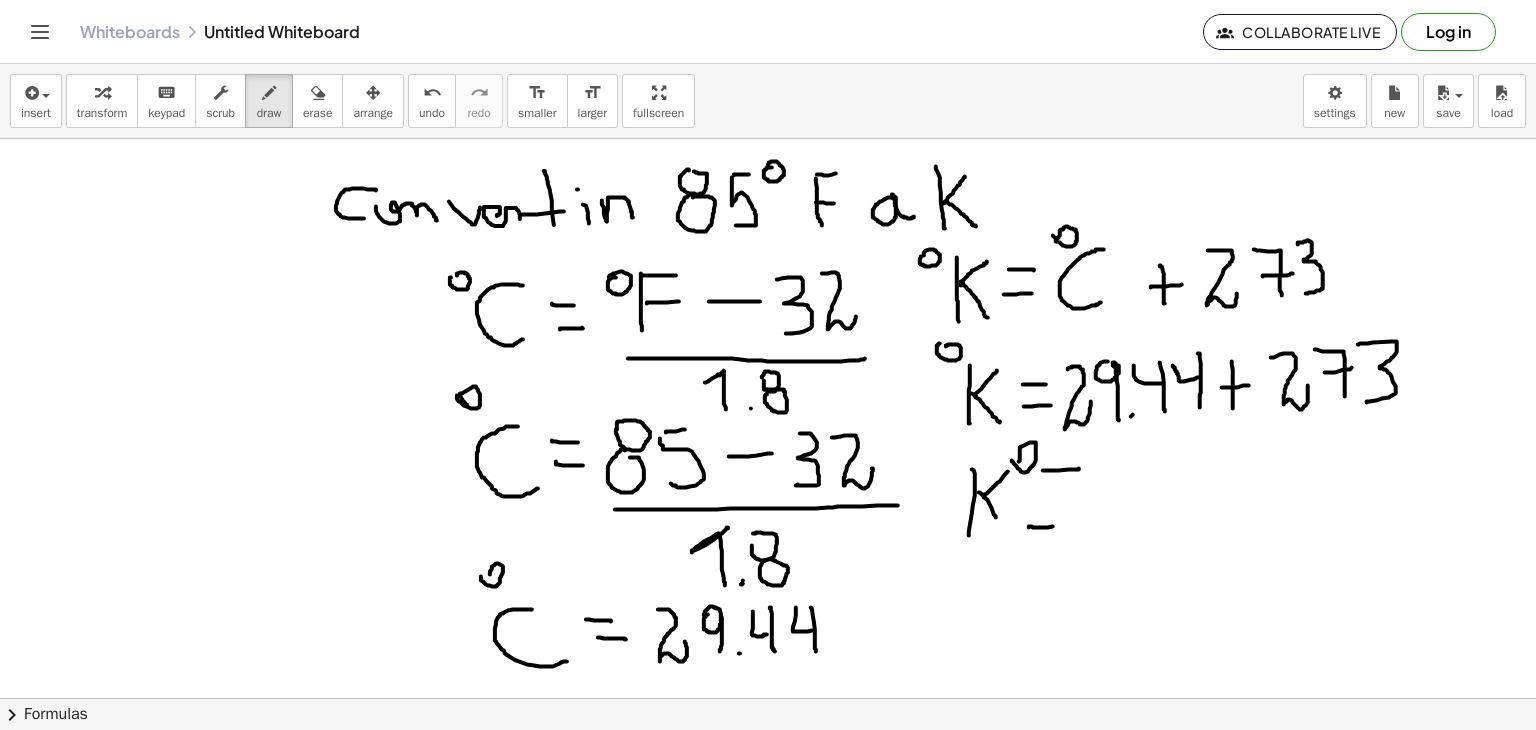 click at bounding box center (768, 698) 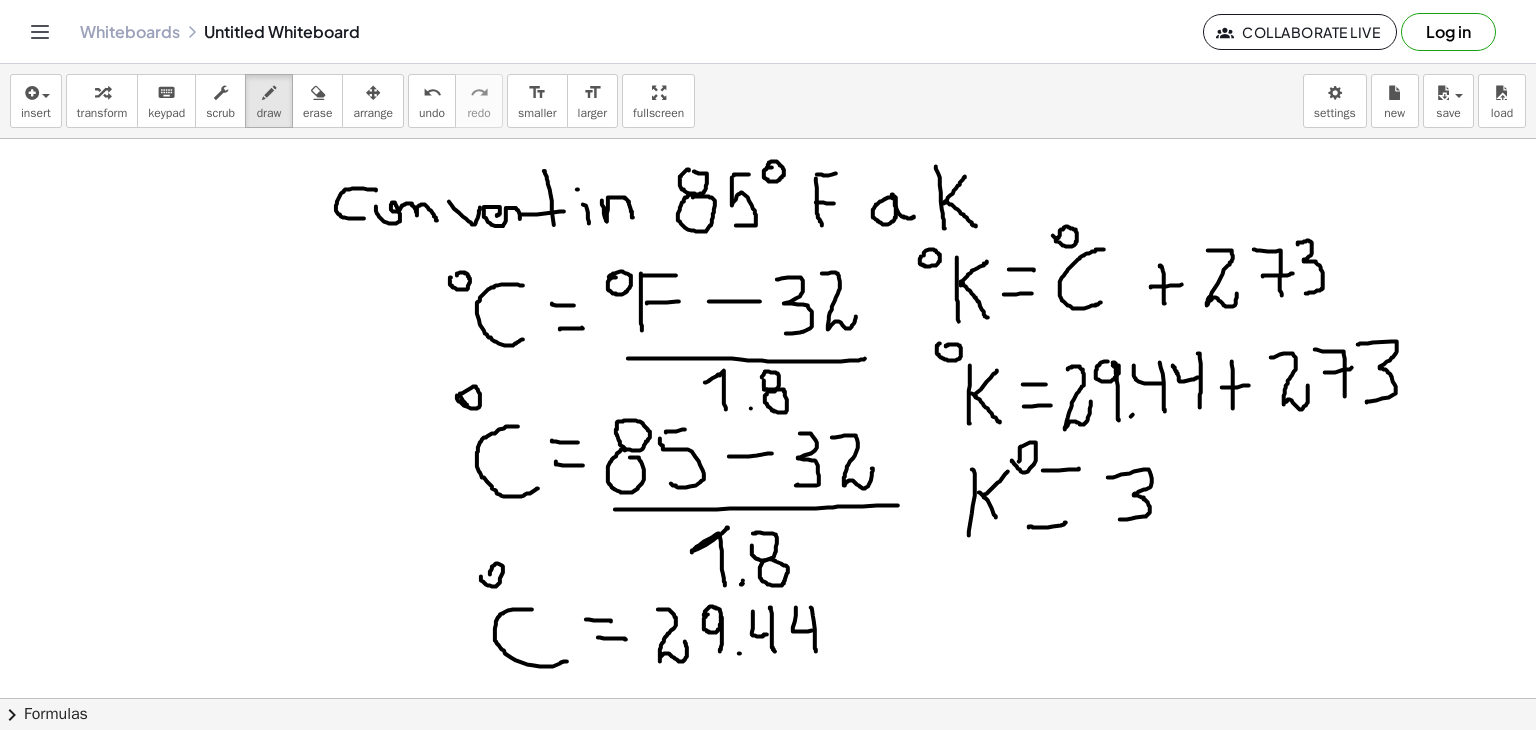 click at bounding box center (768, 698) 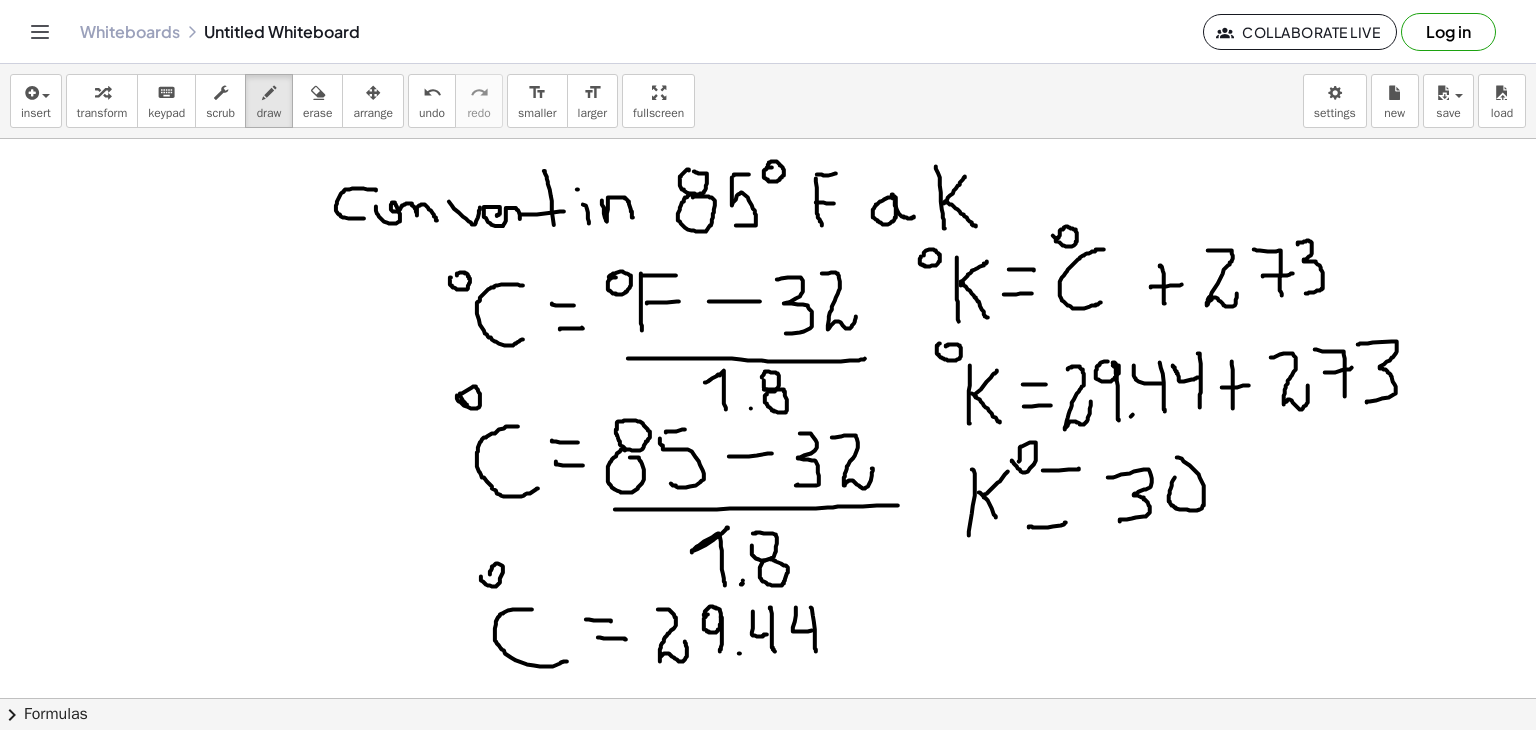 click at bounding box center [768, 698] 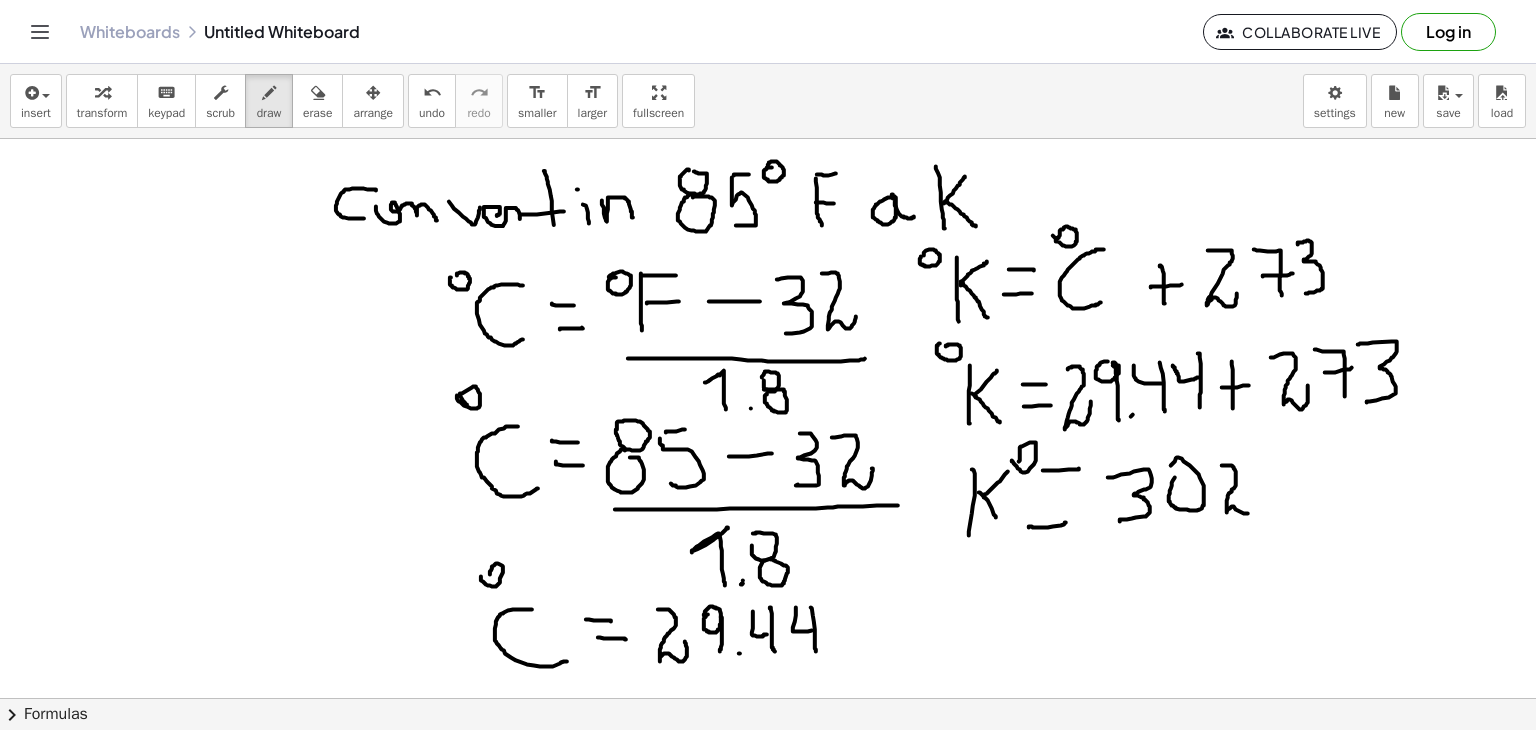 click at bounding box center (768, 698) 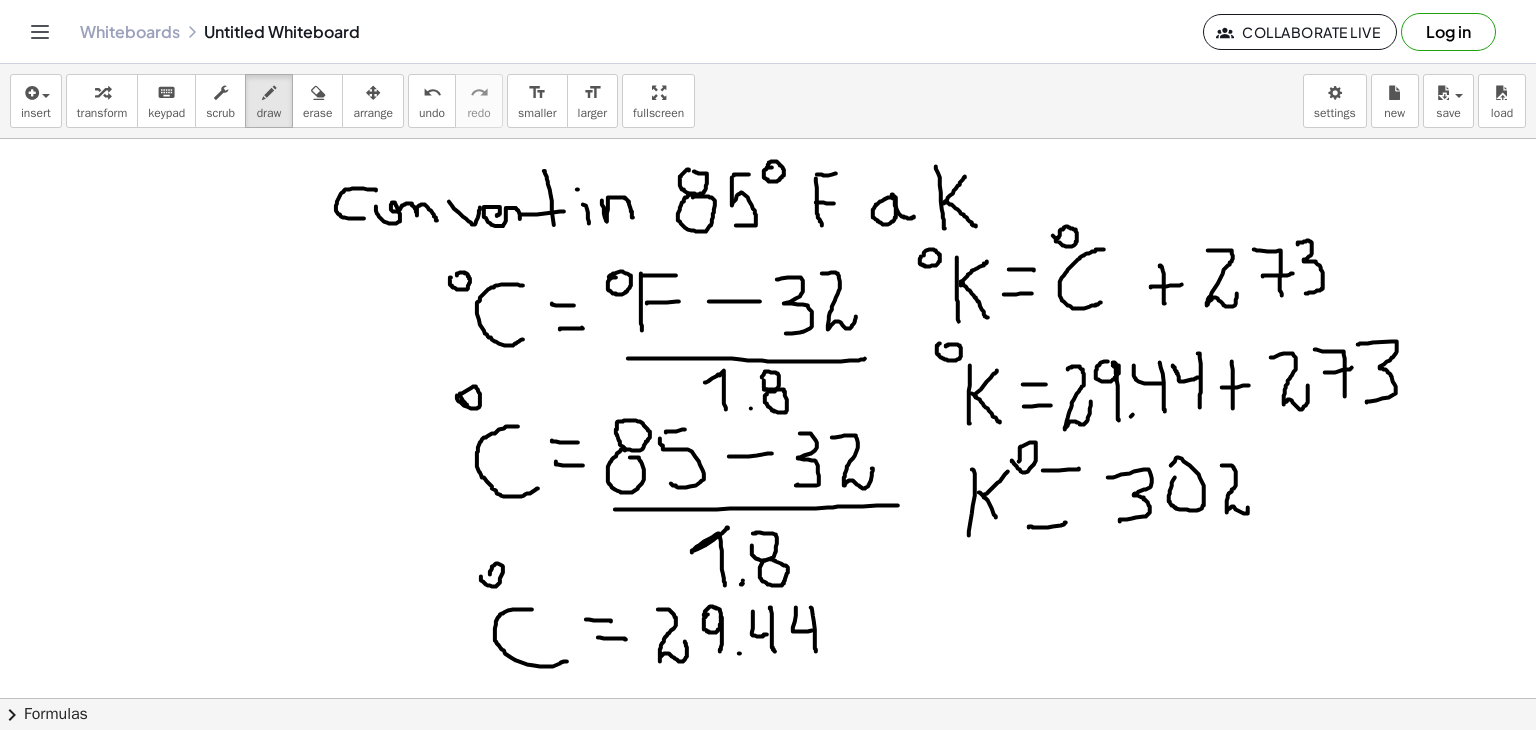 click at bounding box center (768, 698) 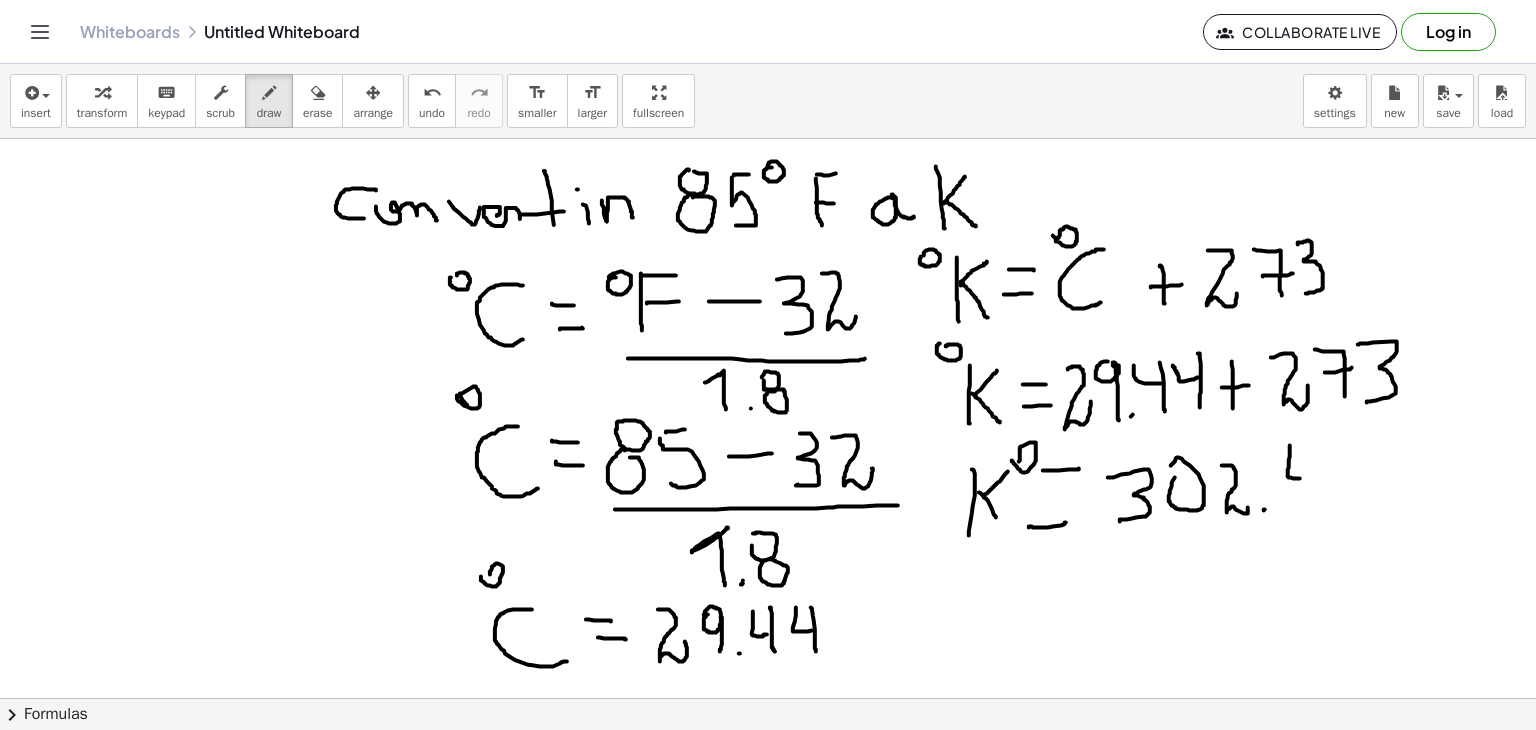 click at bounding box center (768, 698) 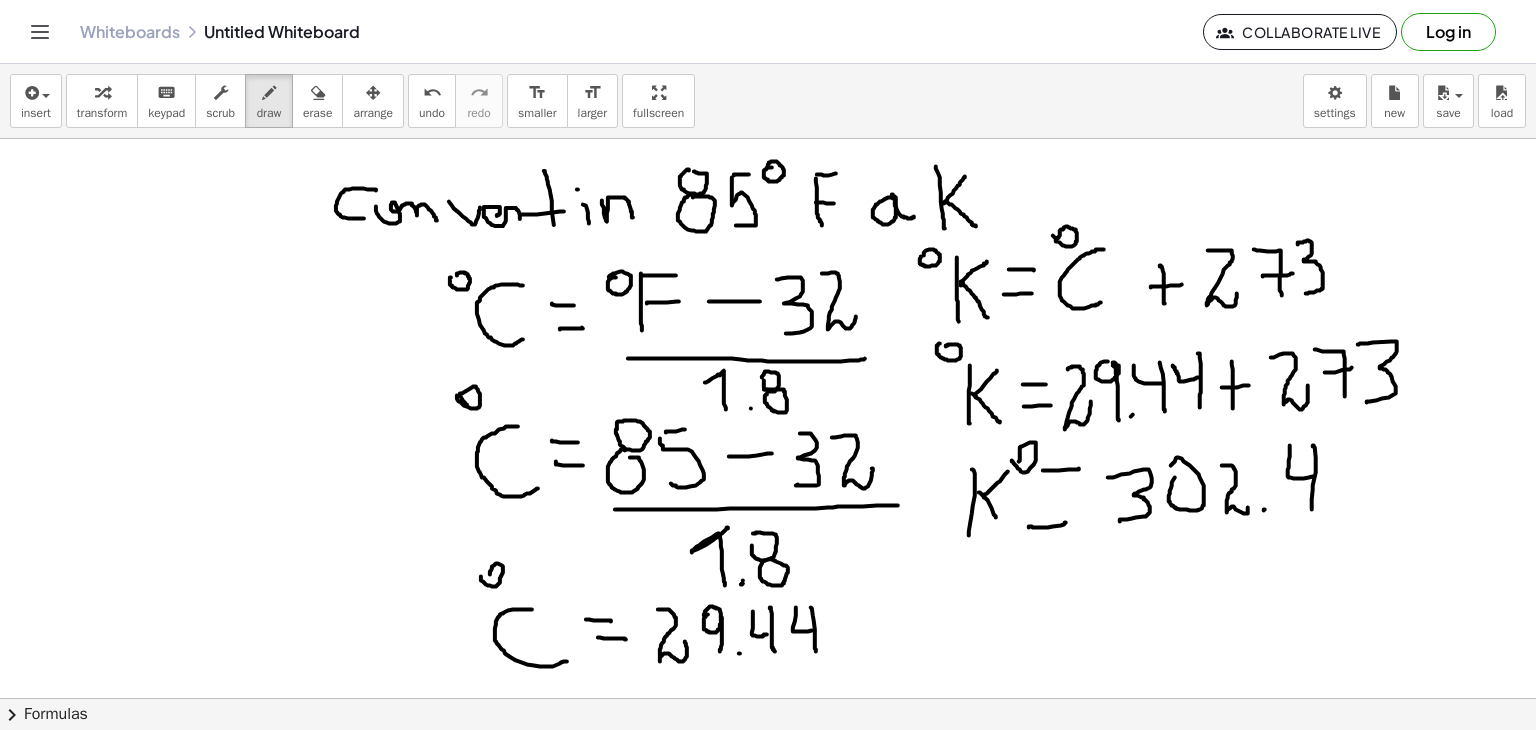 click at bounding box center [768, 698] 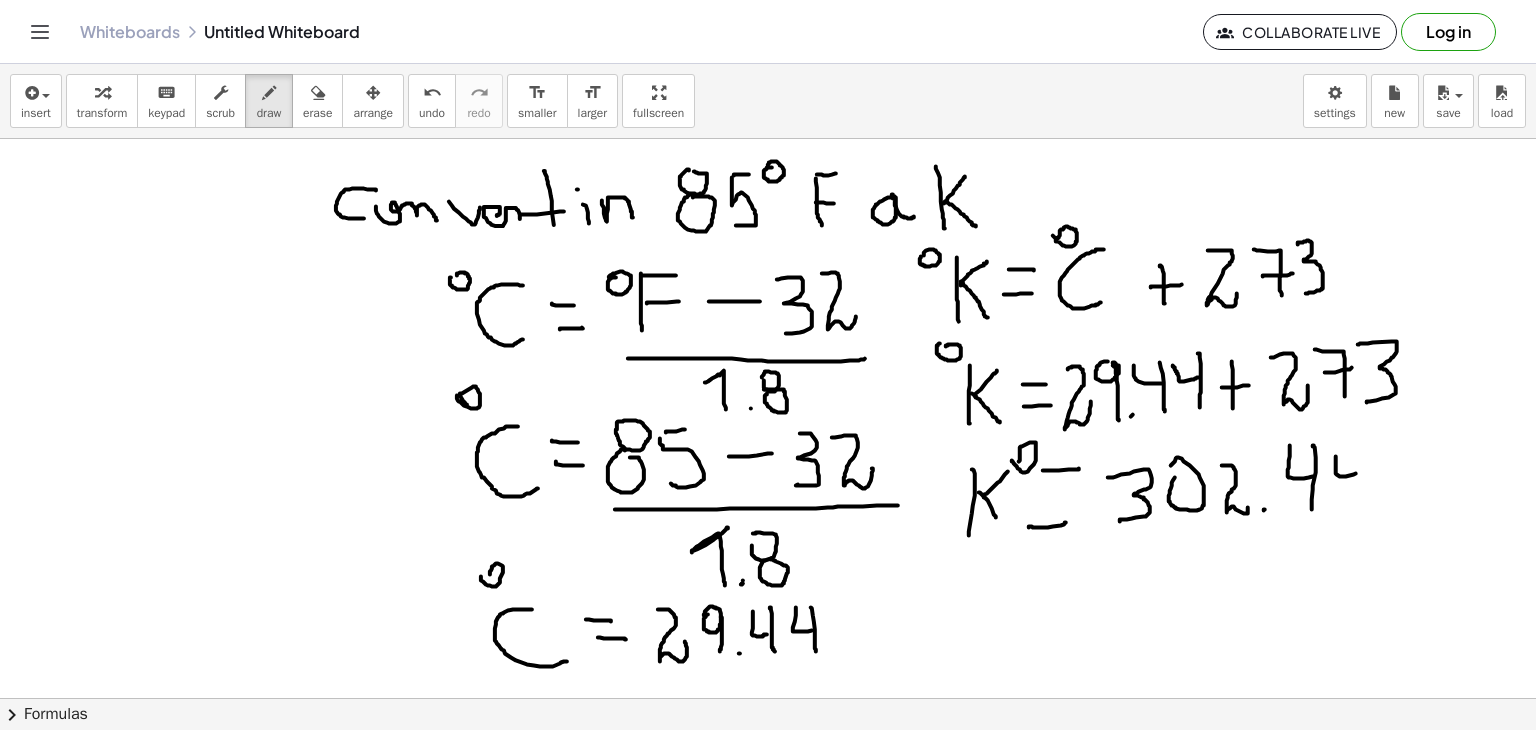 click at bounding box center (768, 698) 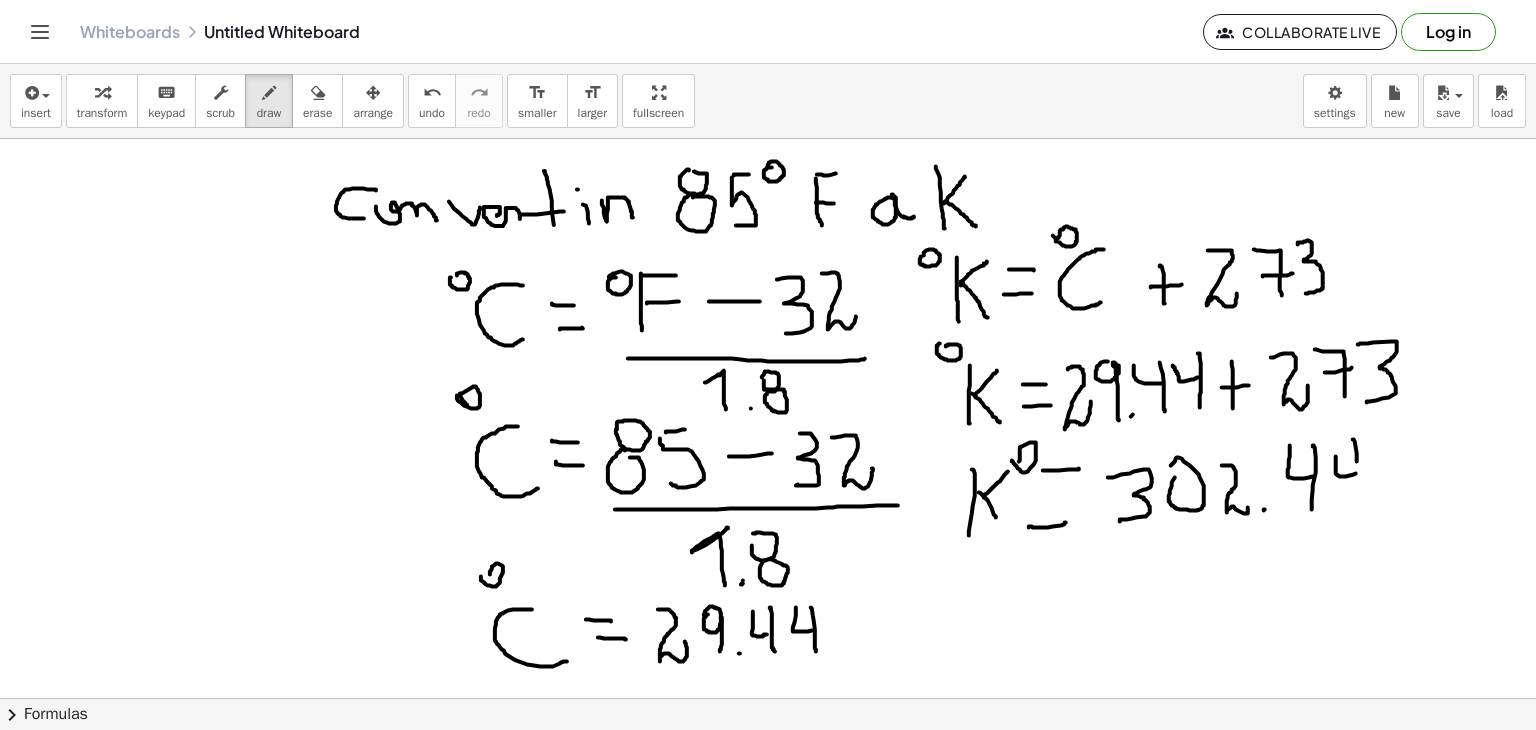 click at bounding box center (768, 698) 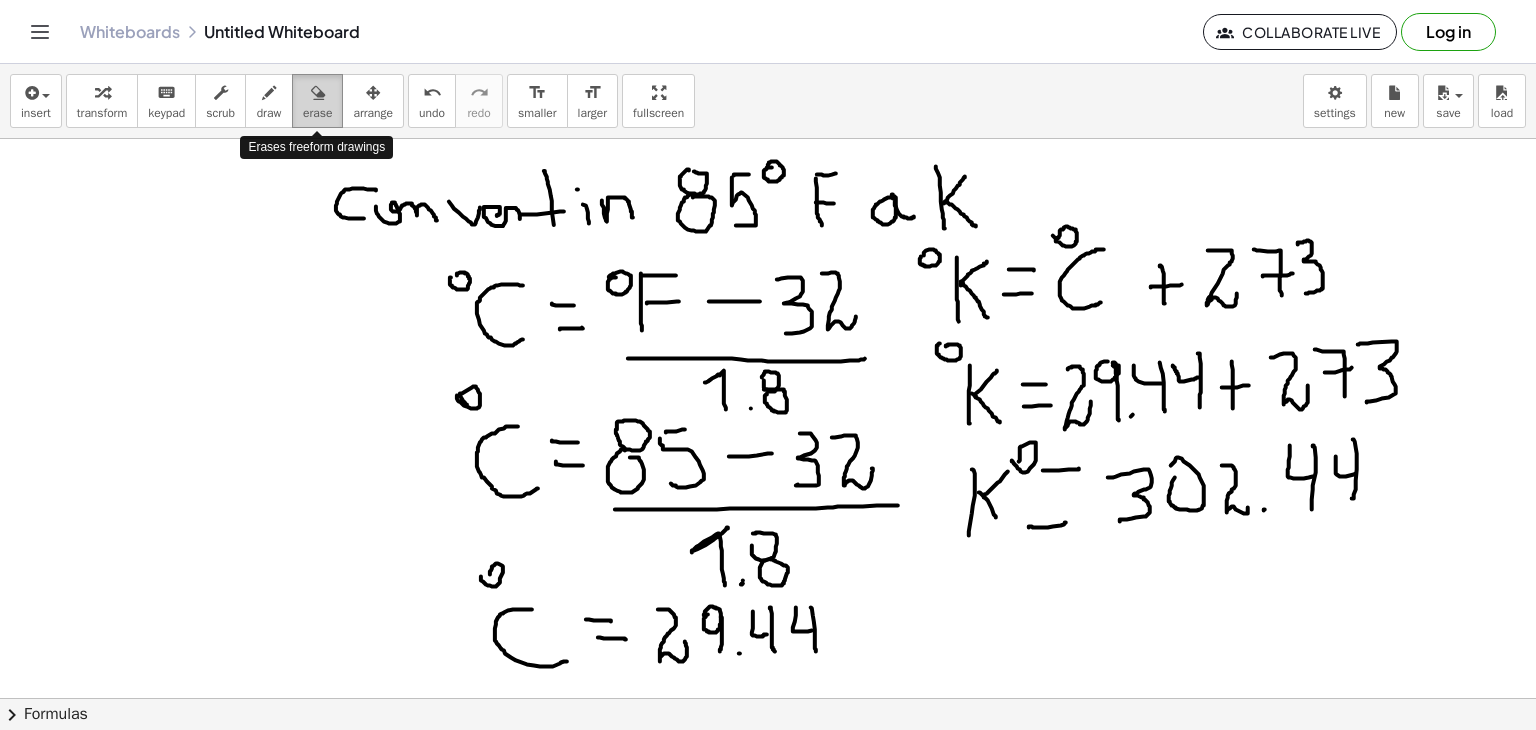 click at bounding box center (318, 93) 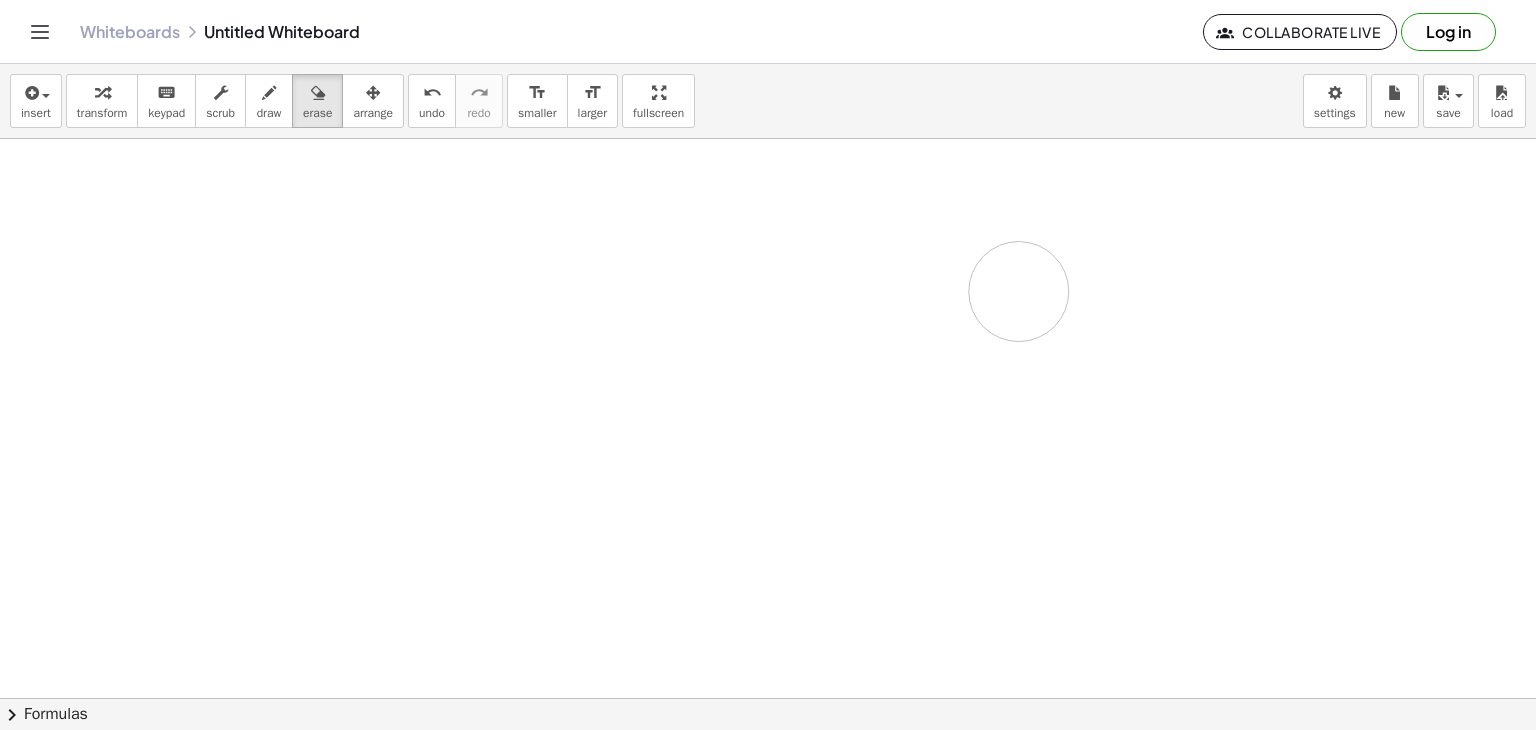 drag, startPoint x: 325, startPoint y: 182, endPoint x: 1019, endPoint y: 291, distance: 702.5076 